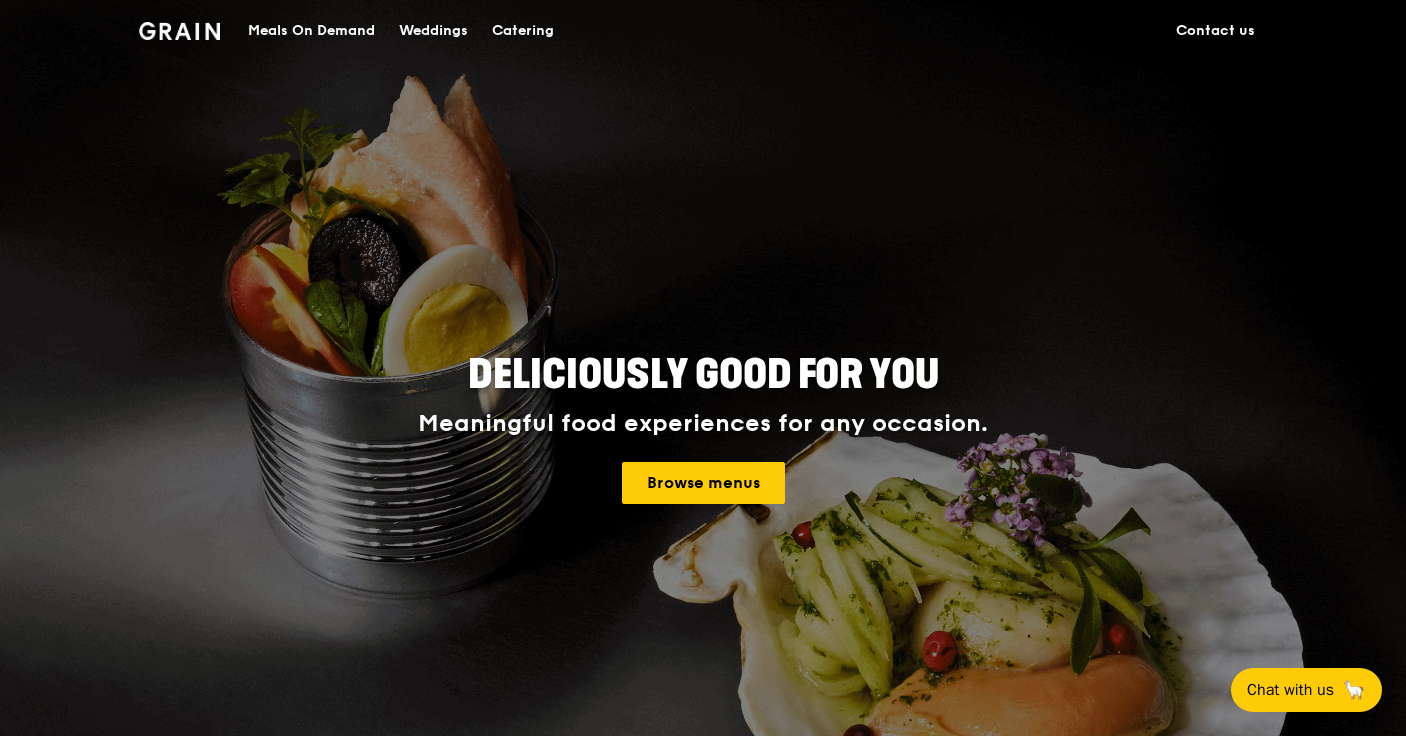 scroll, scrollTop: 0, scrollLeft: 0, axis: both 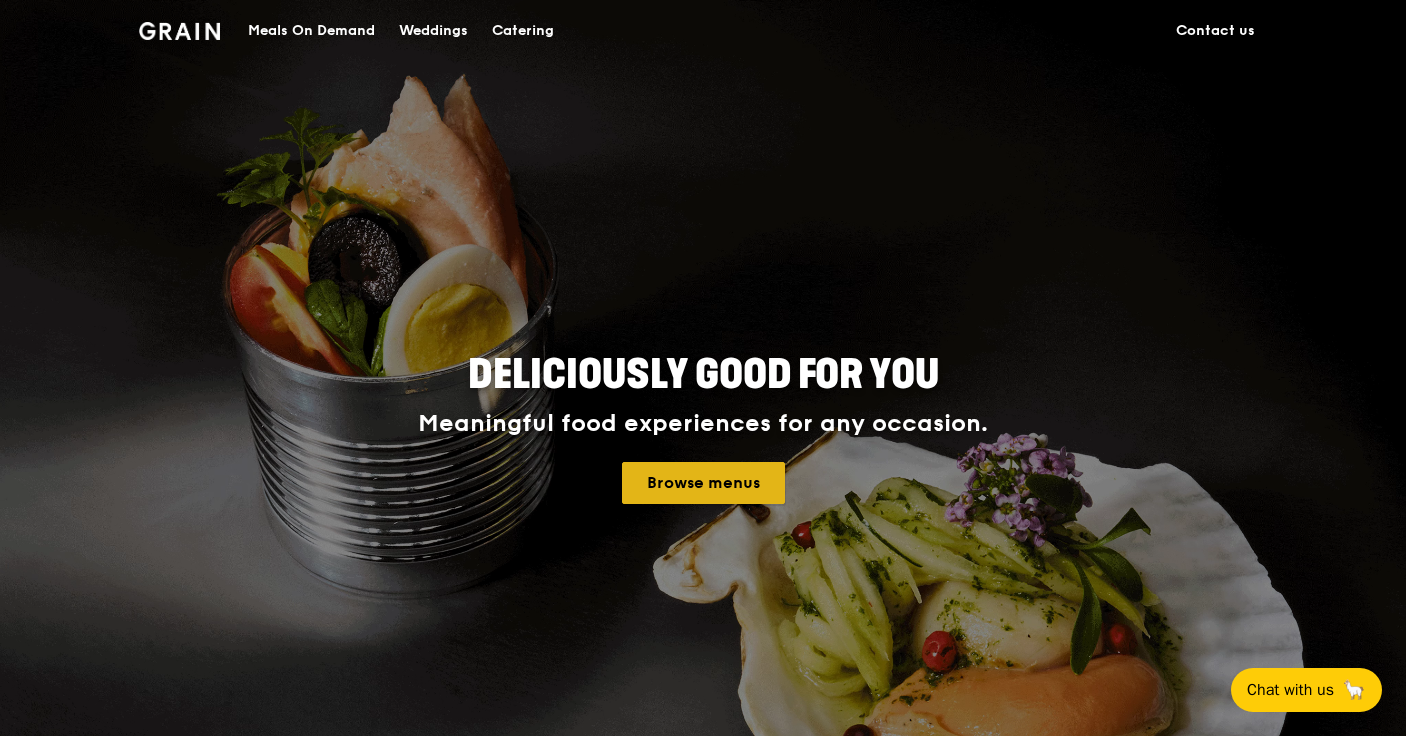 click on "Browse menus" at bounding box center (703, 483) 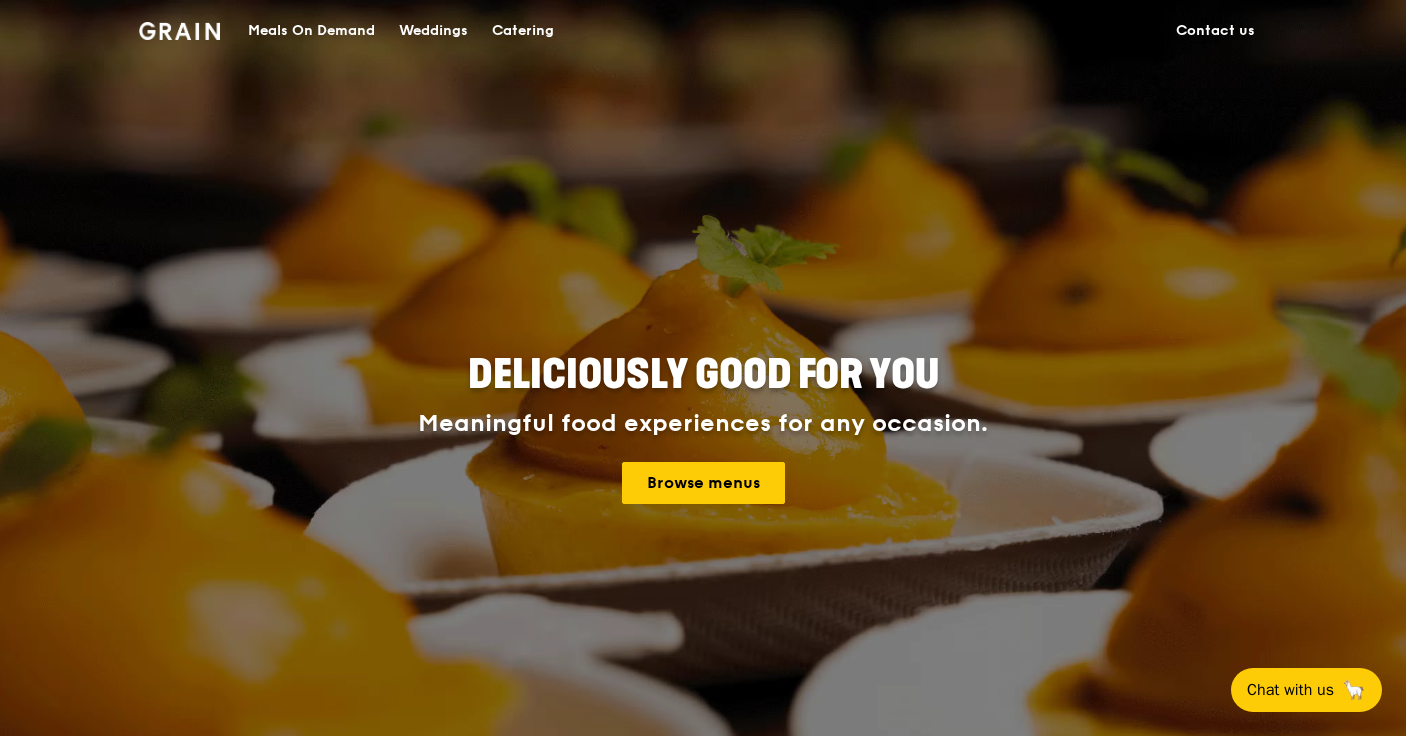 click on "Meals On Demand" at bounding box center (311, 31) 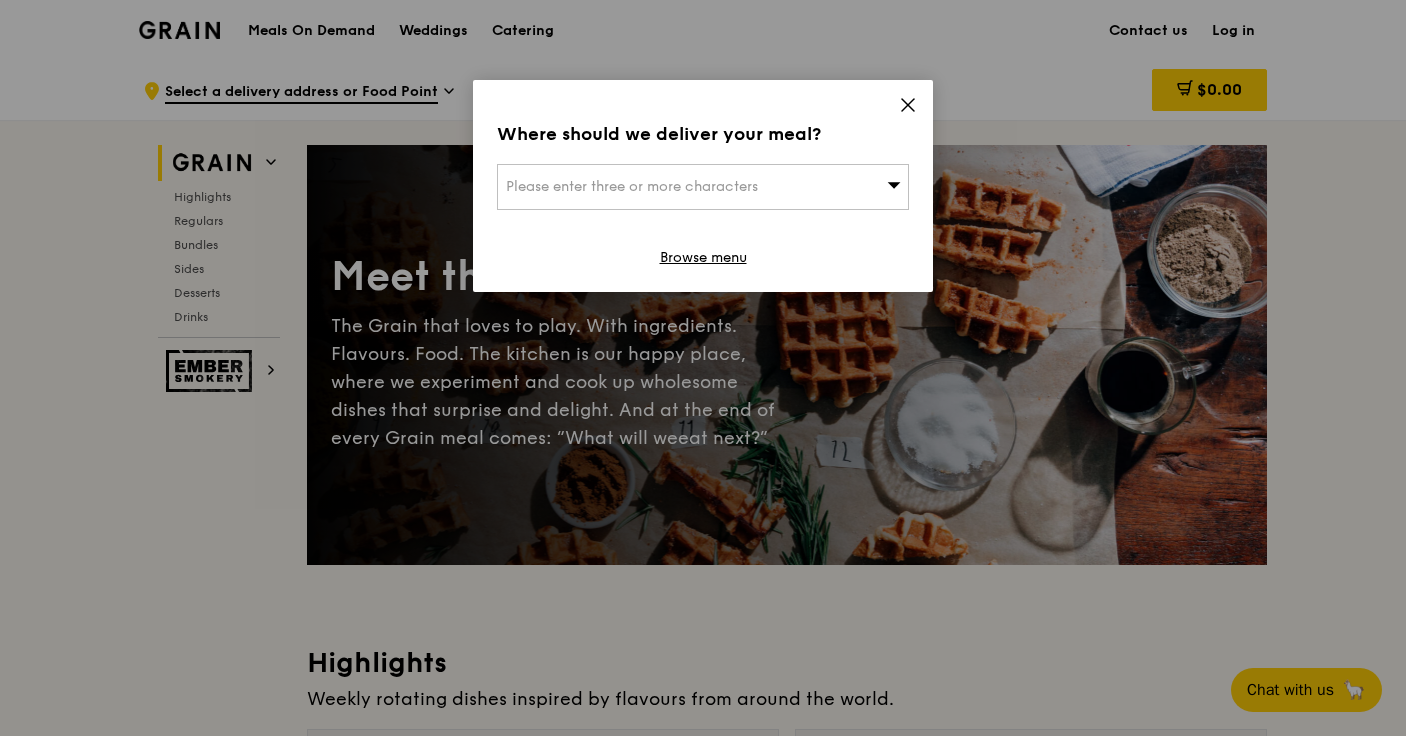 click on "Please enter three or more characters" at bounding box center (632, 186) 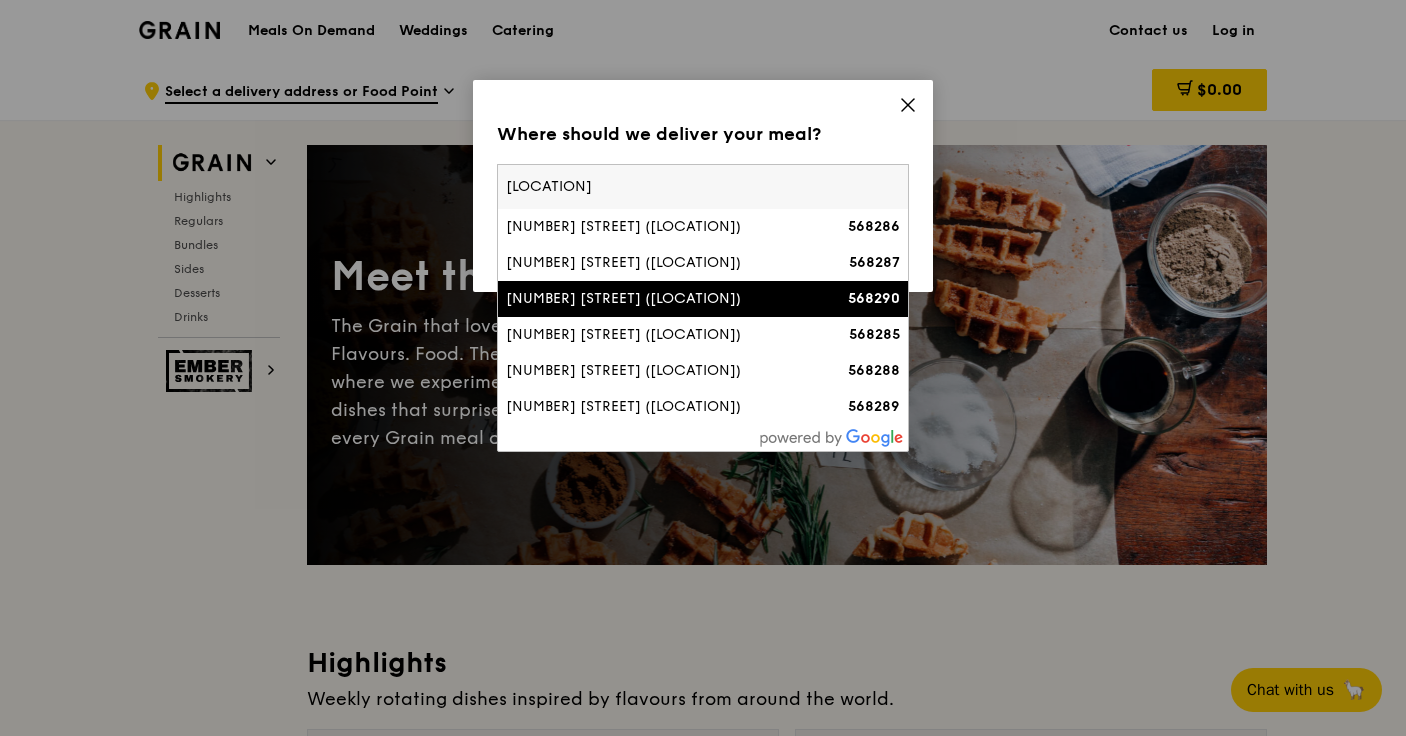 scroll, scrollTop: 86, scrollLeft: 0, axis: vertical 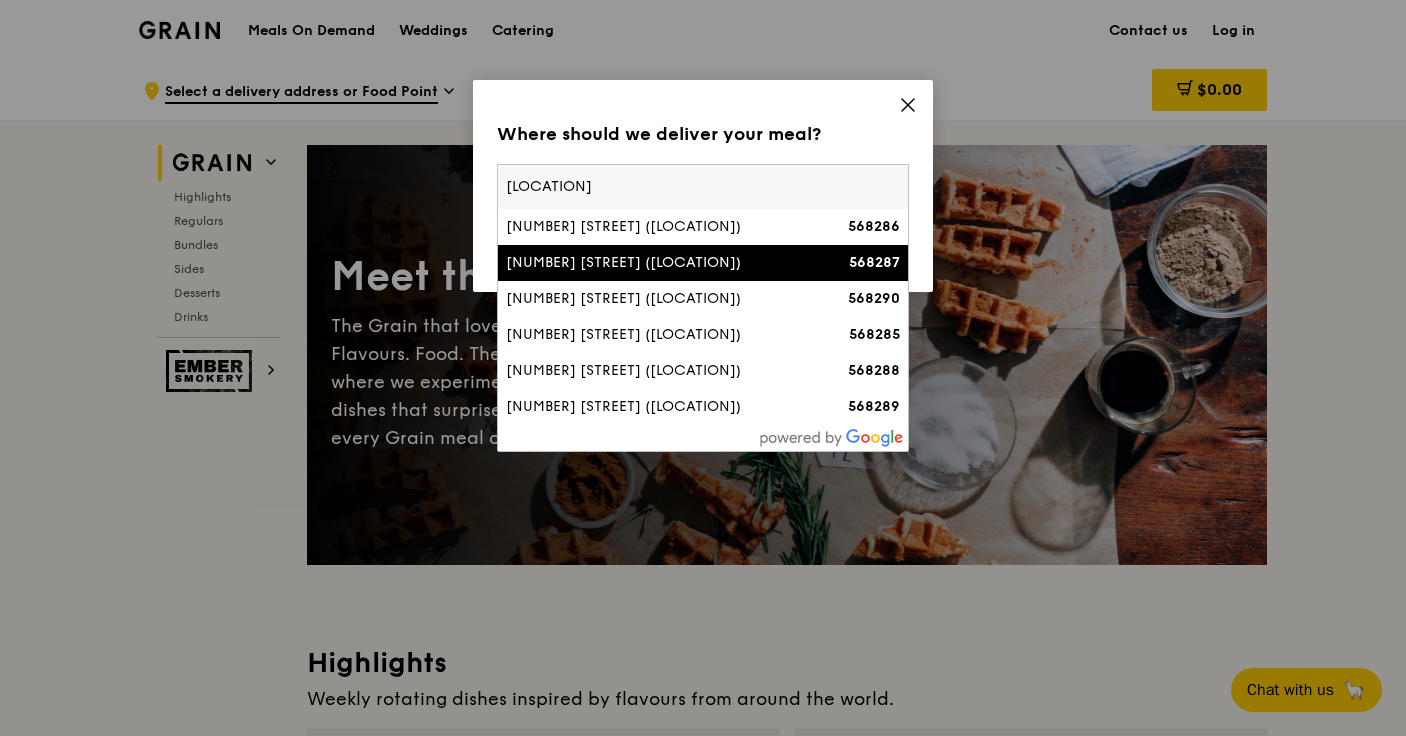 click on "[LOCATION]" at bounding box center [703, 187] 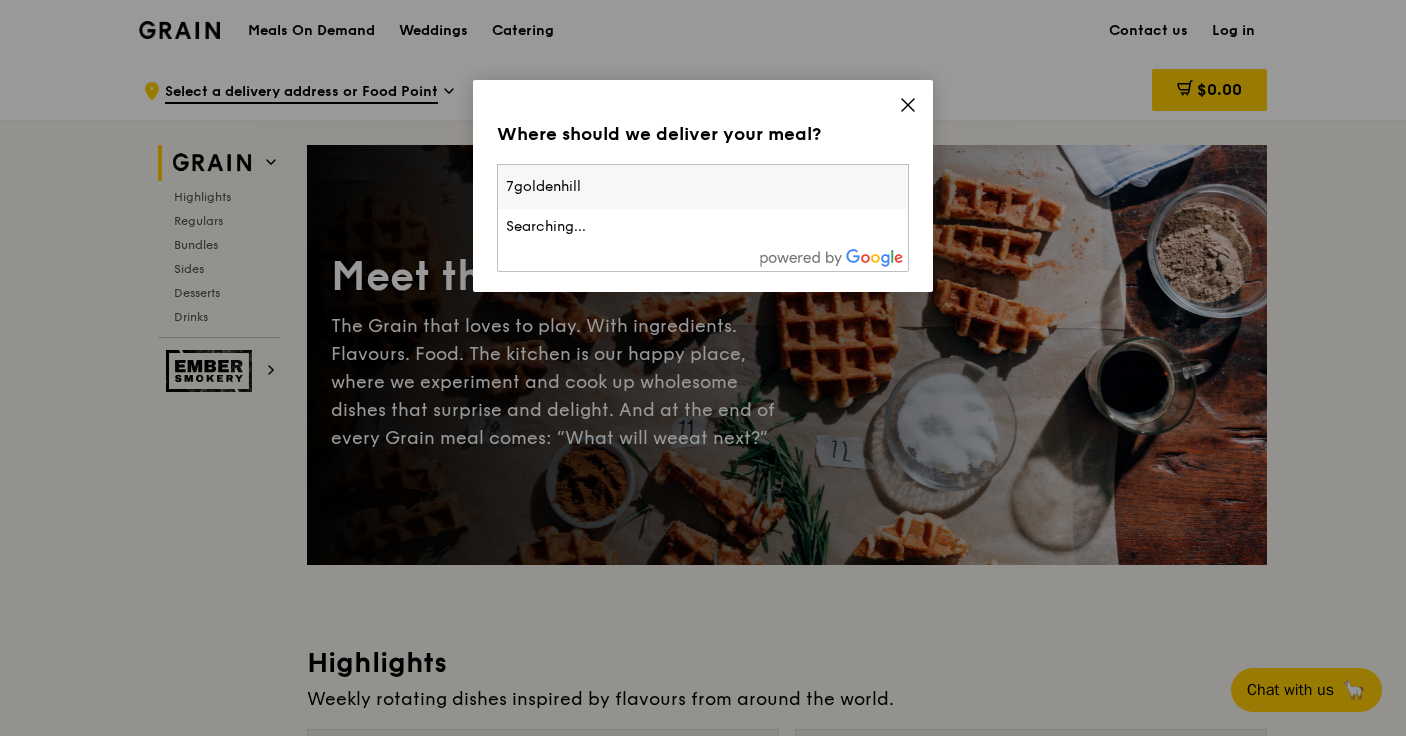 scroll, scrollTop: 0, scrollLeft: 0, axis: both 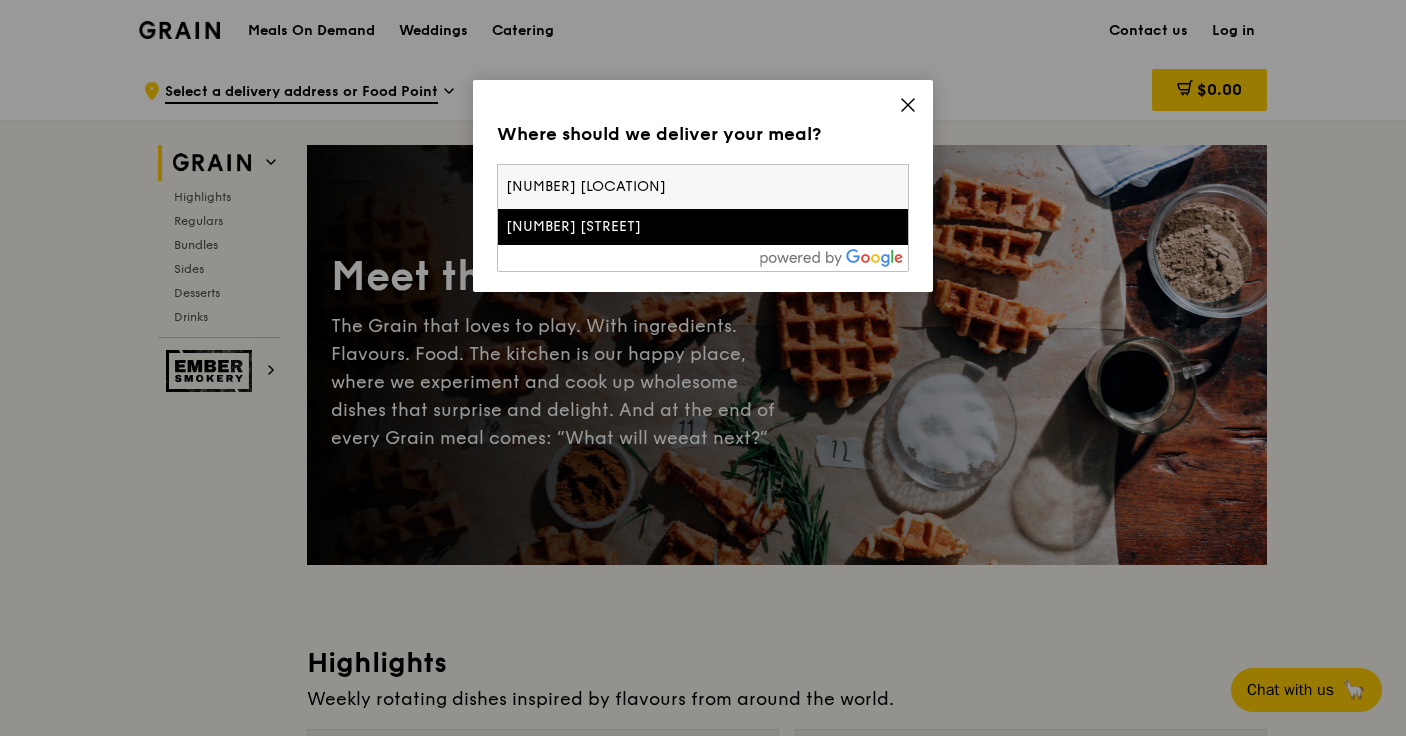 click on "[NUMBER] [LOCATION]" at bounding box center (703, 187) 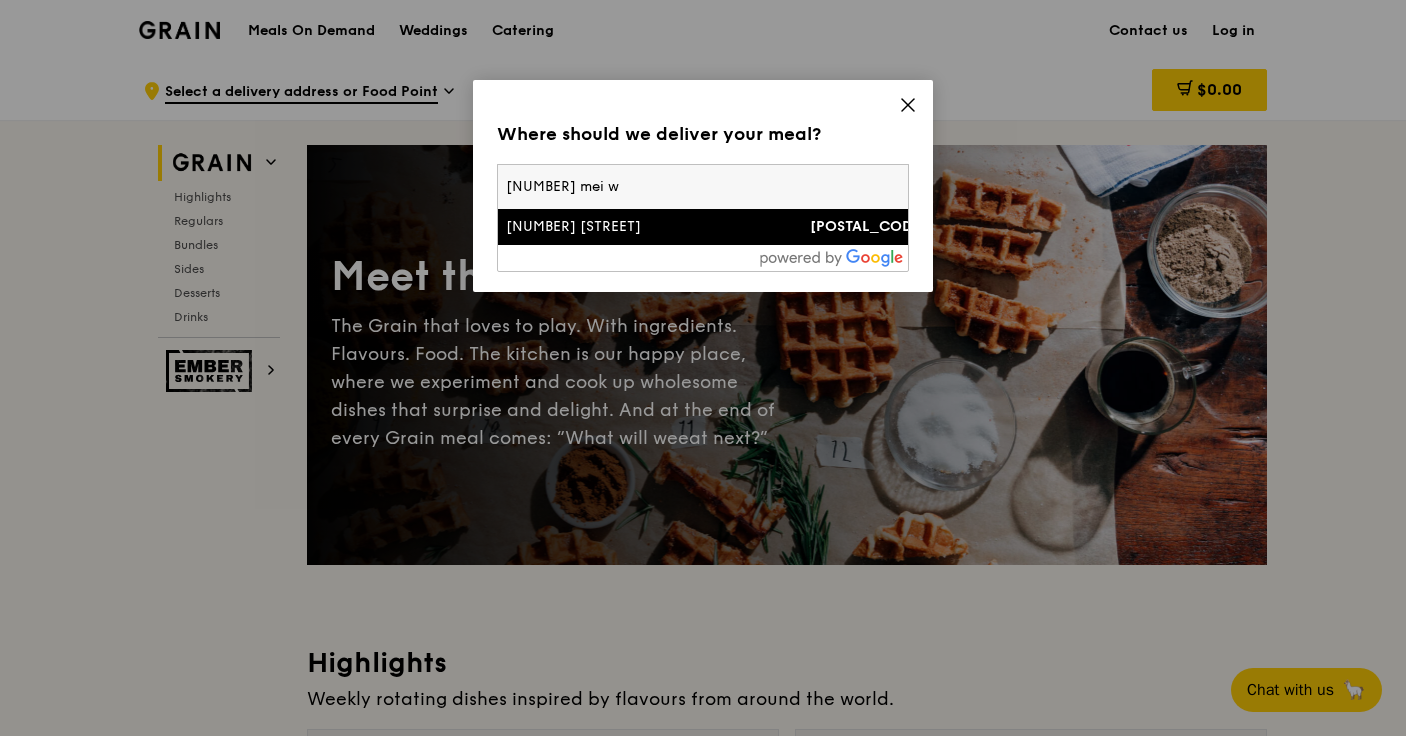 type on "[NUMBER] mei" 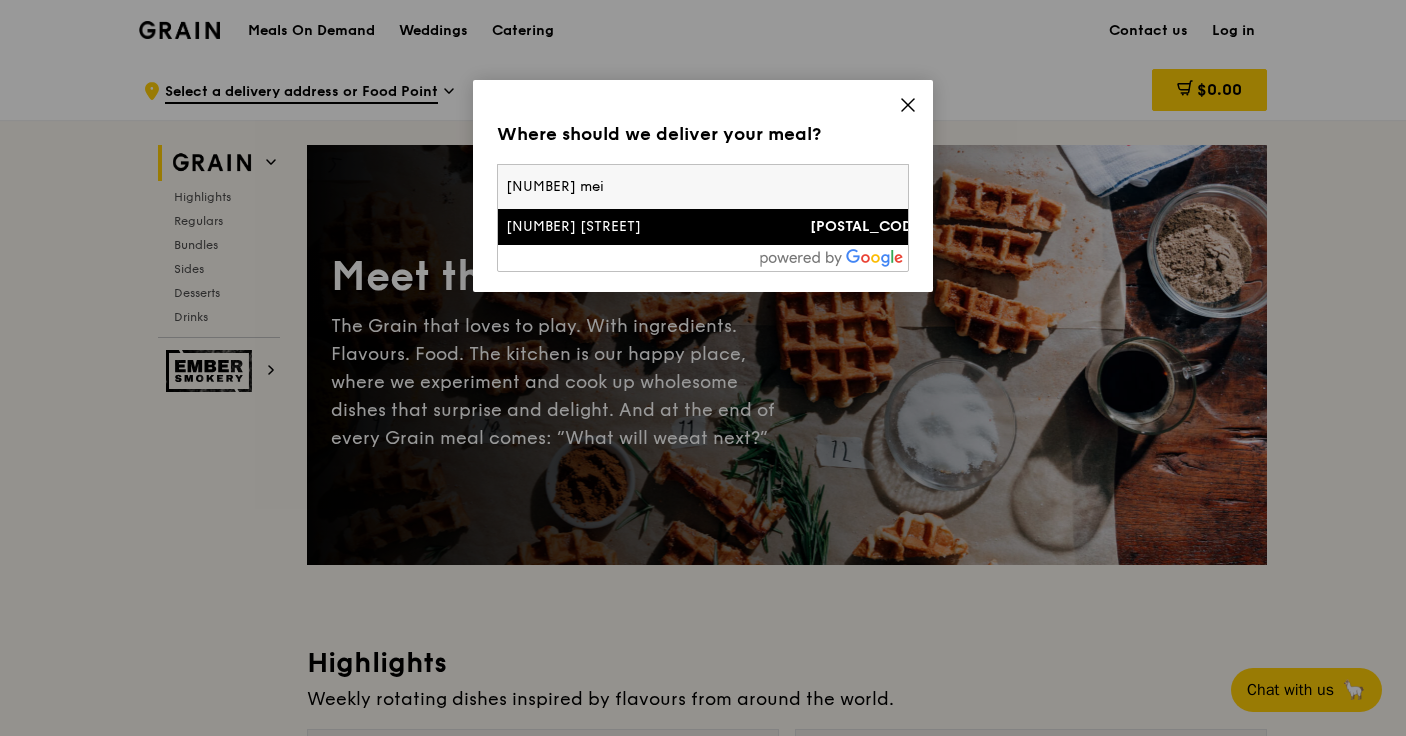 click on "[NUMBER] [STREET]" at bounding box center (654, 227) 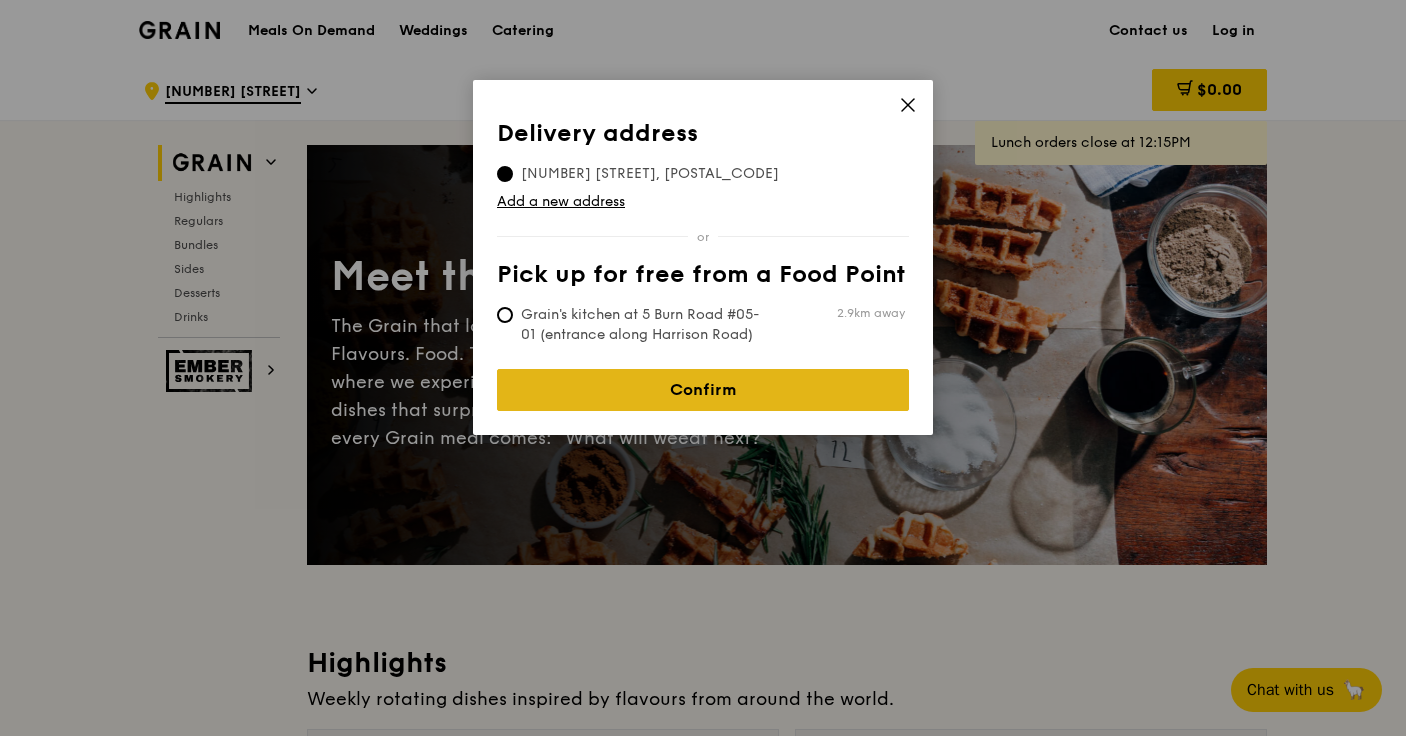 click on "Confirm" at bounding box center (703, 390) 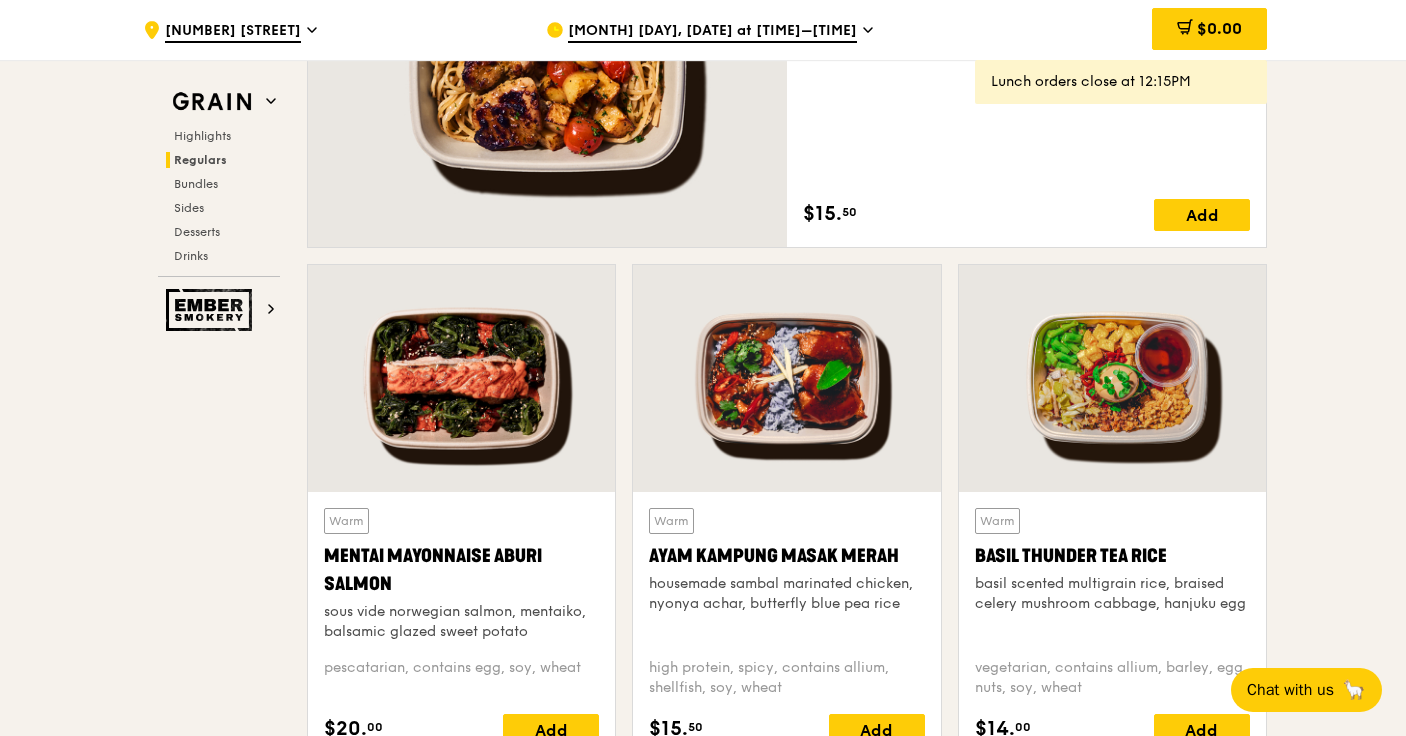 scroll, scrollTop: 1655, scrollLeft: 0, axis: vertical 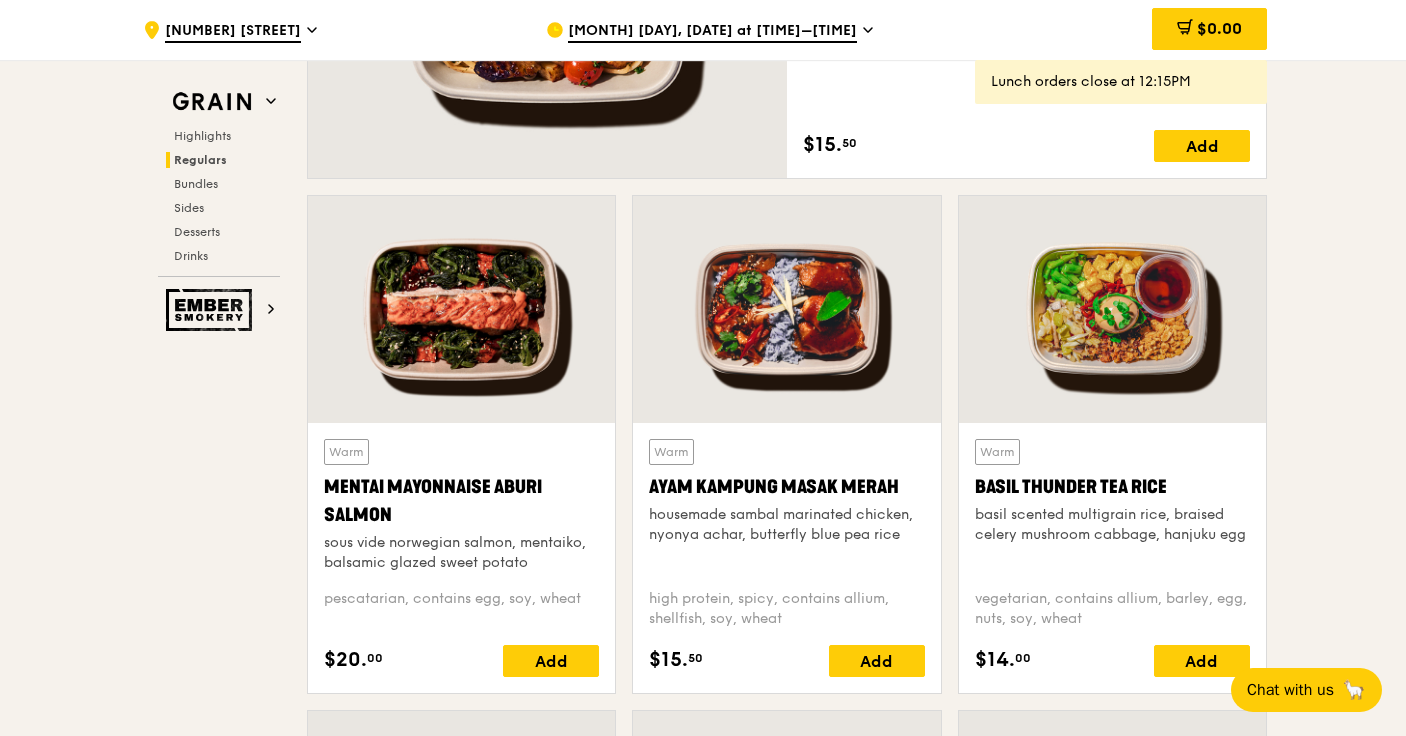 click at bounding box center [461, 309] 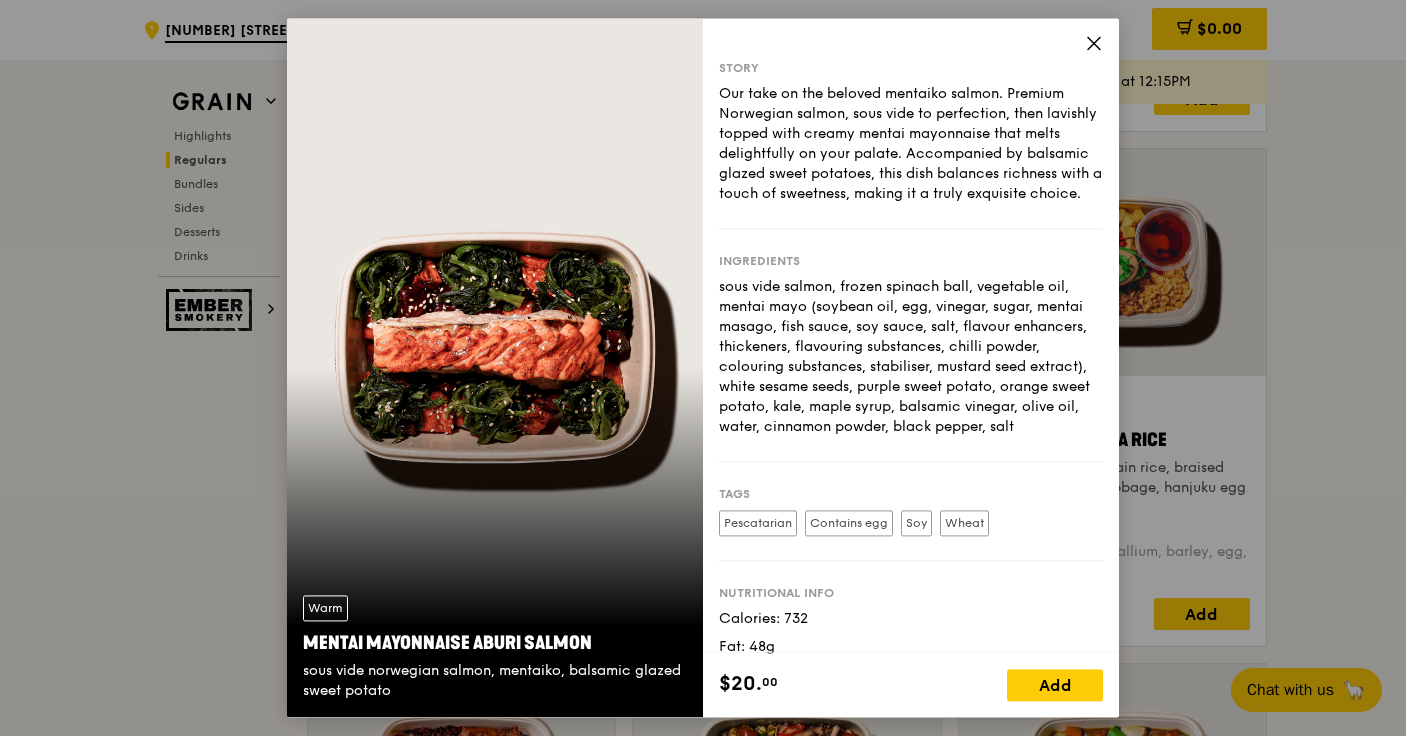 scroll, scrollTop: 1703, scrollLeft: 0, axis: vertical 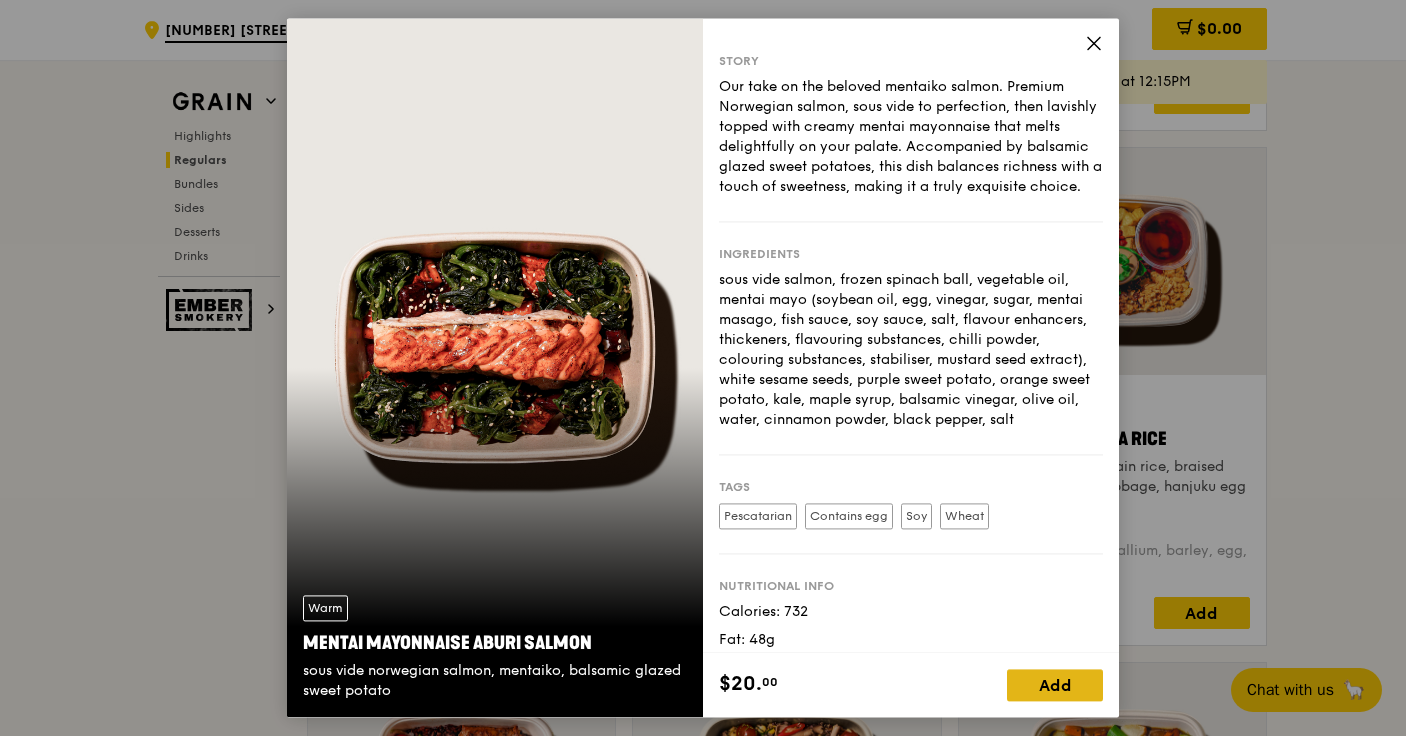 click on "Add" at bounding box center (1055, 686) 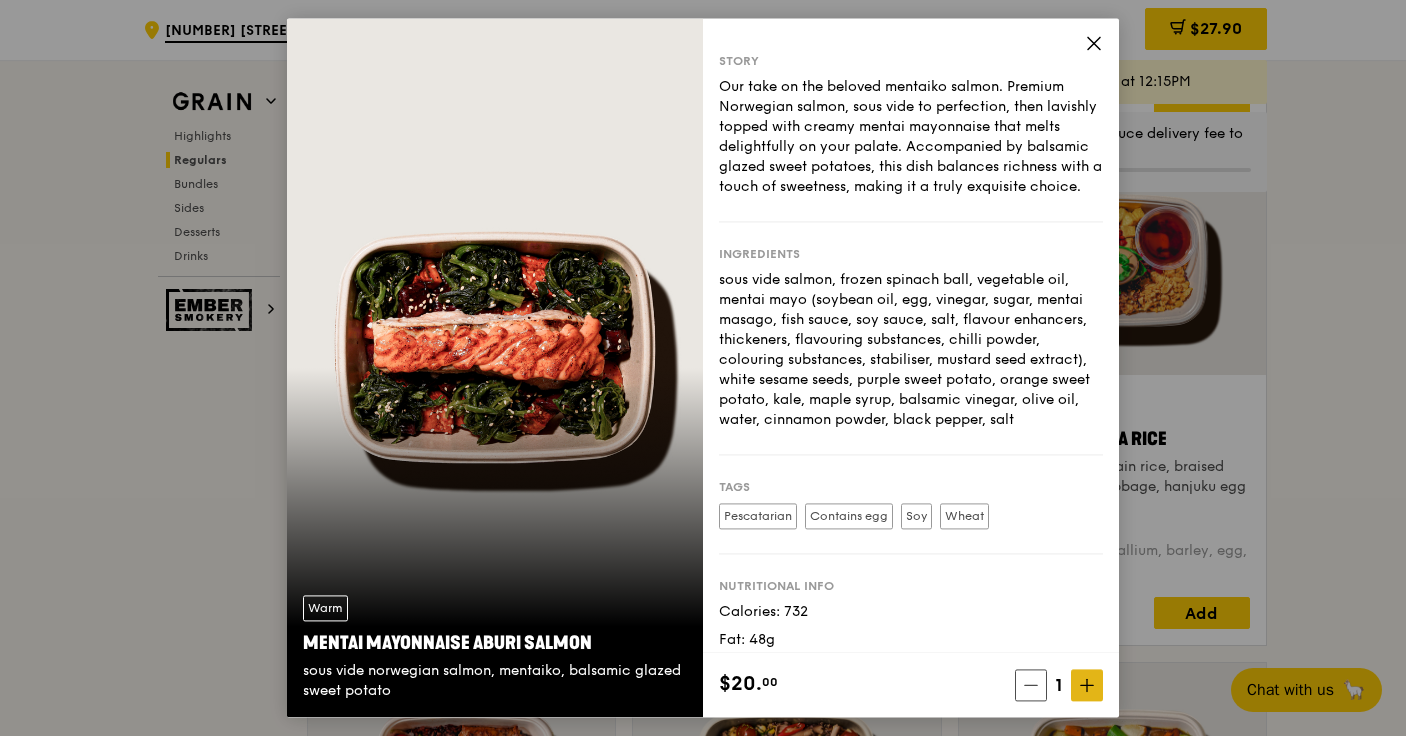 click 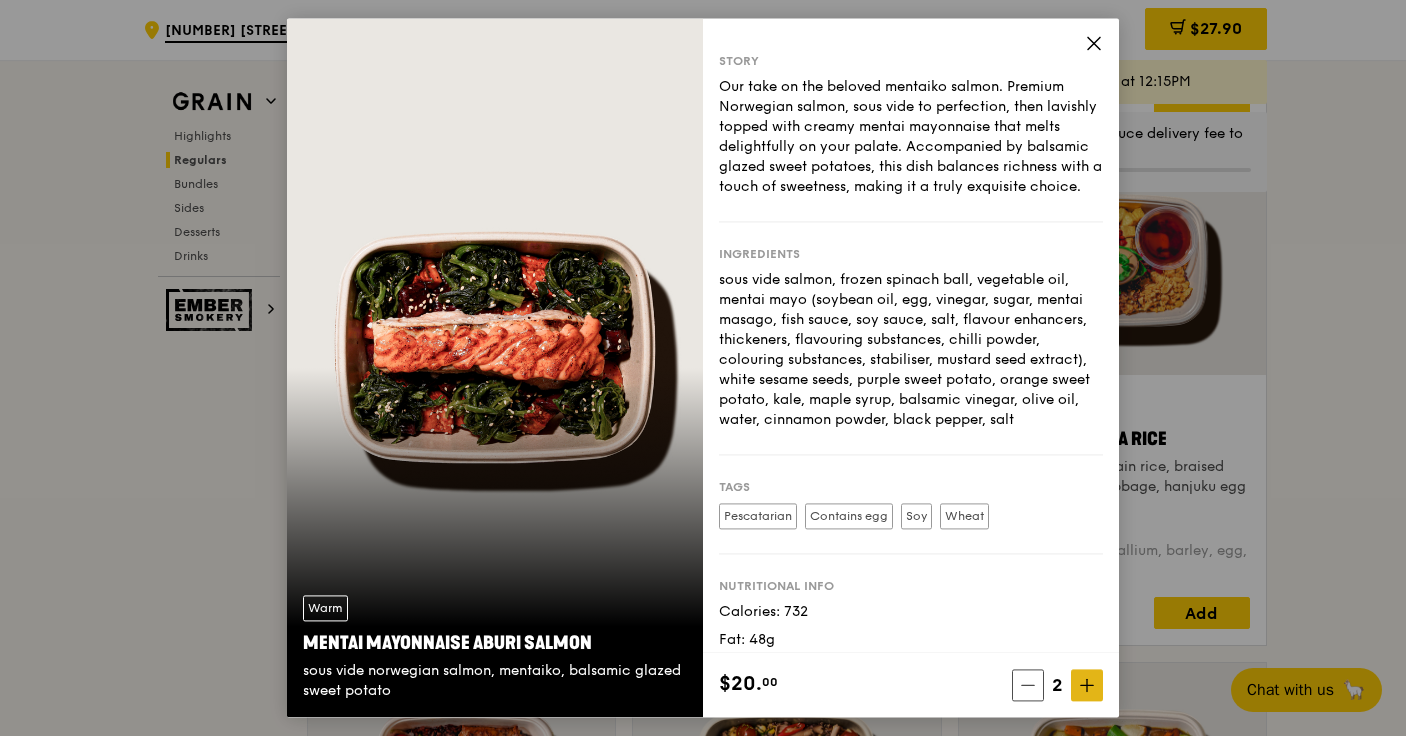 click 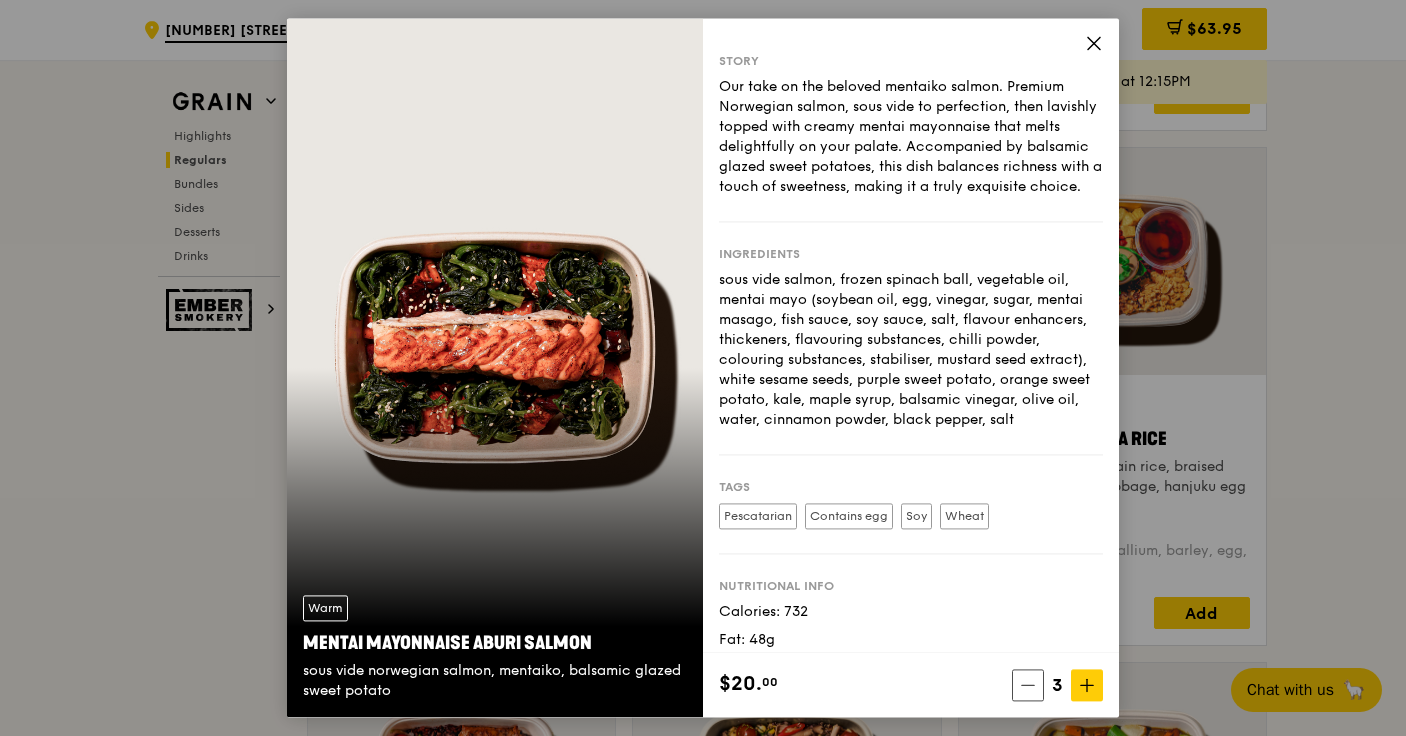 click 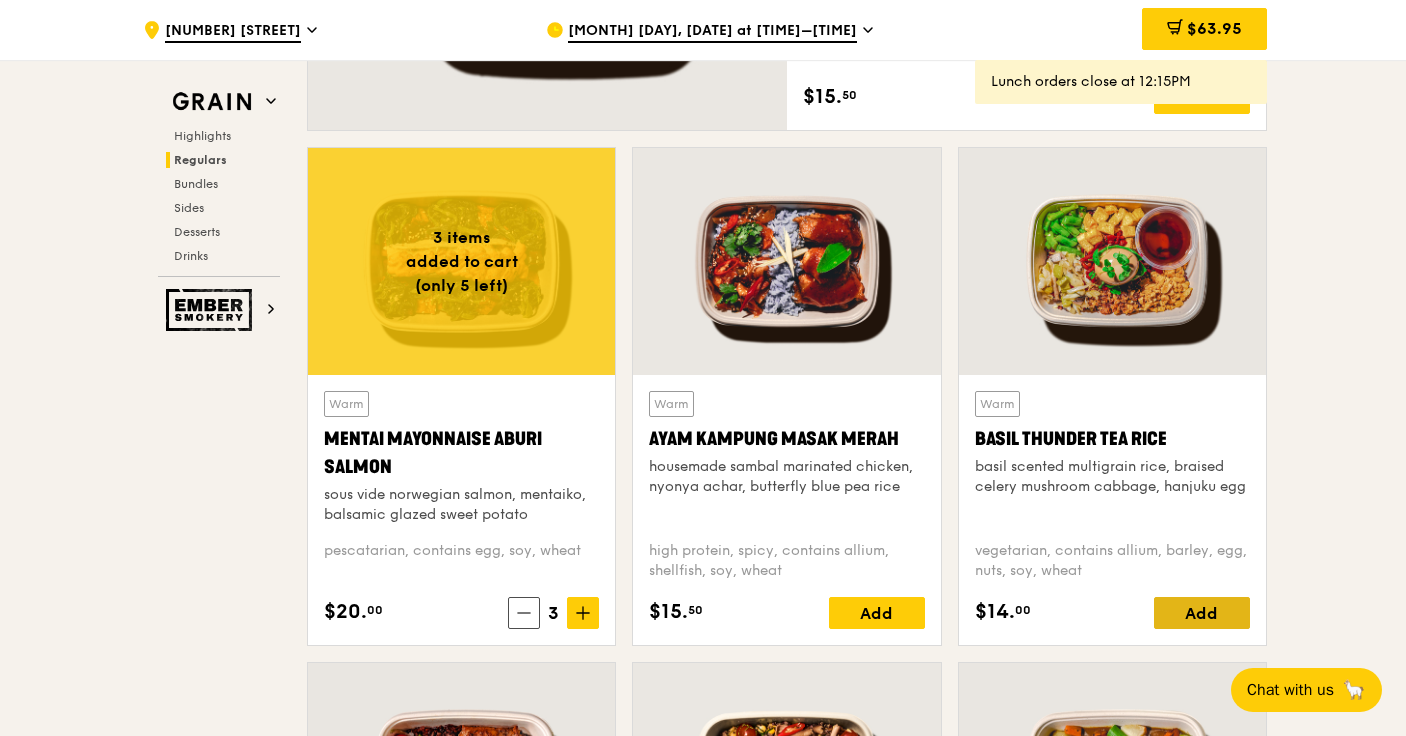 click on "Add" at bounding box center (1202, 613) 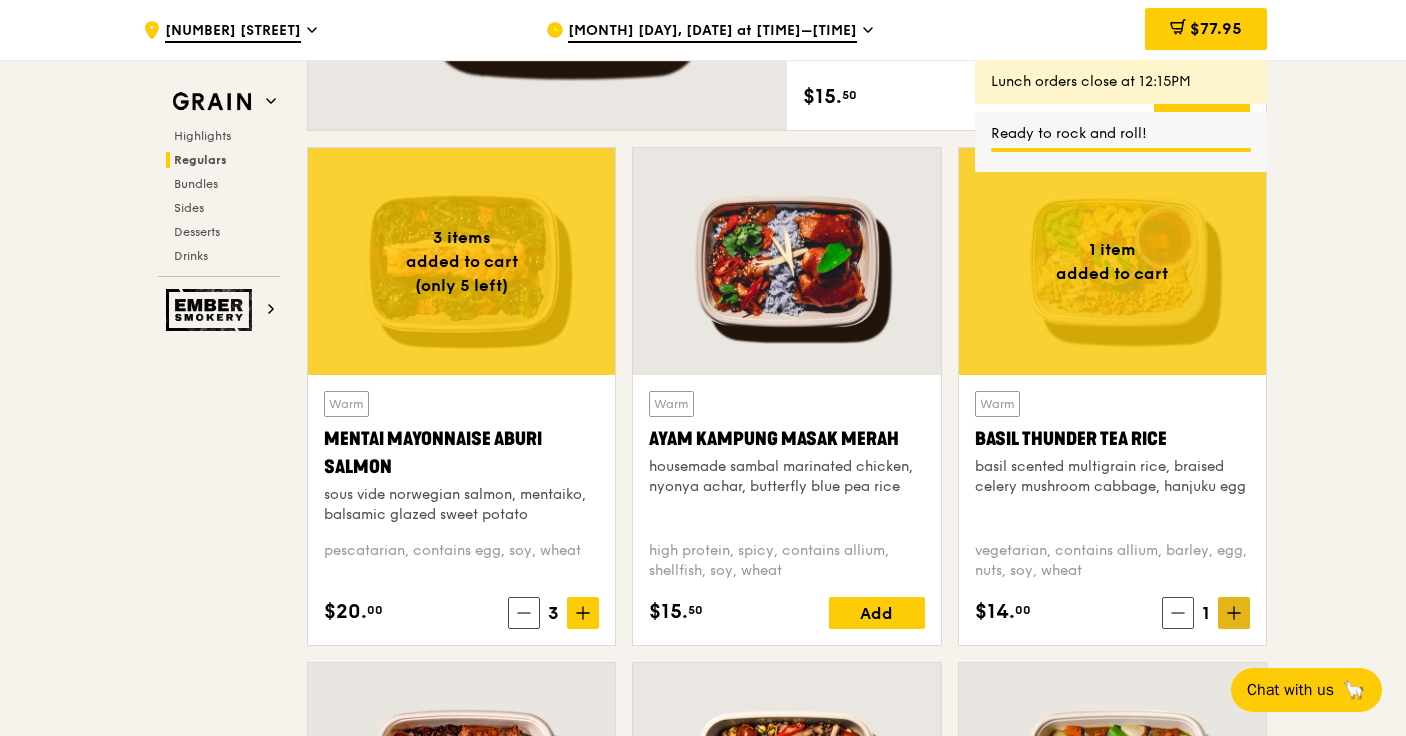 click 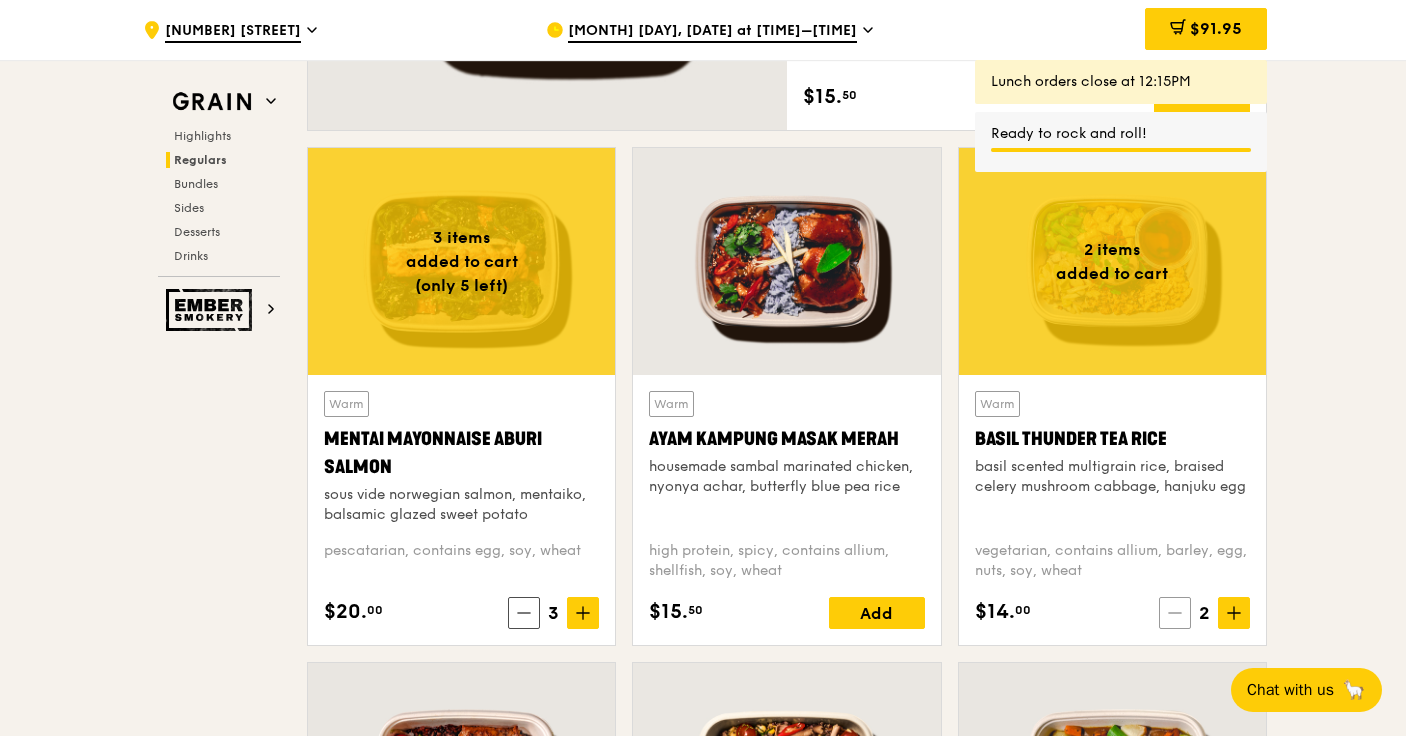 click at bounding box center [1175, 613] 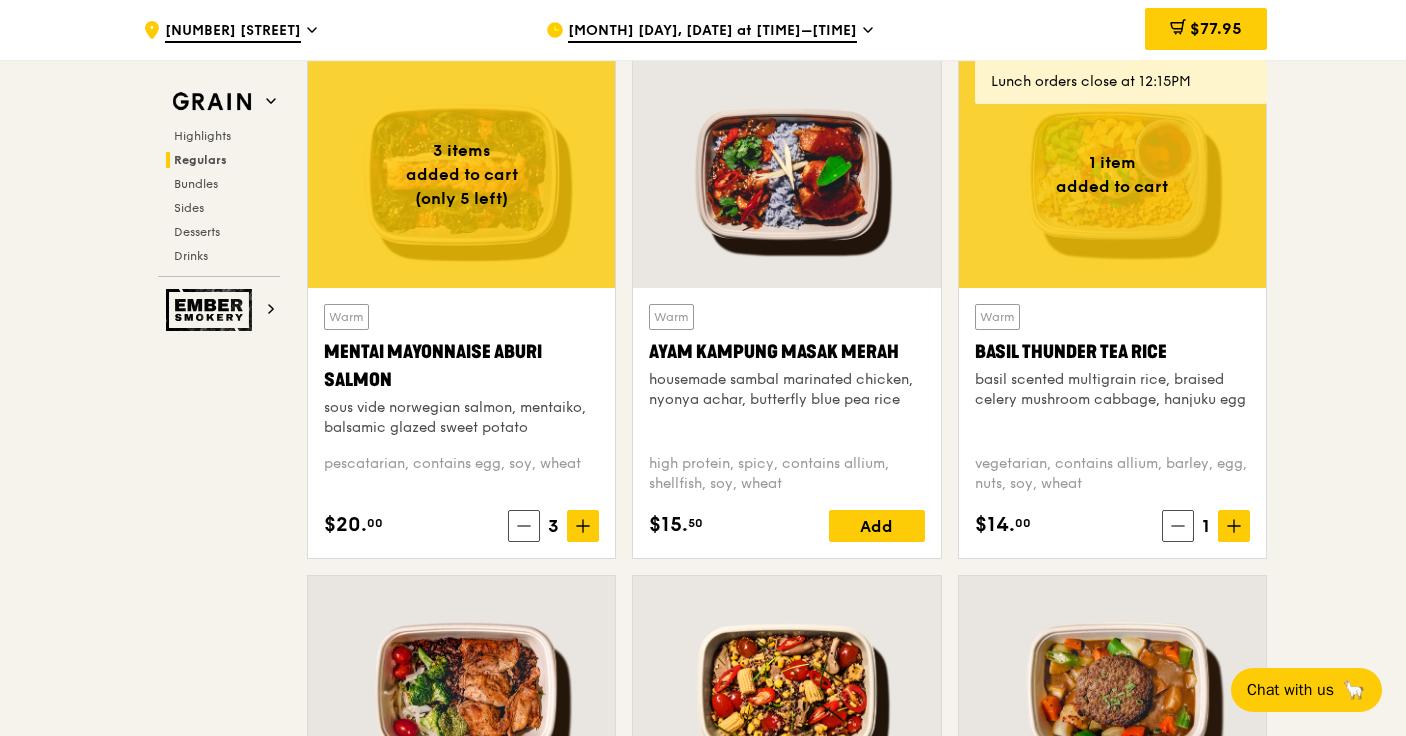 scroll, scrollTop: 1800, scrollLeft: 0, axis: vertical 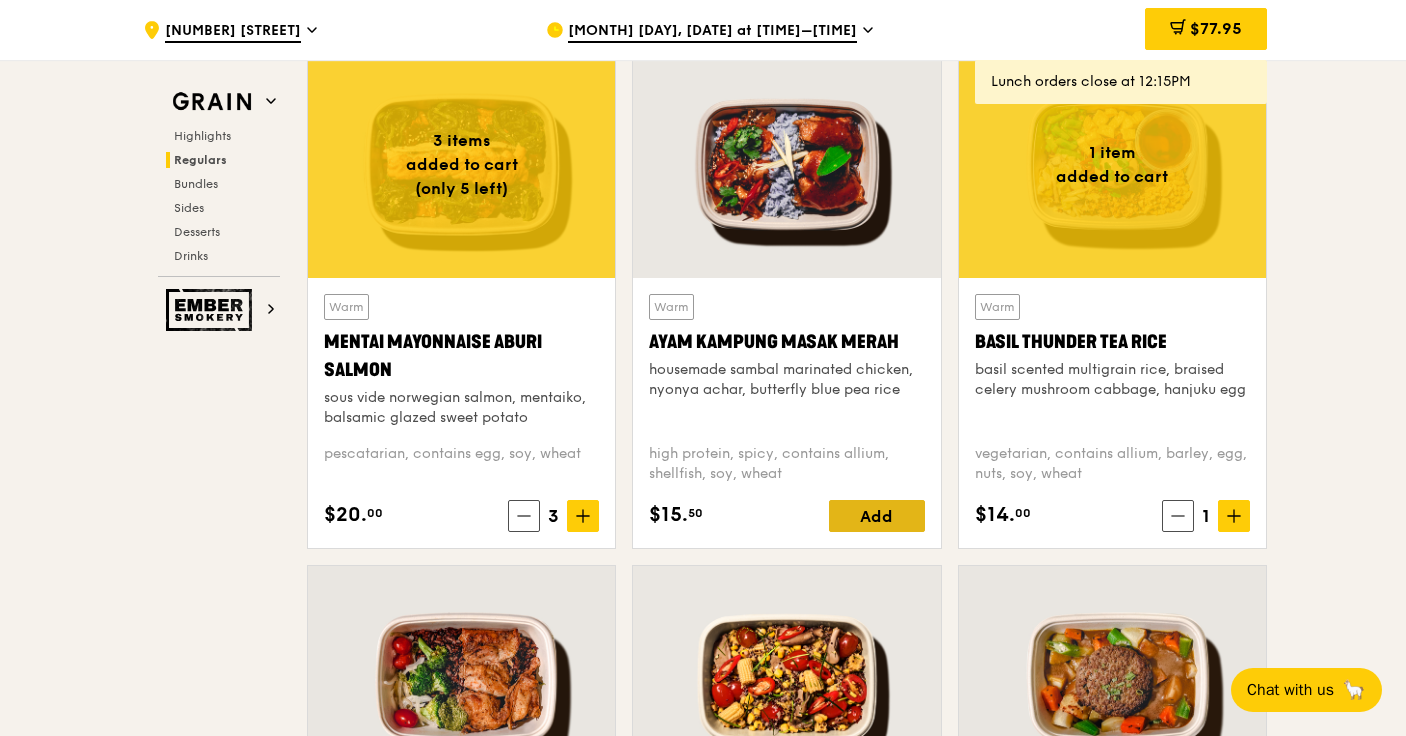 click on "Add" at bounding box center (877, 516) 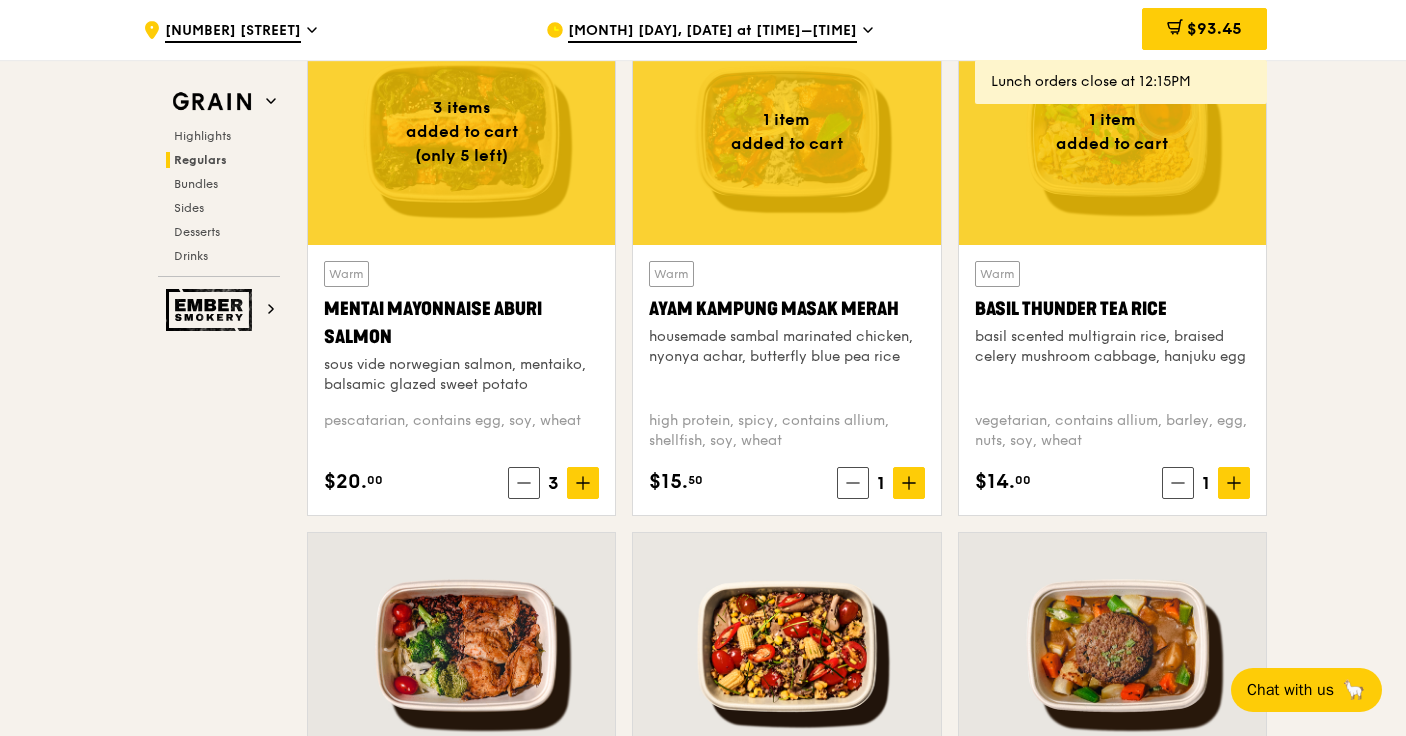 scroll, scrollTop: 1812, scrollLeft: 0, axis: vertical 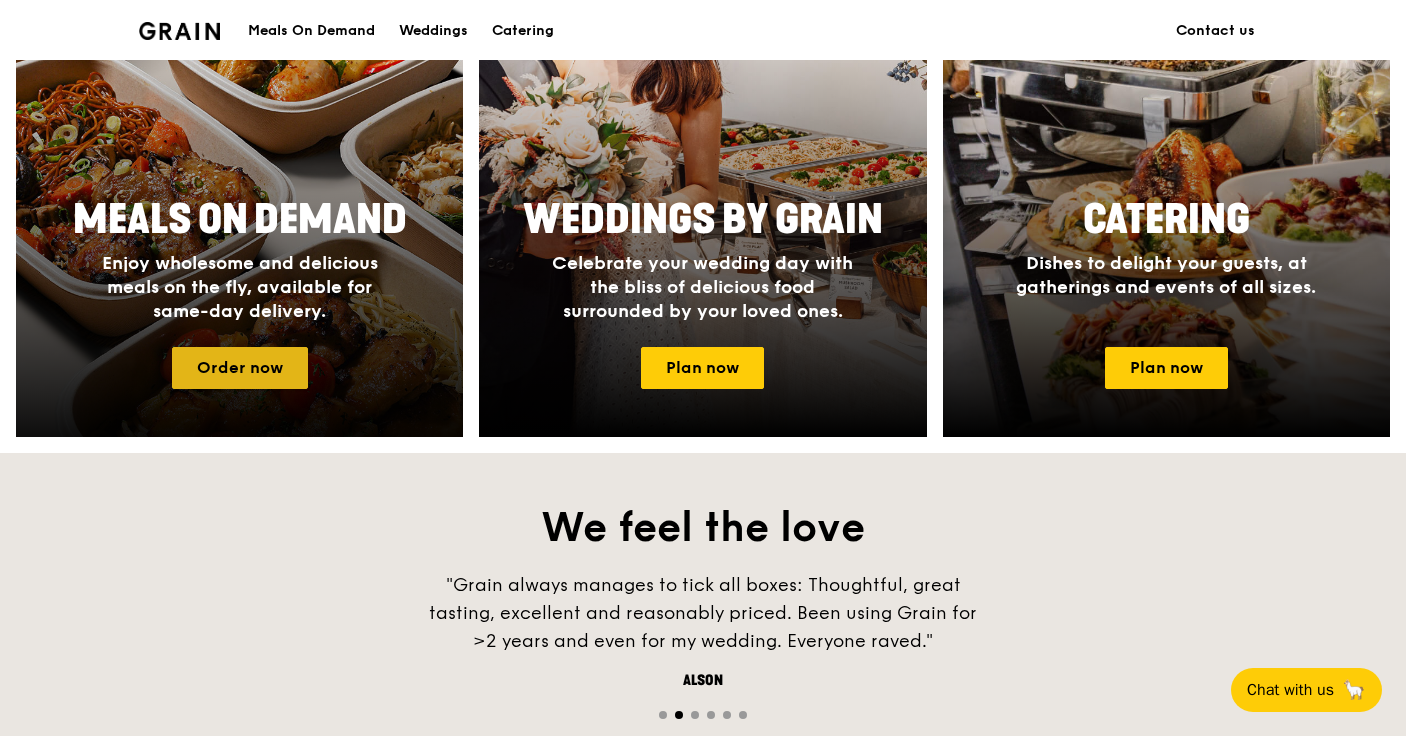click on "Order now" at bounding box center [240, 368] 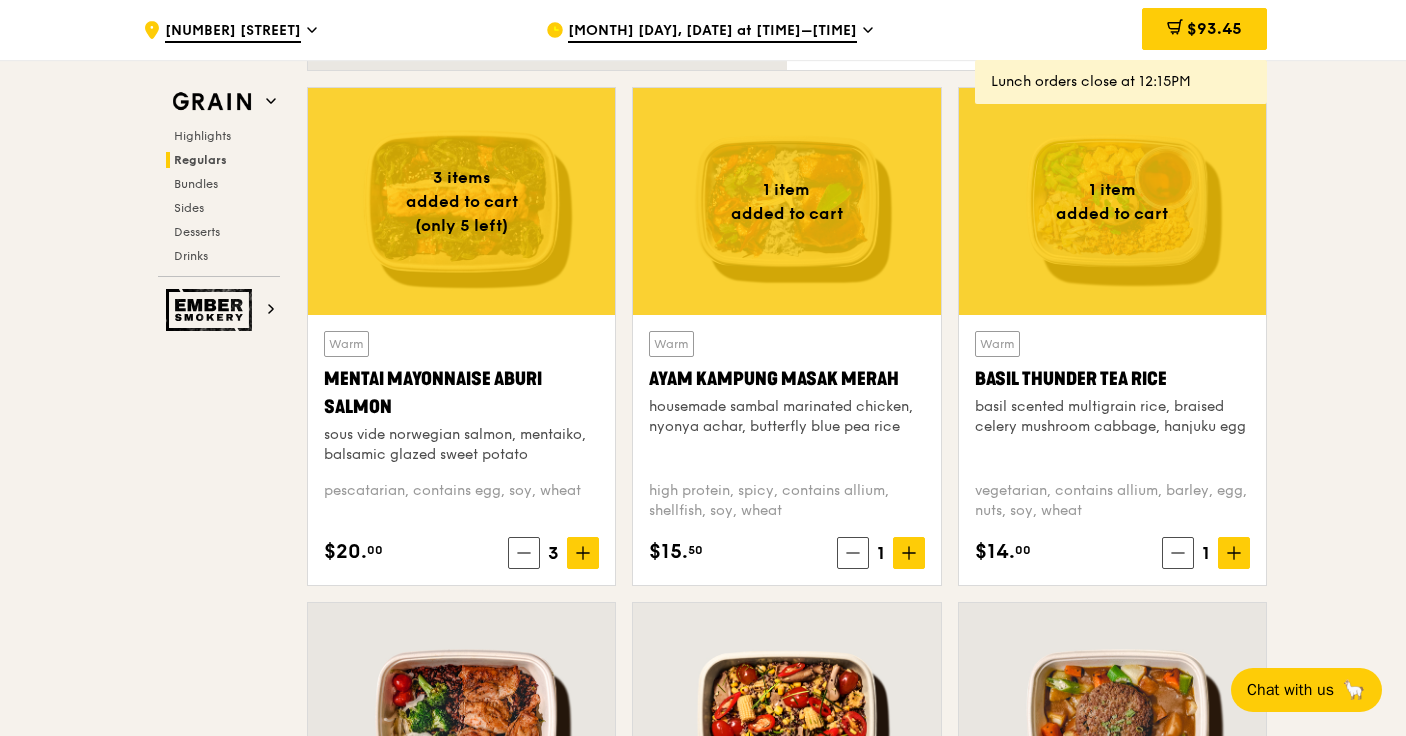 scroll, scrollTop: 1760, scrollLeft: 0, axis: vertical 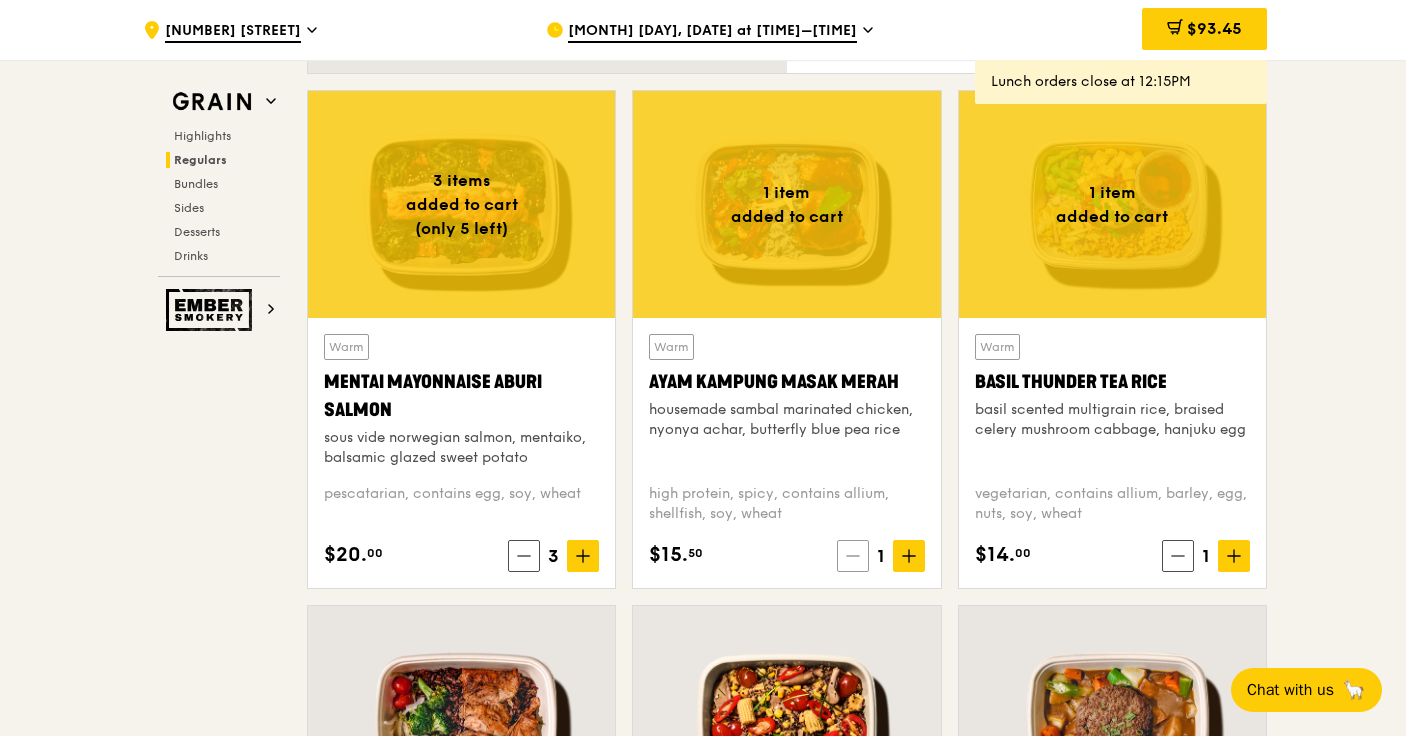 click 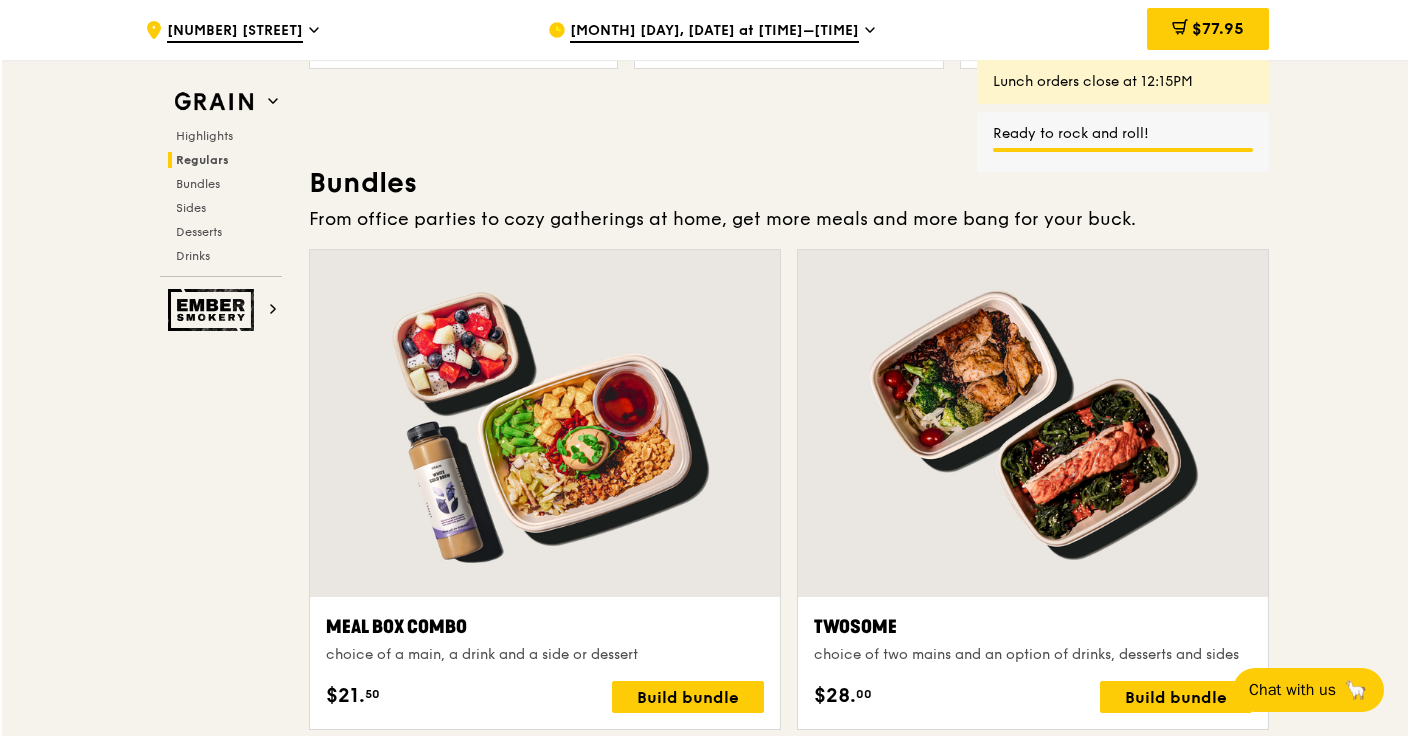 scroll, scrollTop: 2838, scrollLeft: 0, axis: vertical 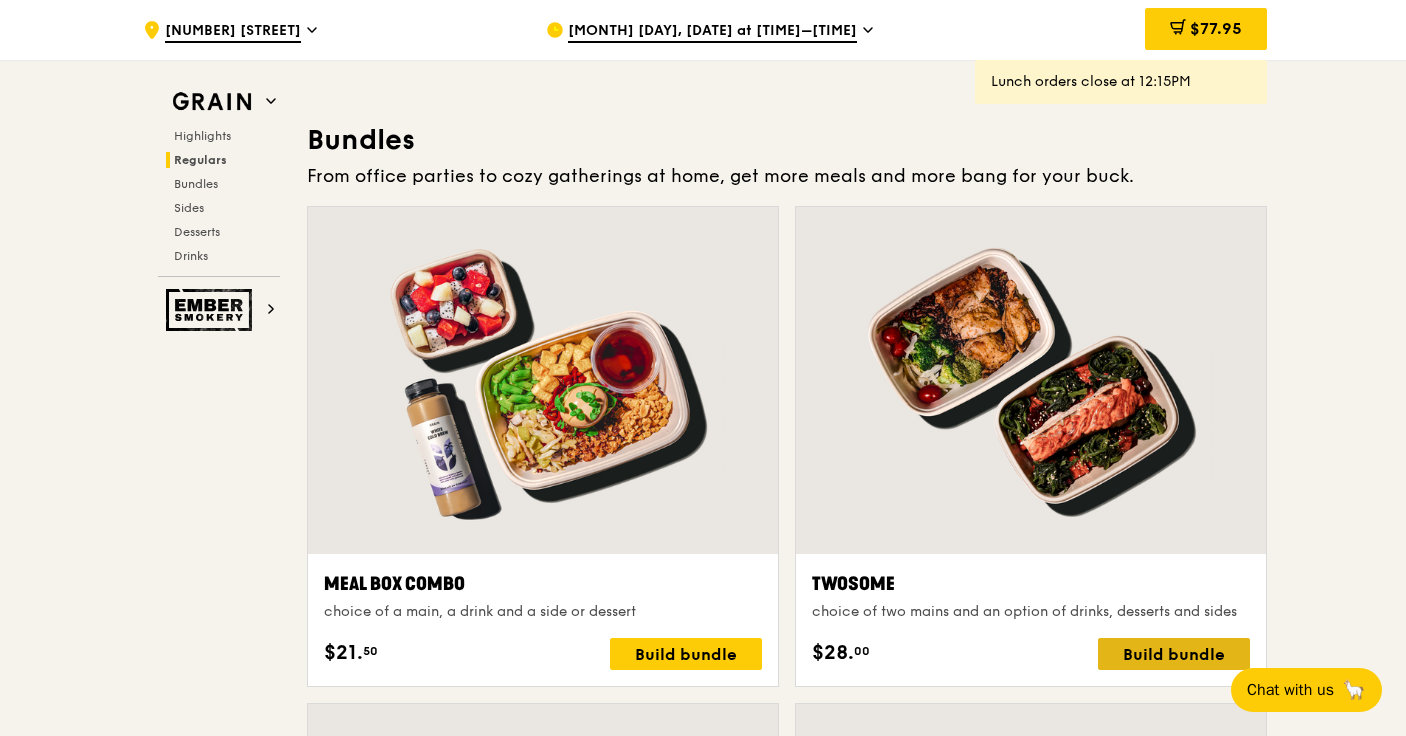 click on "Build bundle" at bounding box center (1174, 654) 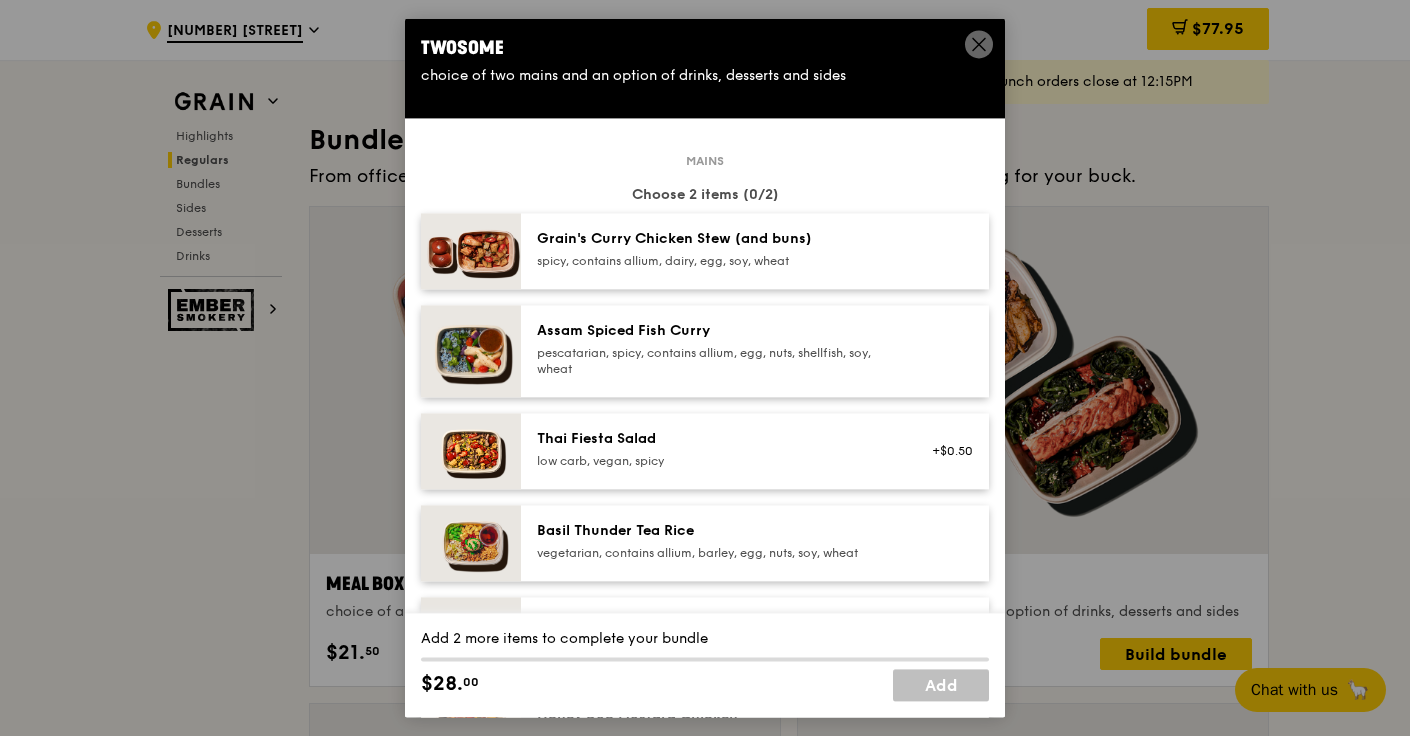 click on "Basil Thunder Tea Rice
vegetarian, contains allium, barley, egg, nuts, soy, wheat" at bounding box center [755, 543] 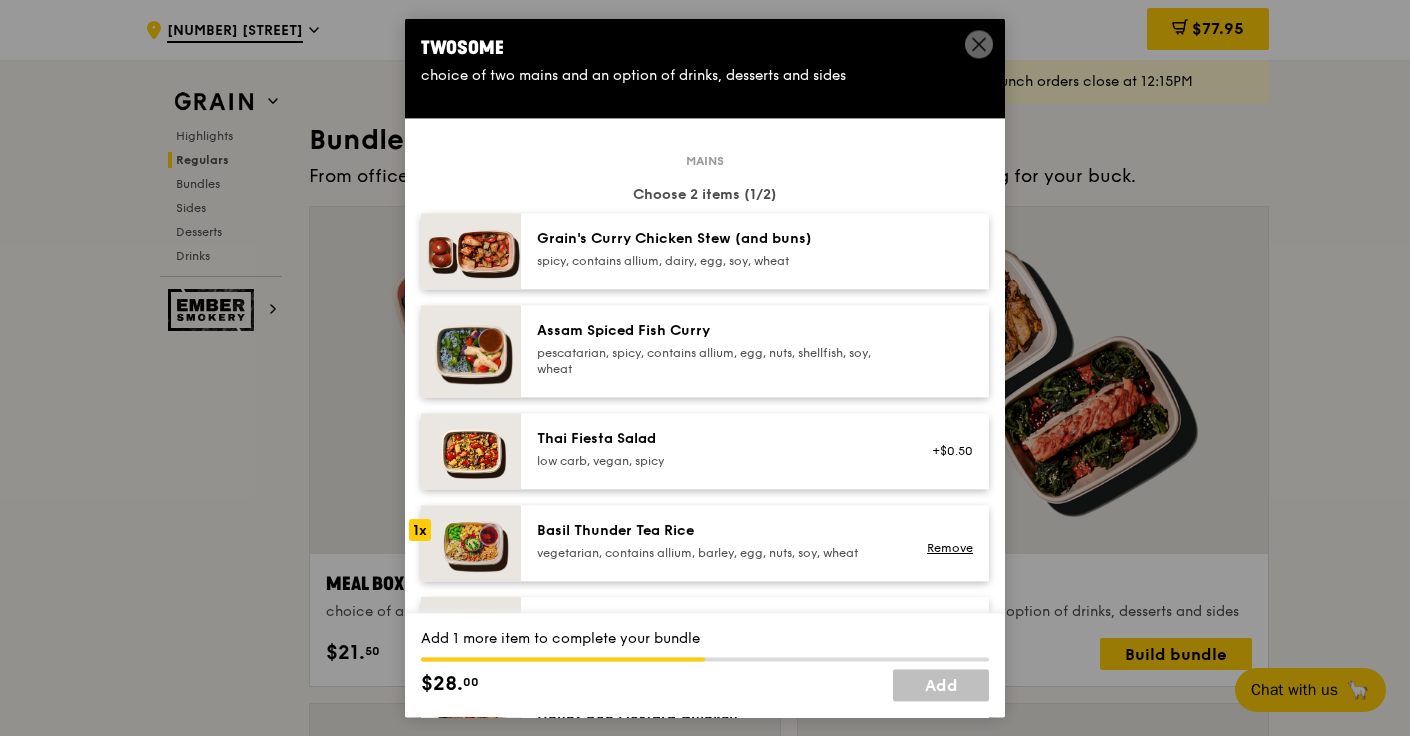 click at bounding box center [471, 251] 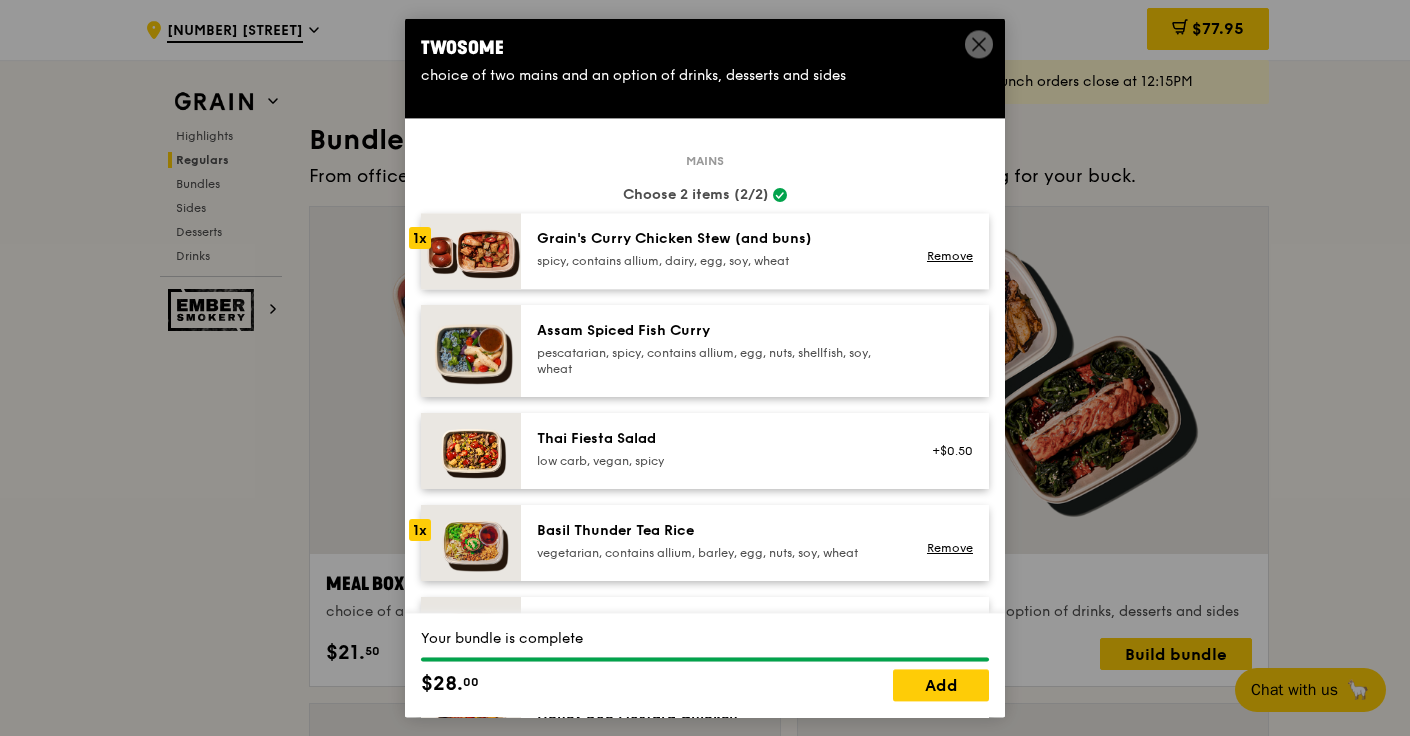 click at bounding box center (471, 251) 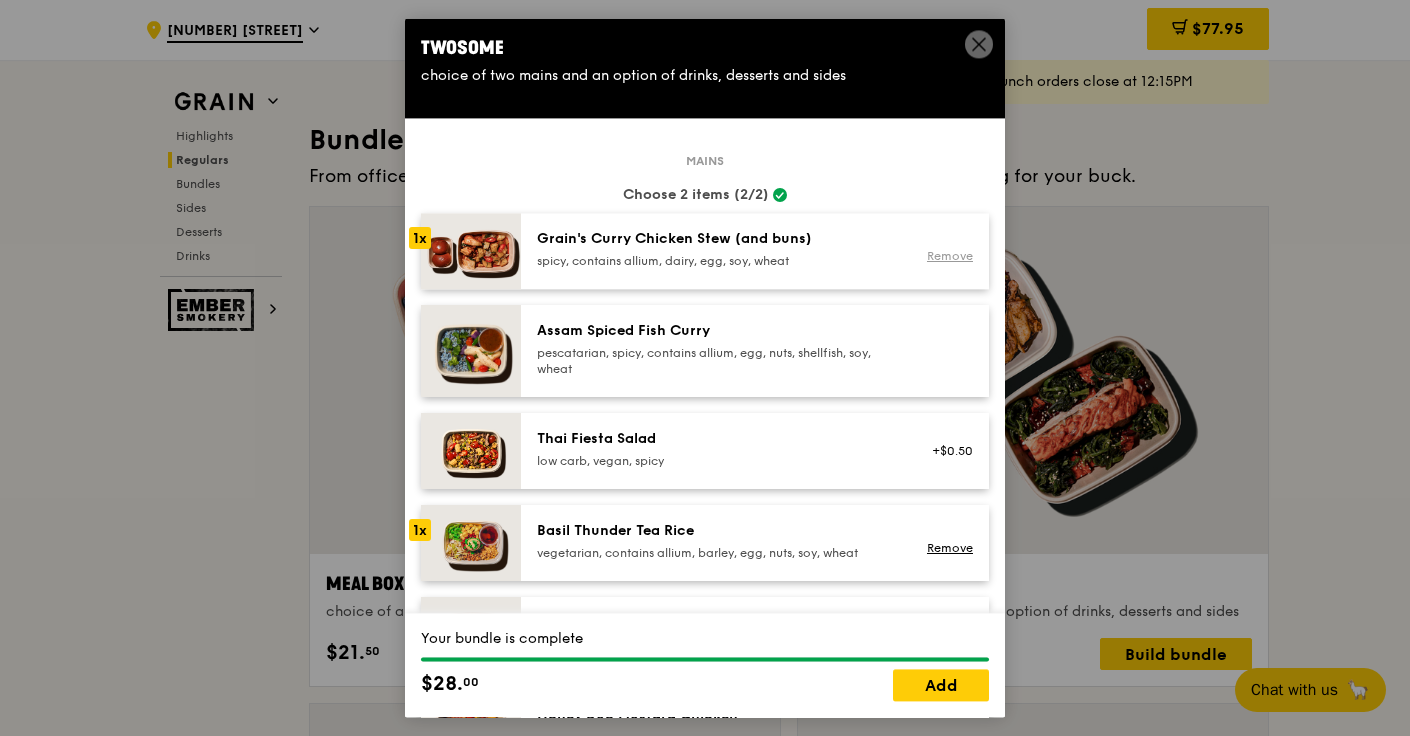 click on "Remove" at bounding box center (950, 256) 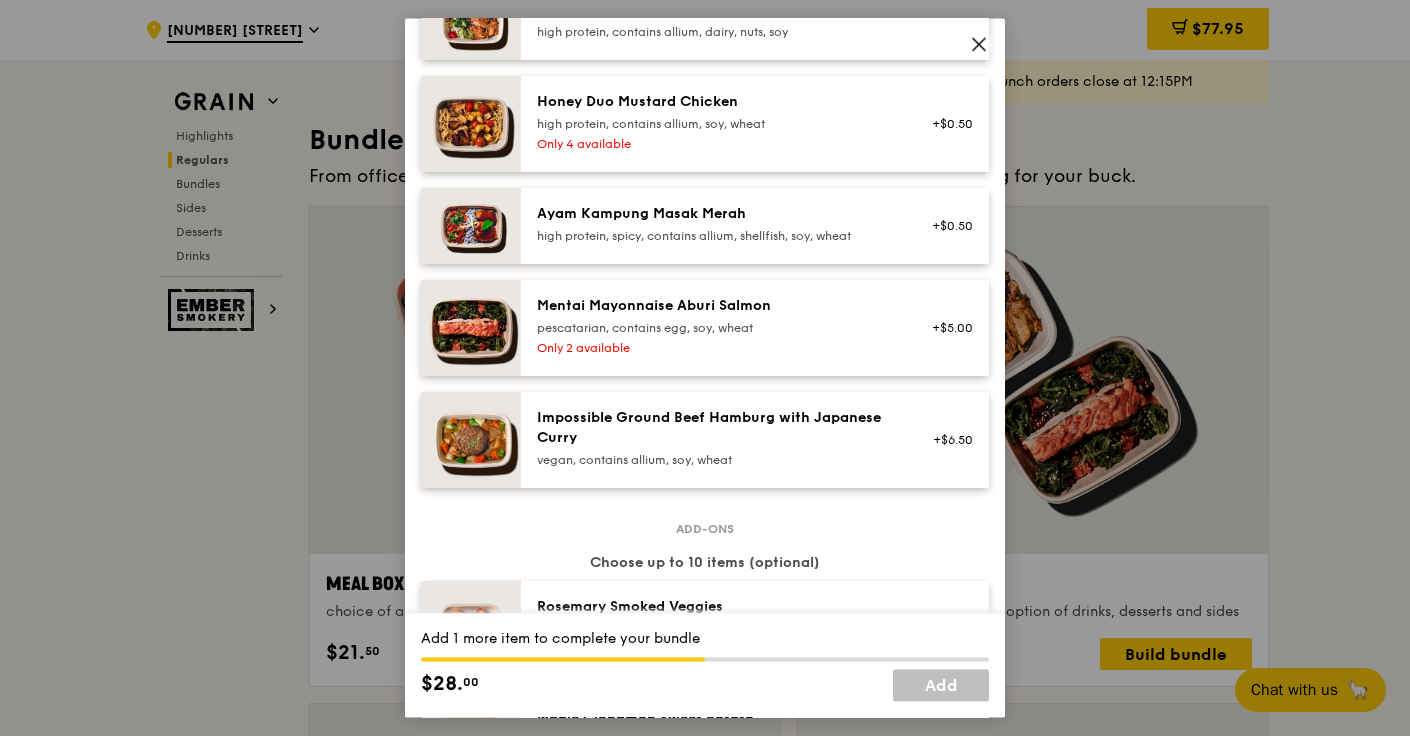 scroll, scrollTop: 610, scrollLeft: 0, axis: vertical 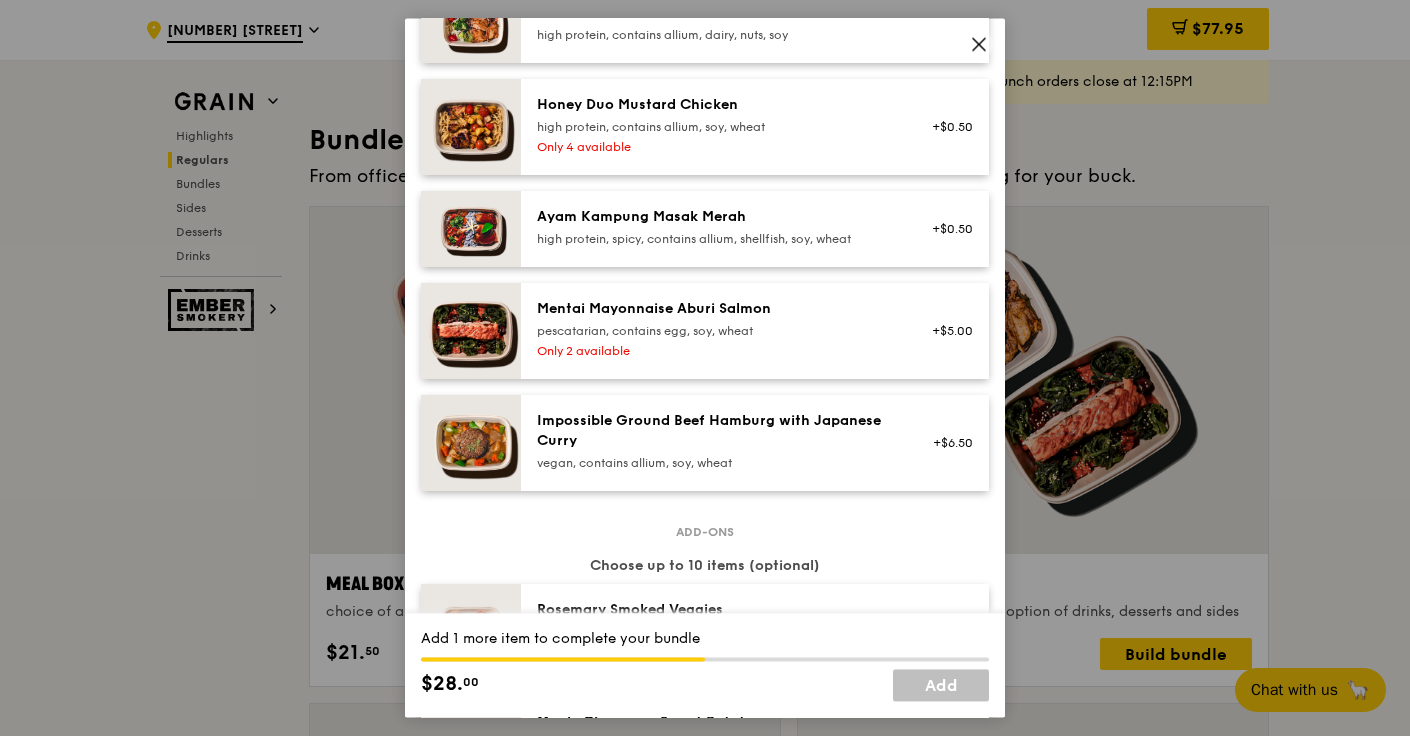click on "Mains
Choose 2 items (1/2)
Grain's Curry Chicken Stew (and buns)
spicy, contains allium, dairy, egg, soy, wheat
Assam Spiced Fish Curry
pescatarian, spicy, contains allium, egg, nuts, shellfish, soy, wheat
Thai Fiesta Salad
low carb, vegan, spicy
+$0.50
1x
Basil Thunder Tea Rice
vegetarian, contains allium, barley, egg, nuts, soy, wheat
Remove
Grilled Farm Fresh Chicken
high protein, contains allium, dairy, nuts, soy
Honey Duo Mustard Chicken
high protein, contains allium, soy, wheat
Only 4 available
+$0.50
Ayam Kampung Masak Merah
high protein, spicy, contains allium, shellfish, soy, wheat
+$0.50
Mentai Mayonnaise Aburi Salmon
pescatarian, contains egg, soy, wheat
Only 2 available" at bounding box center [705, 40] 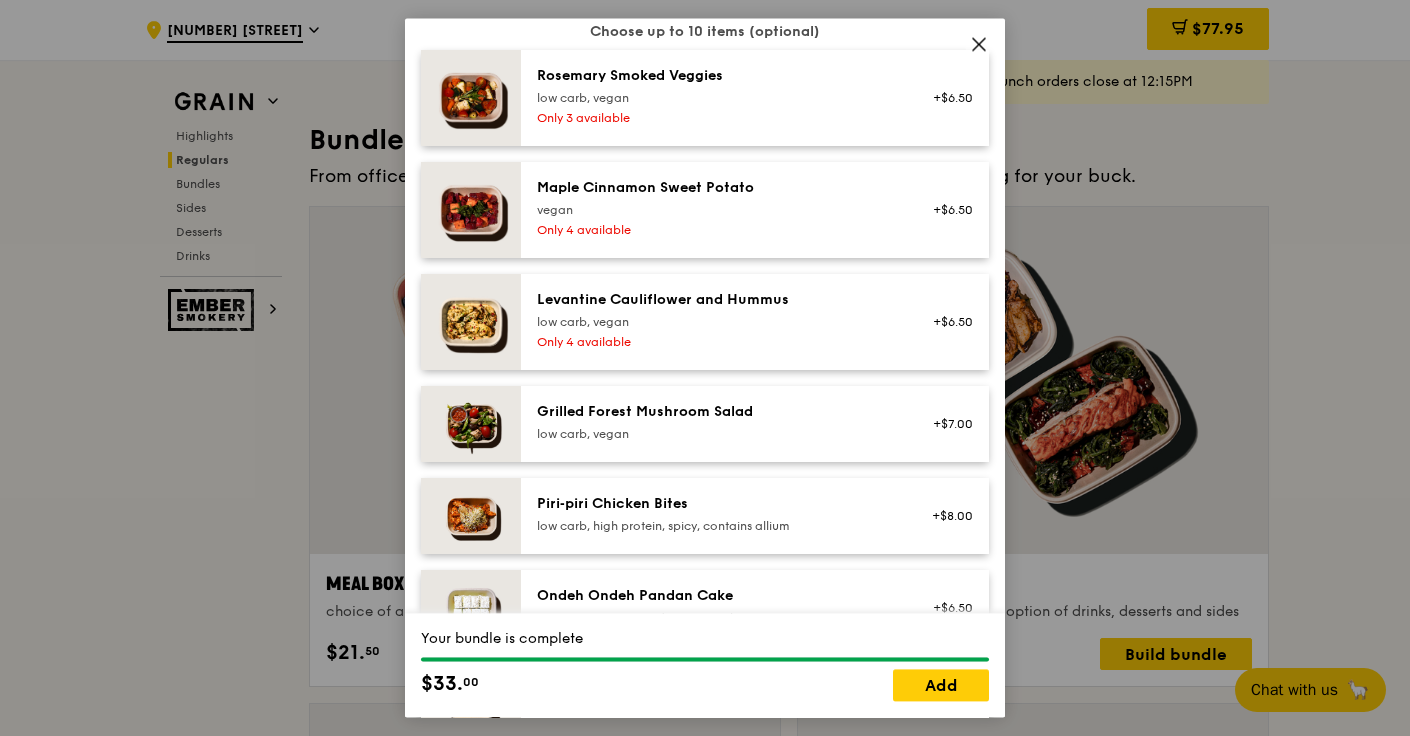 scroll, scrollTop: 1073, scrollLeft: 0, axis: vertical 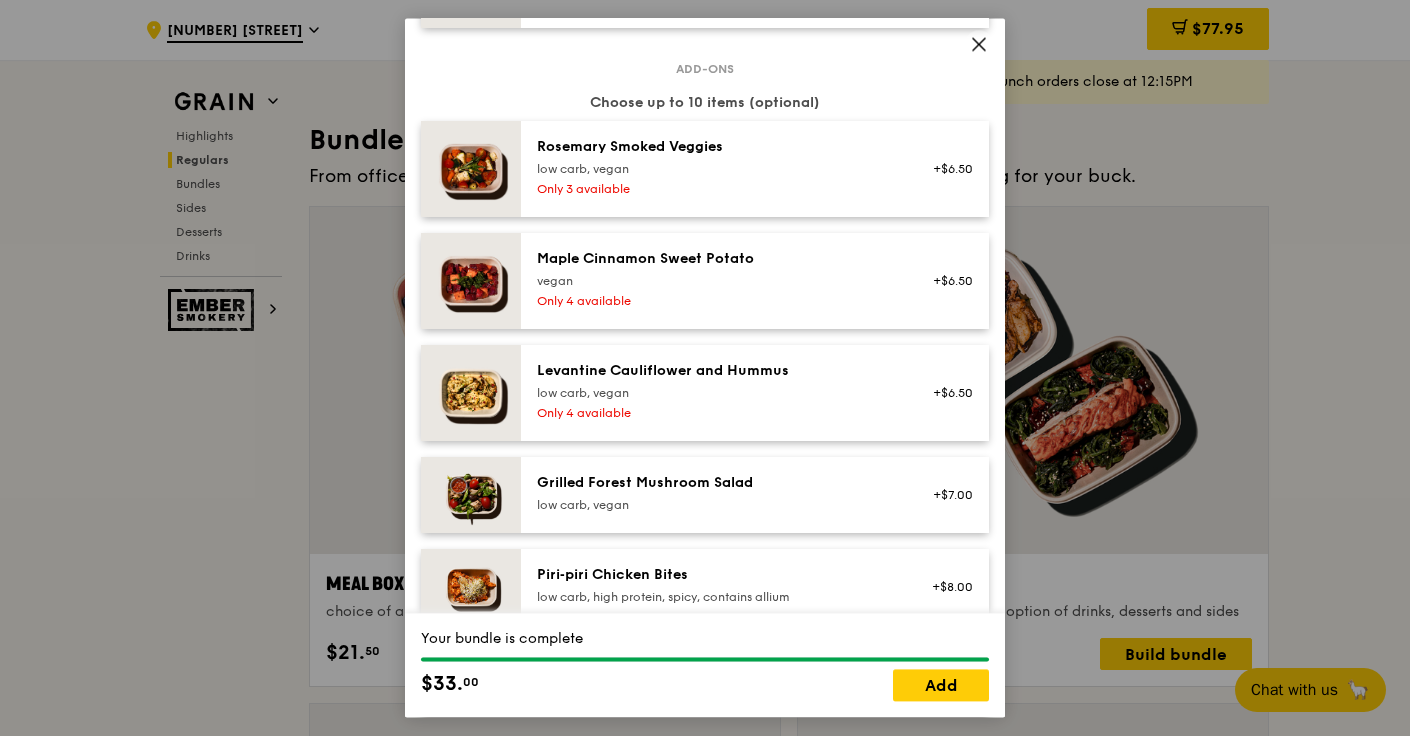 click at bounding box center (471, 169) 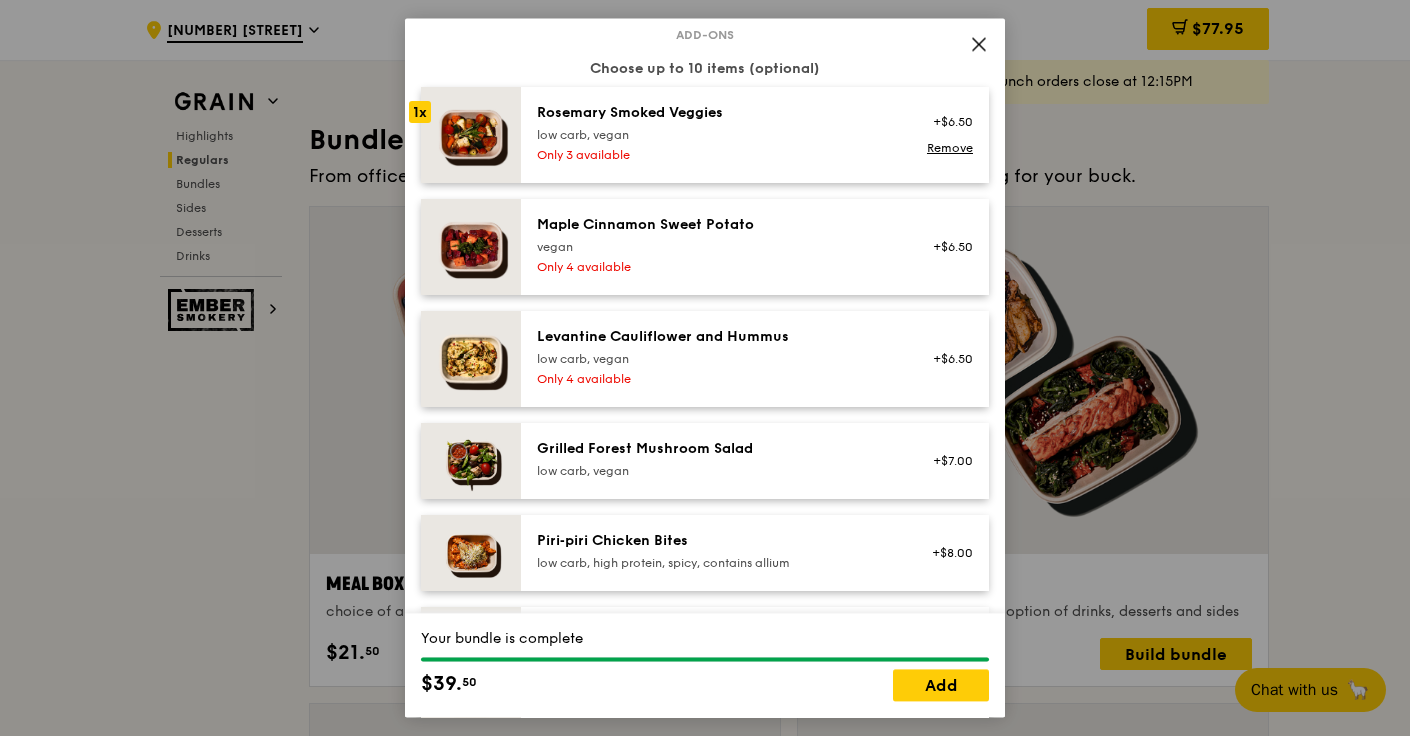scroll, scrollTop: 1110, scrollLeft: 0, axis: vertical 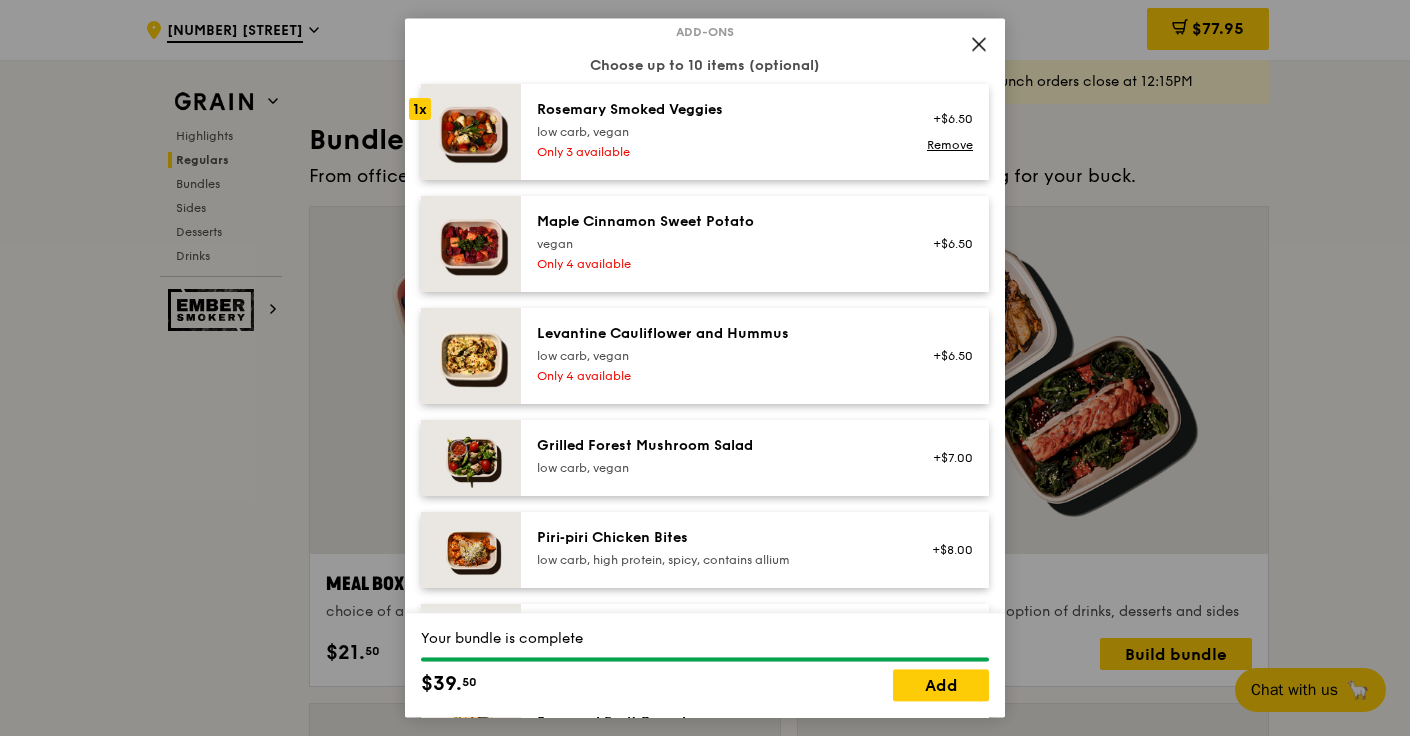 click at bounding box center (471, 356) 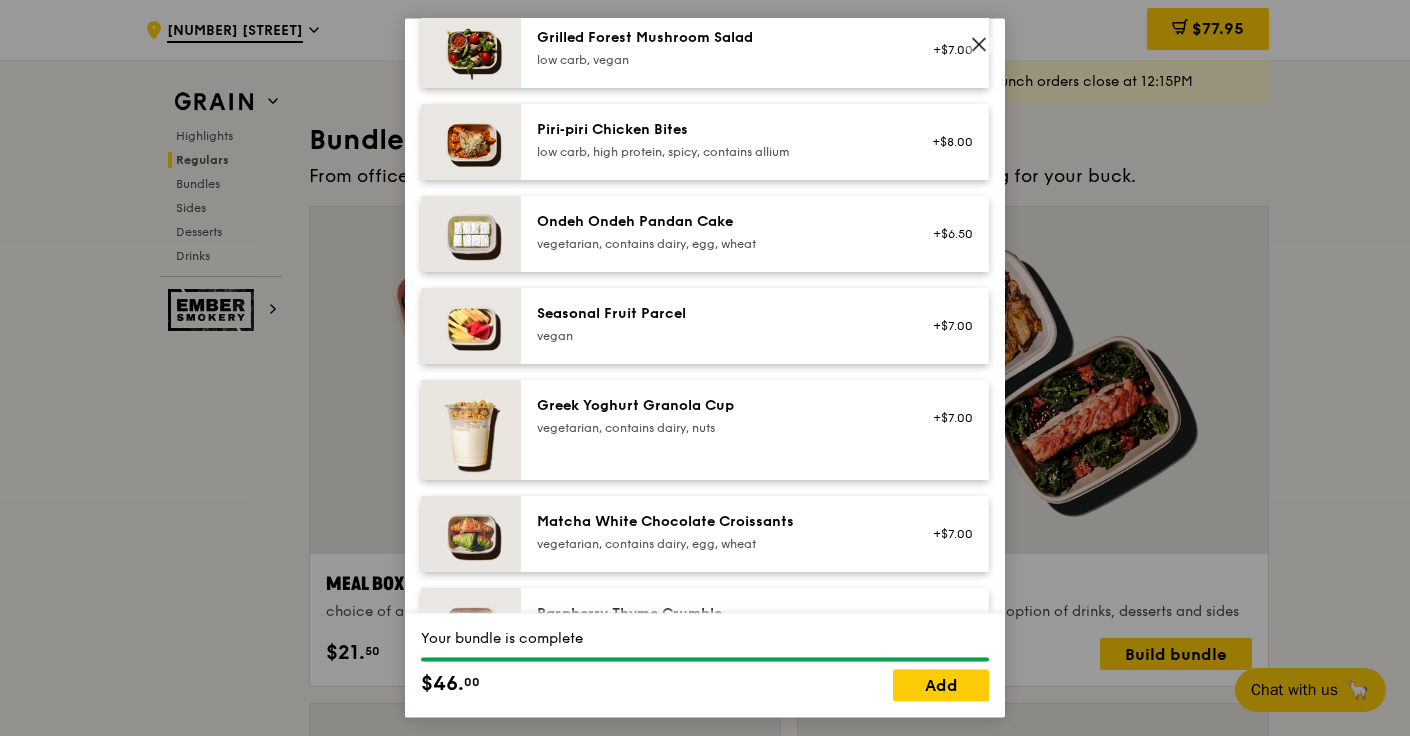 scroll, scrollTop: 1492, scrollLeft: 0, axis: vertical 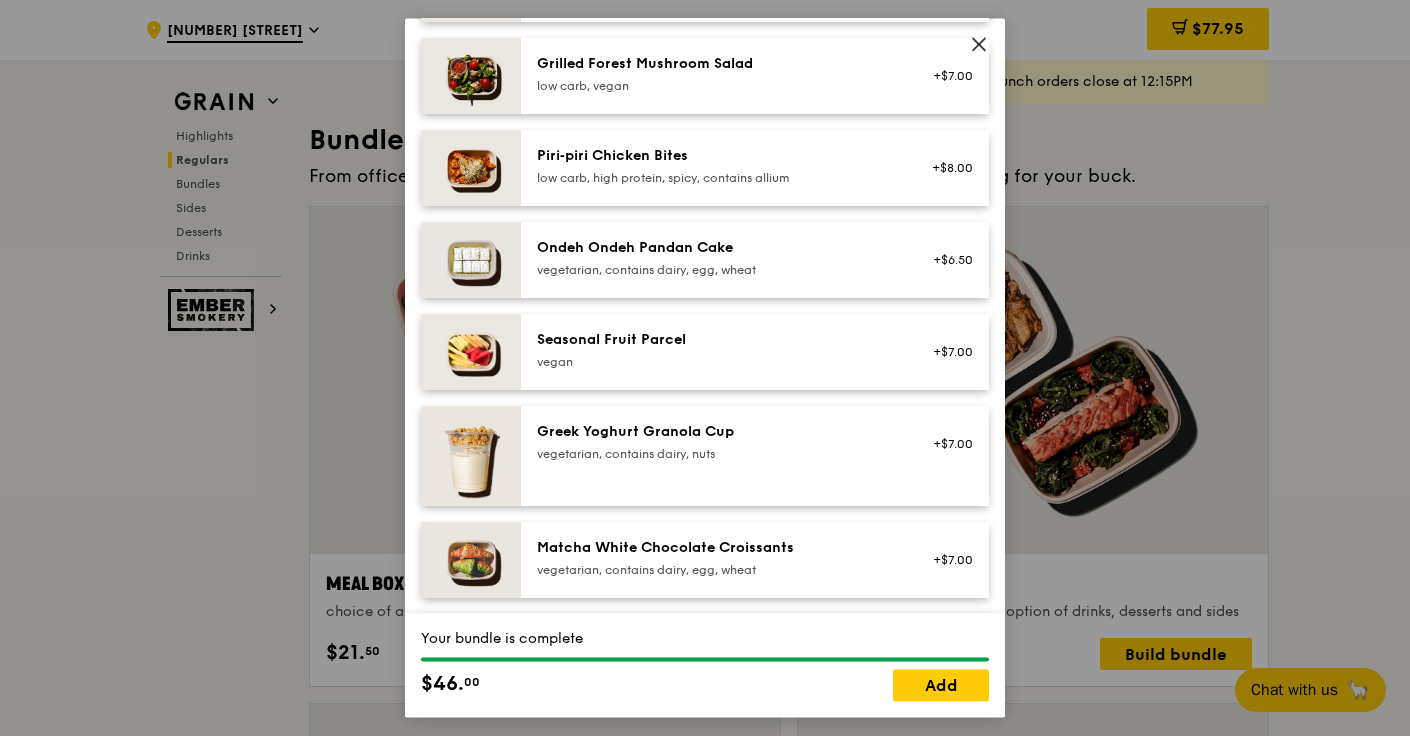 click at bounding box center (471, 168) 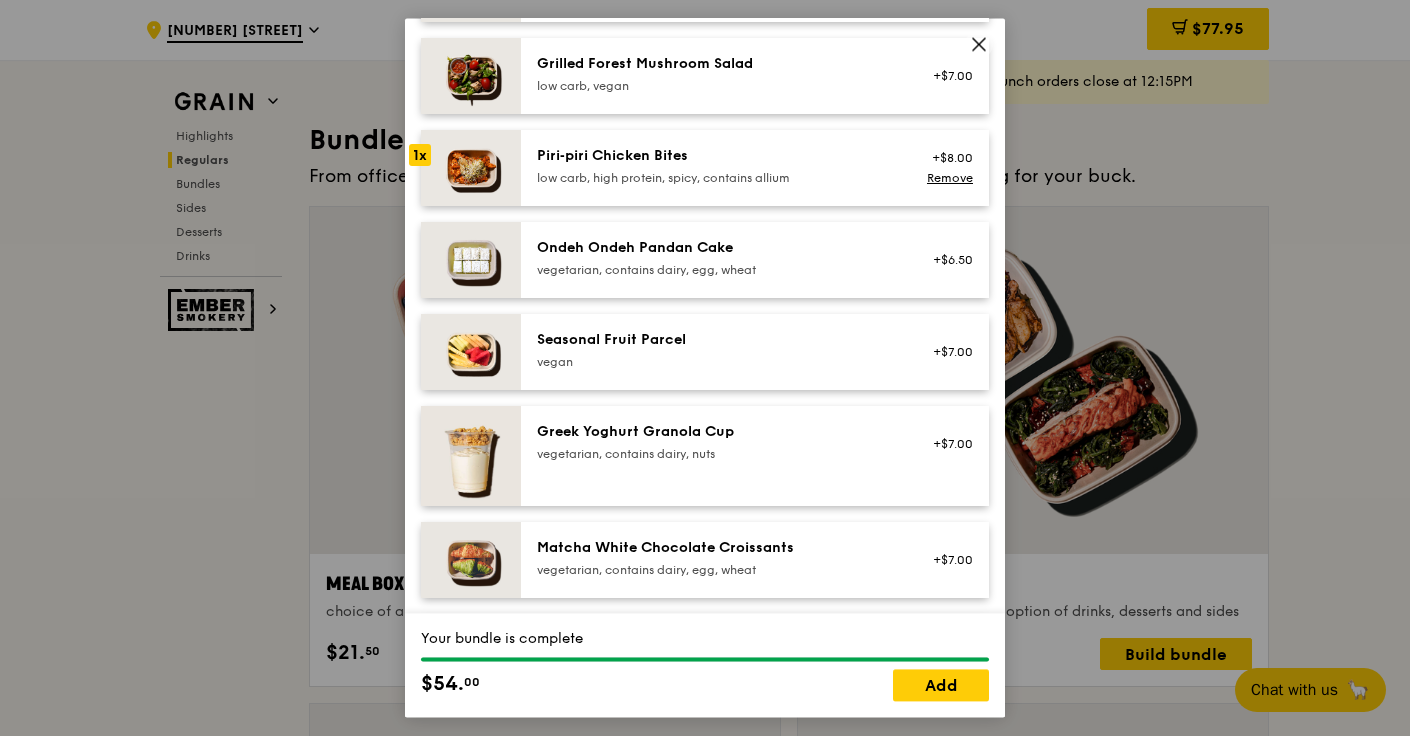 click at bounding box center (471, 76) 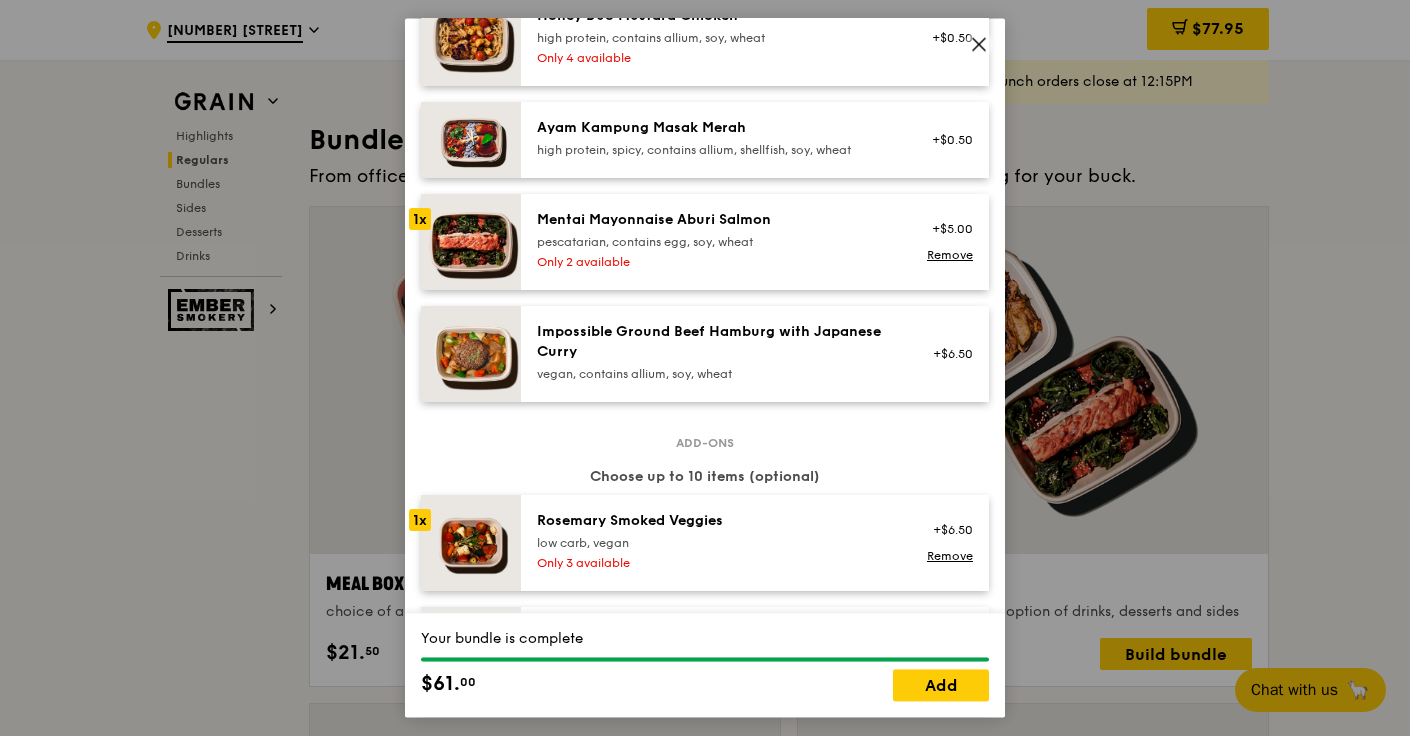 scroll, scrollTop: 706, scrollLeft: 0, axis: vertical 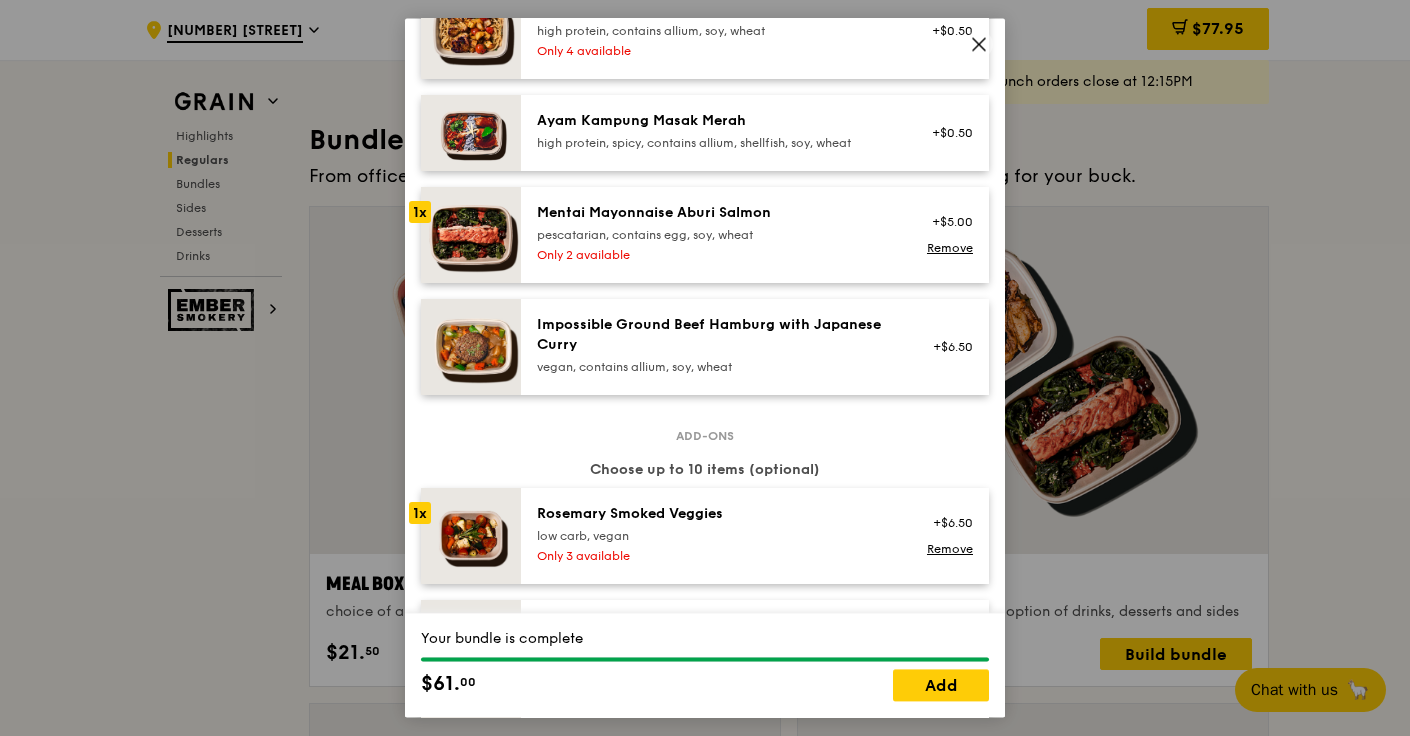 click on "1x" at bounding box center [420, 513] 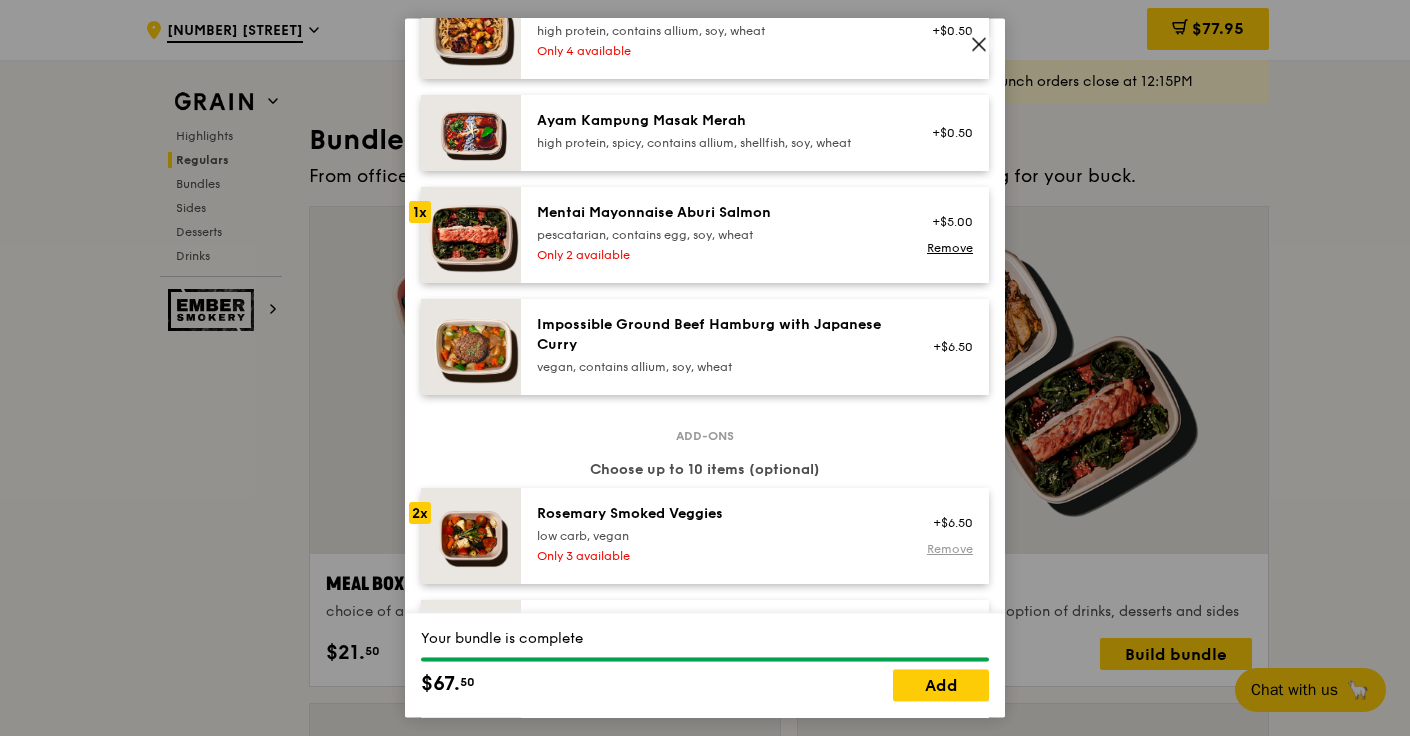 click on "Remove" at bounding box center (950, 550) 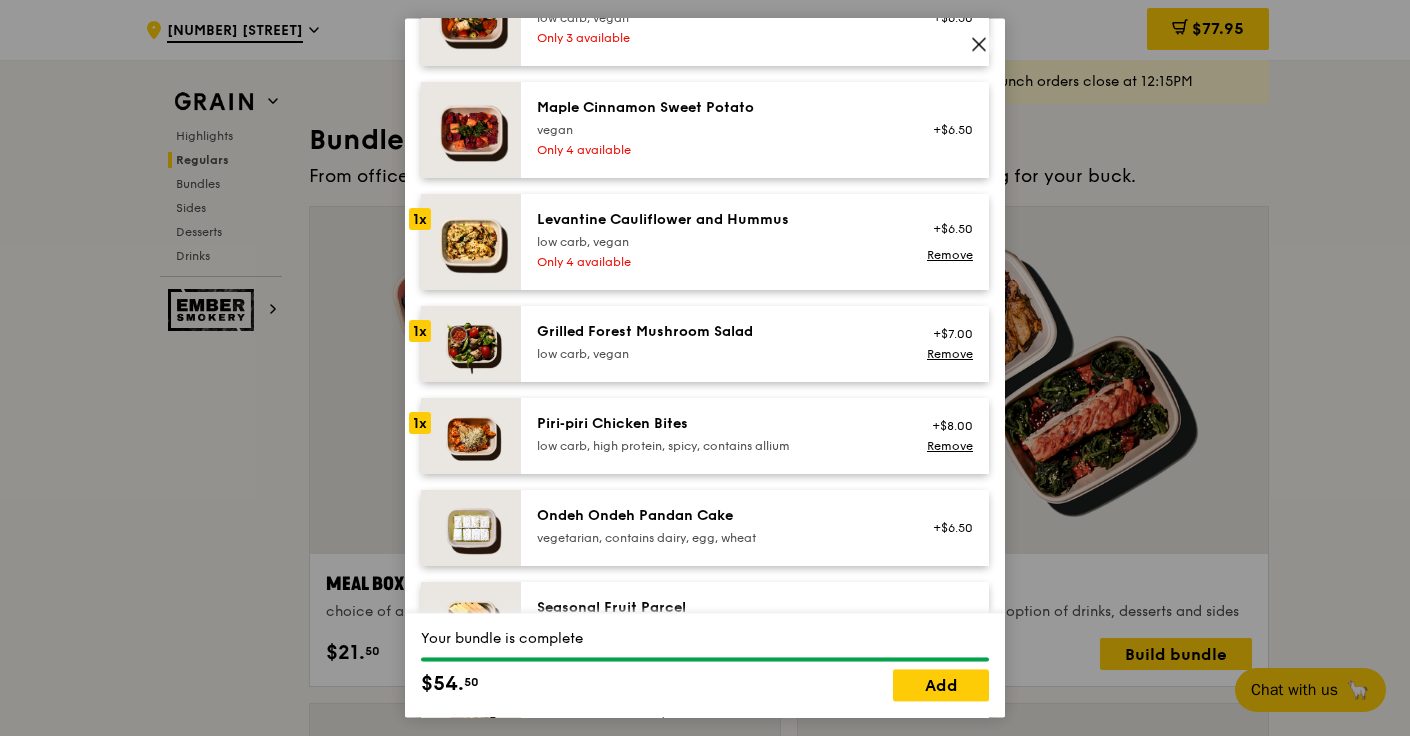 scroll, scrollTop: 1534, scrollLeft: 0, axis: vertical 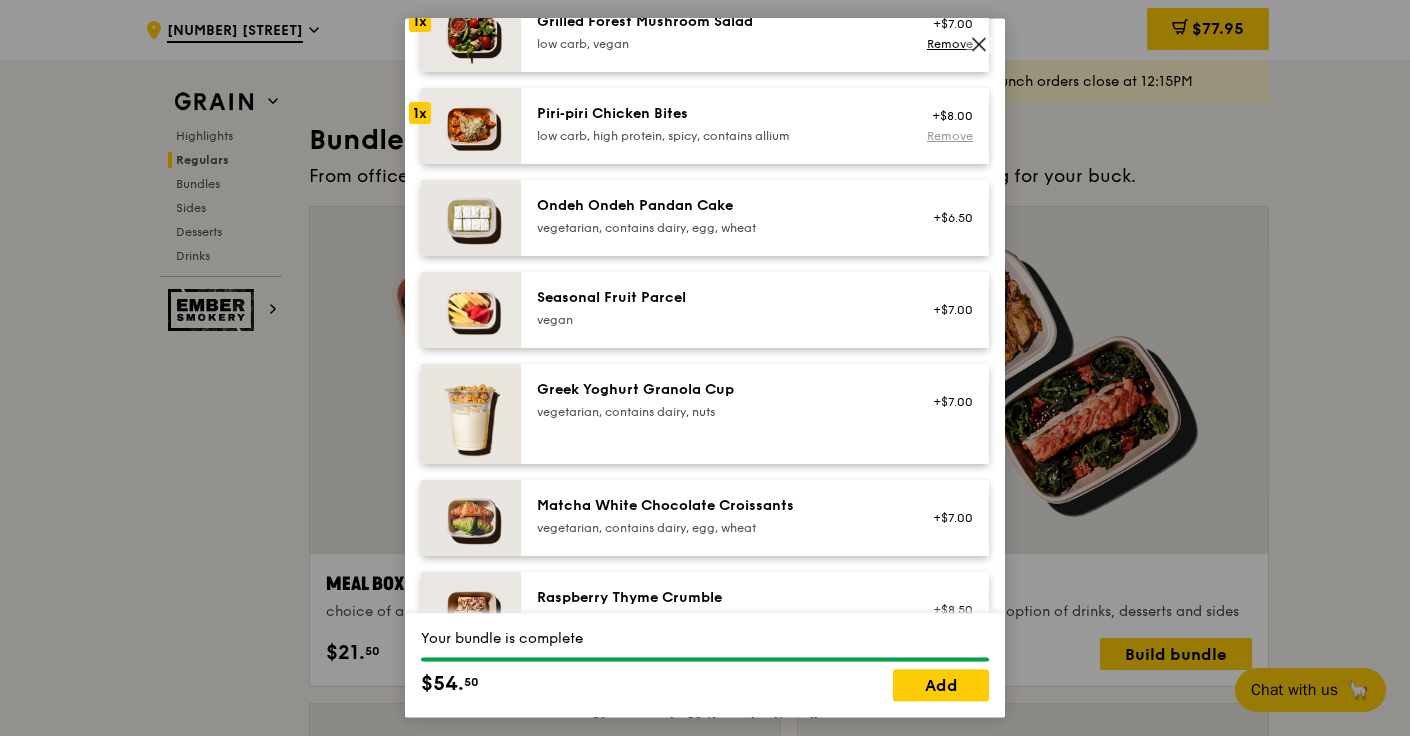 click on "Remove" at bounding box center [950, 136] 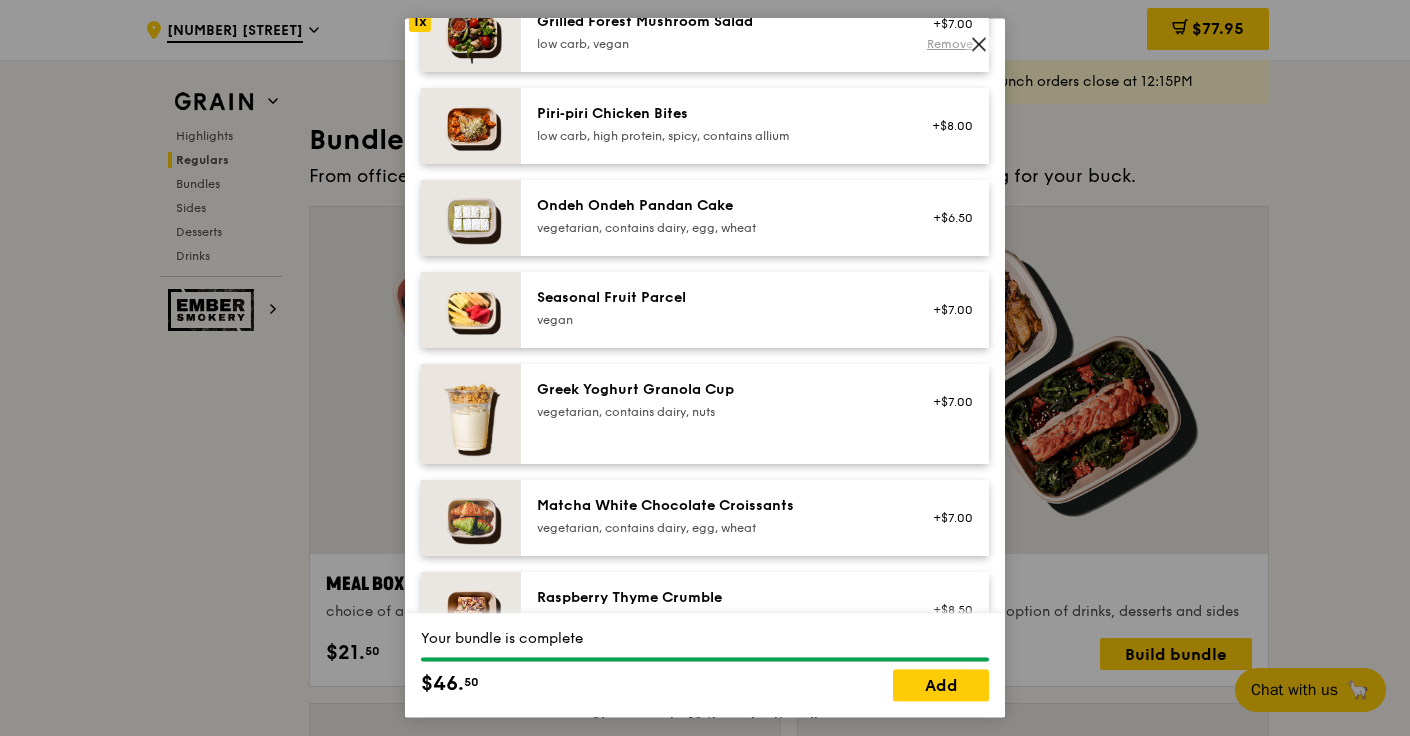click on "Remove" at bounding box center (950, 44) 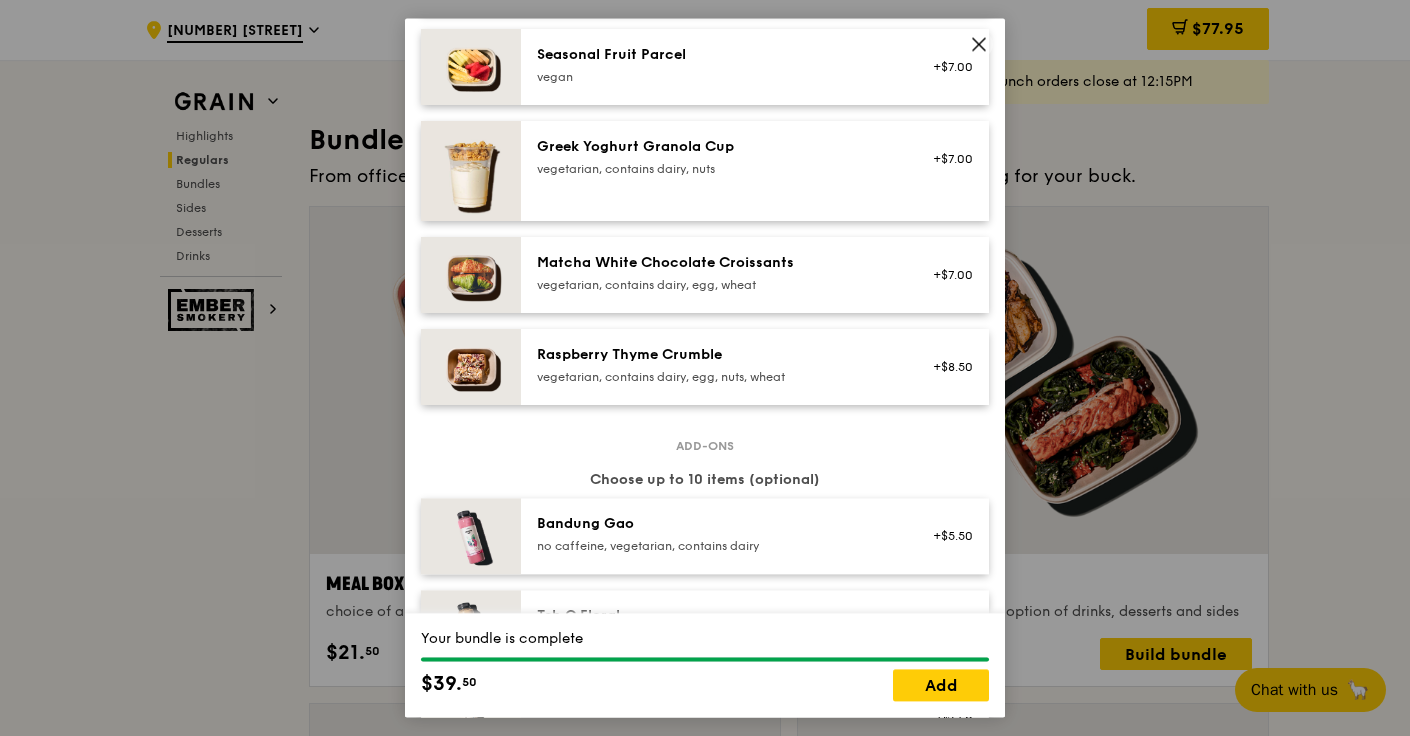 scroll, scrollTop: 1786, scrollLeft: 0, axis: vertical 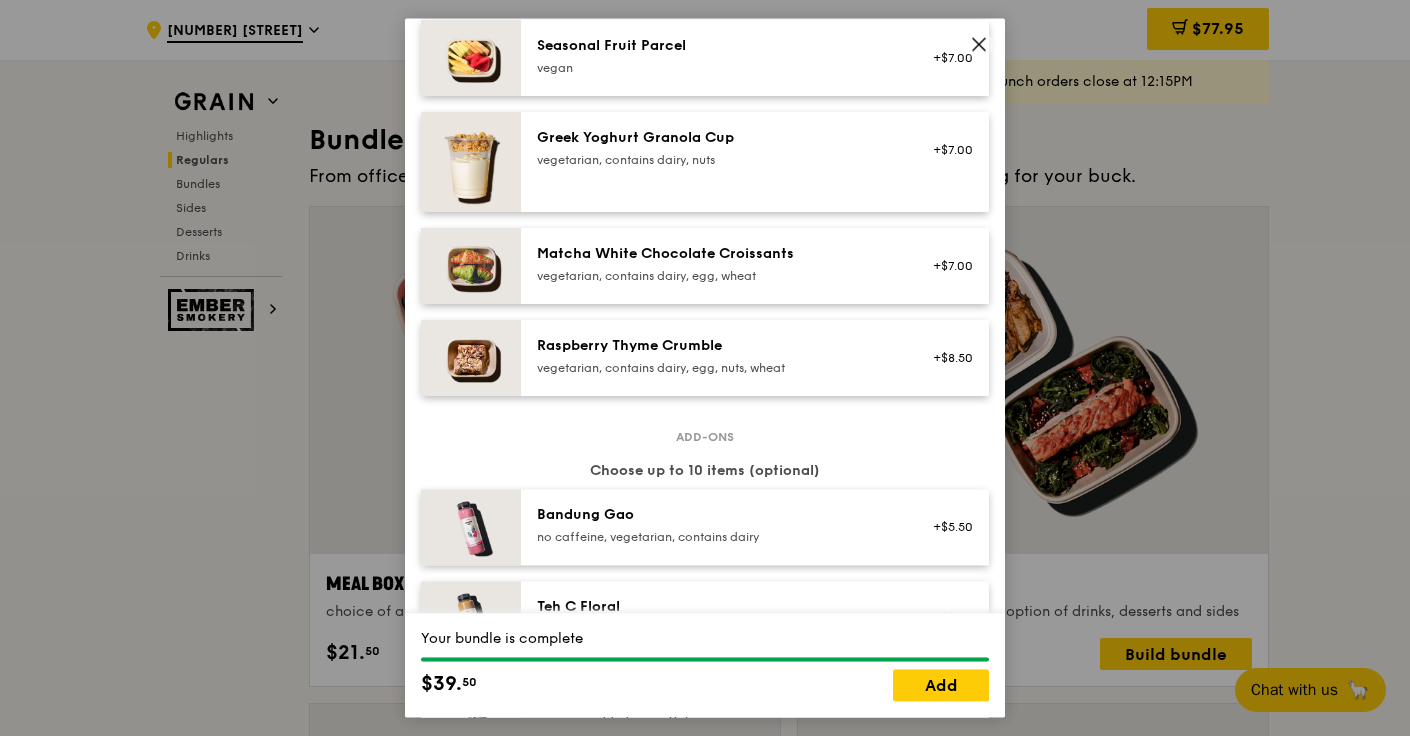 click on "vegetarian, contains dairy, egg, wheat" at bounding box center [716, 276] 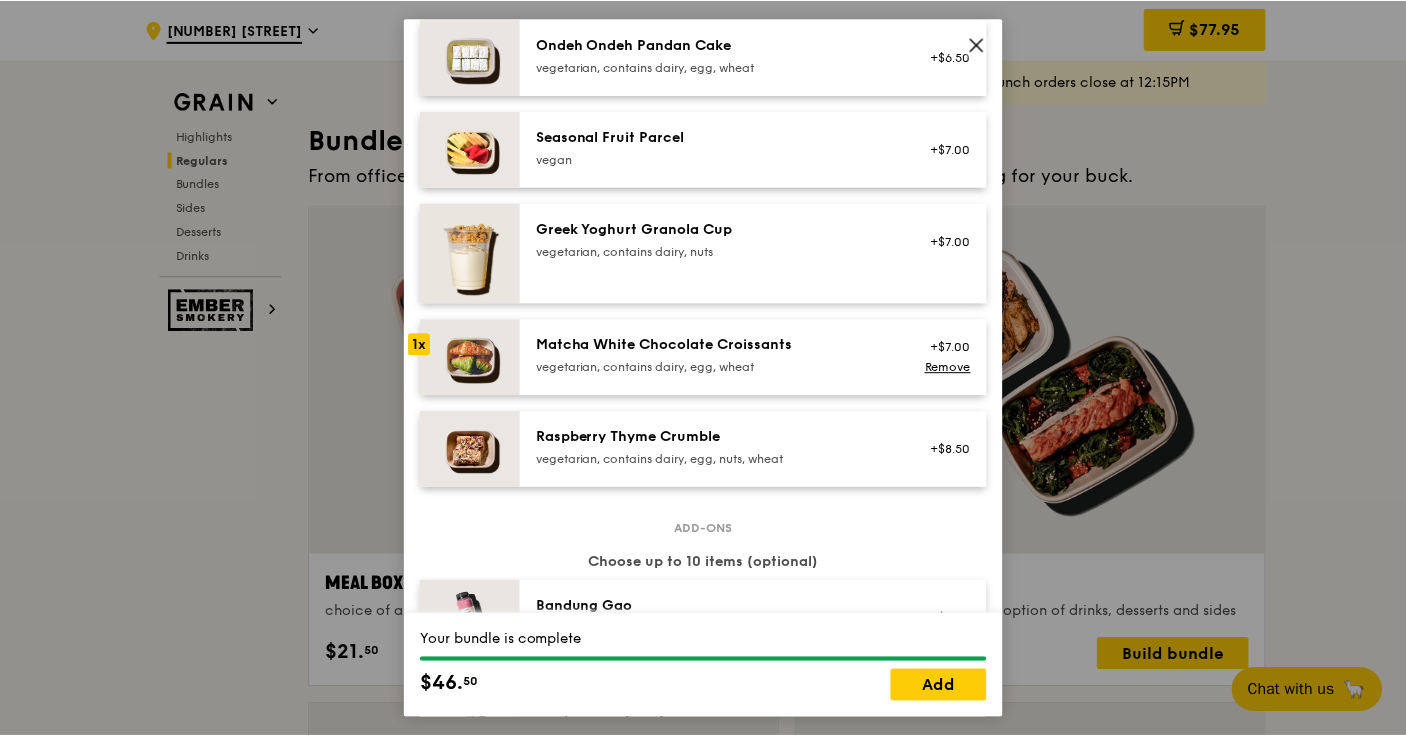 scroll, scrollTop: 1718, scrollLeft: 0, axis: vertical 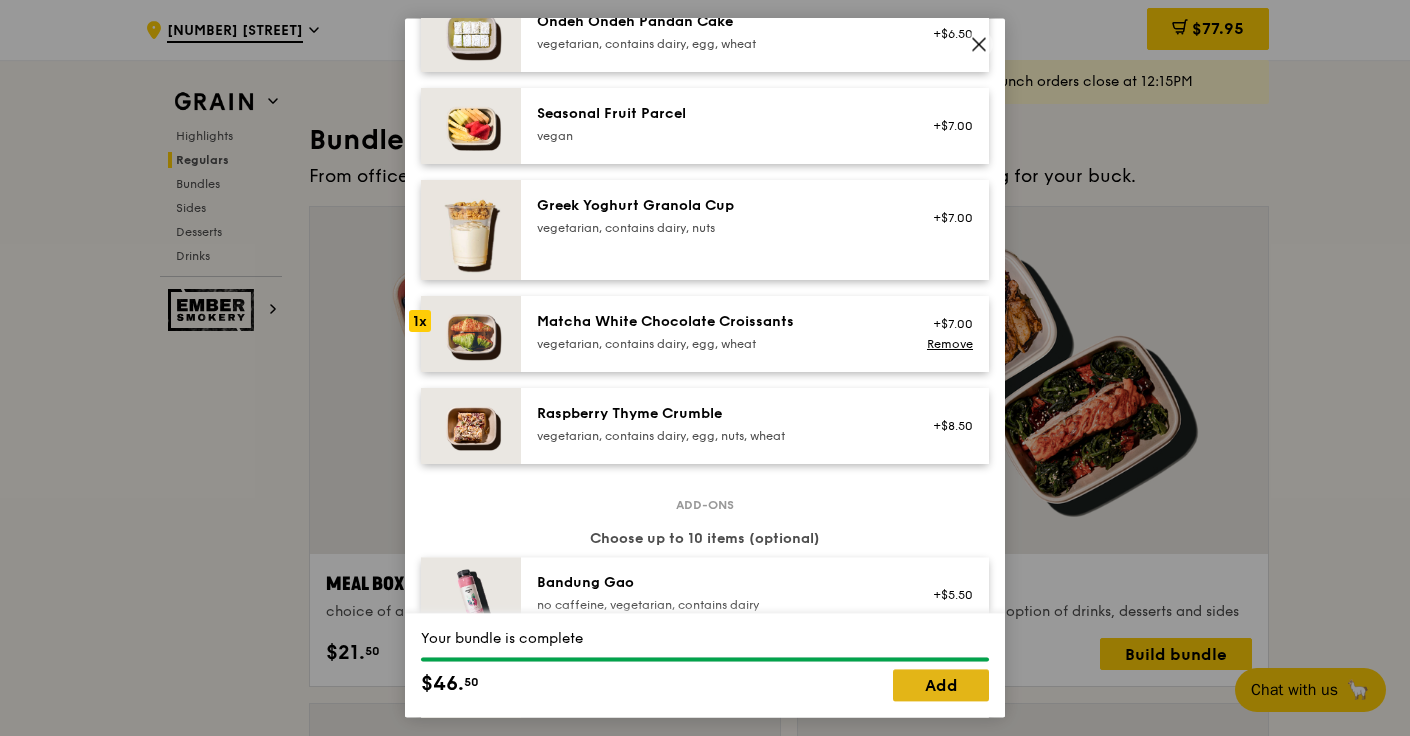 click on "Add" at bounding box center (941, 686) 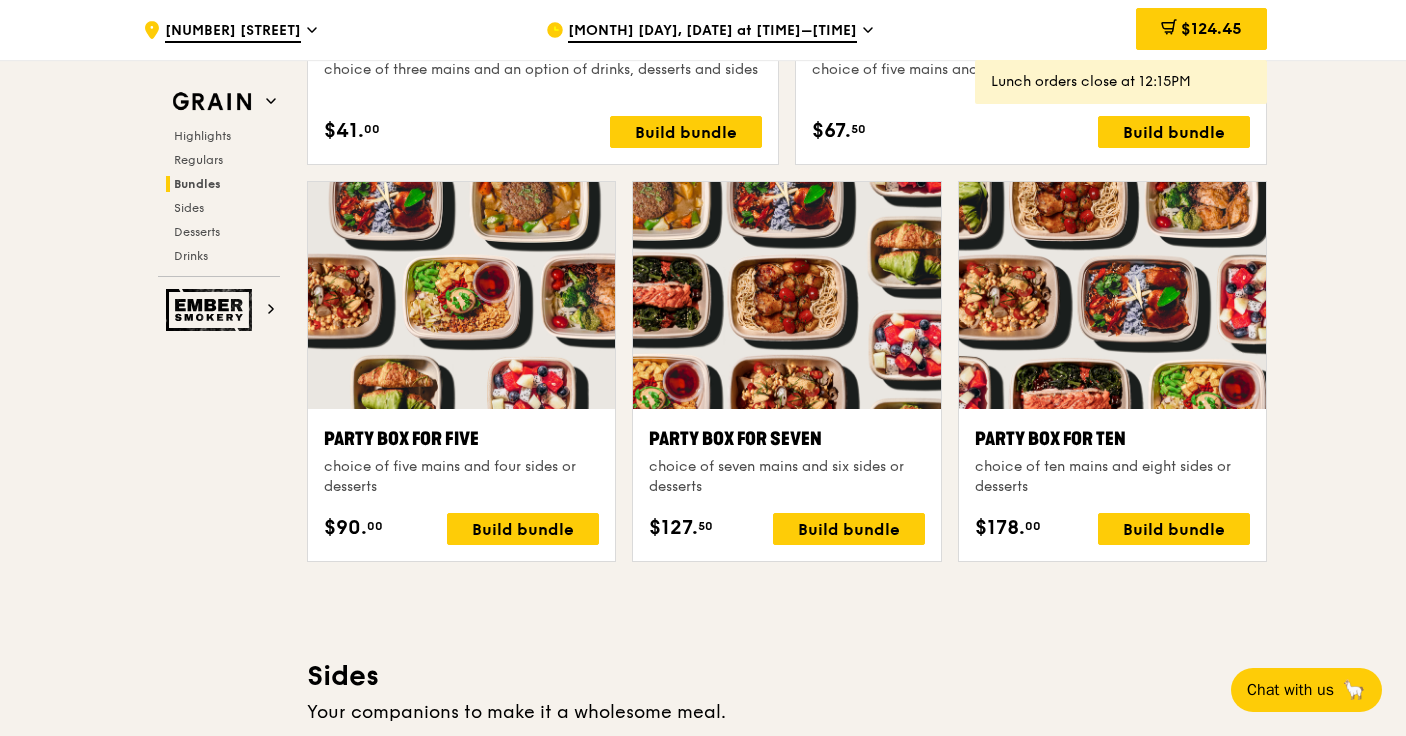 scroll, scrollTop: 3876, scrollLeft: 0, axis: vertical 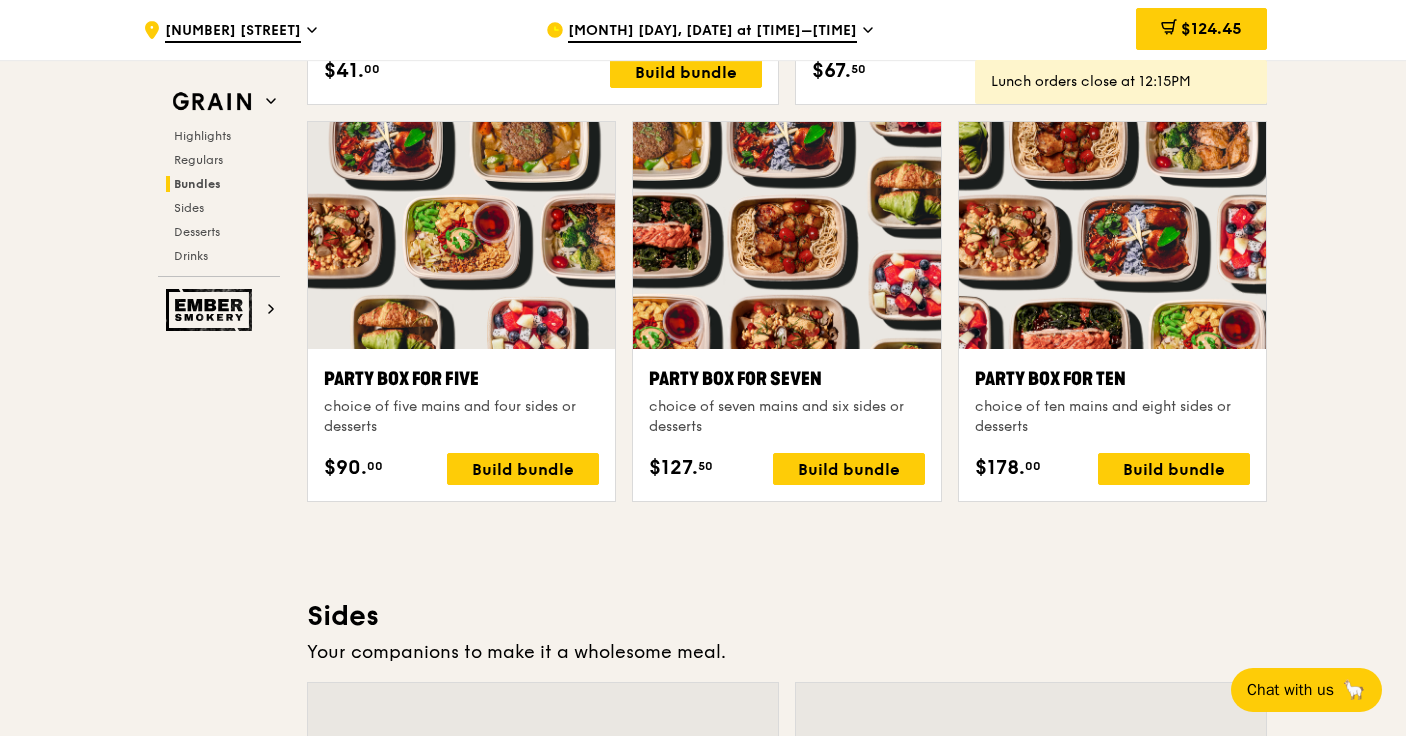 click at bounding box center (461, 235) 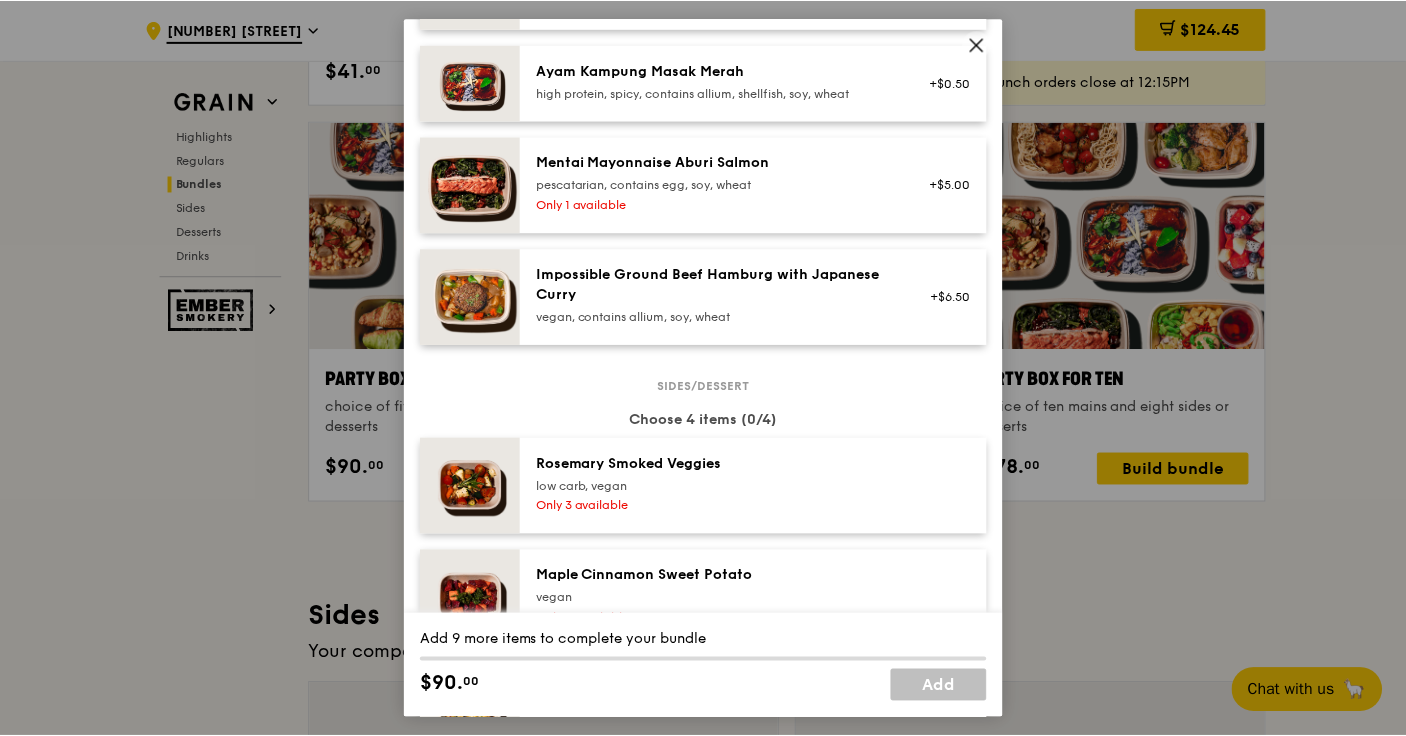 scroll, scrollTop: 769, scrollLeft: 0, axis: vertical 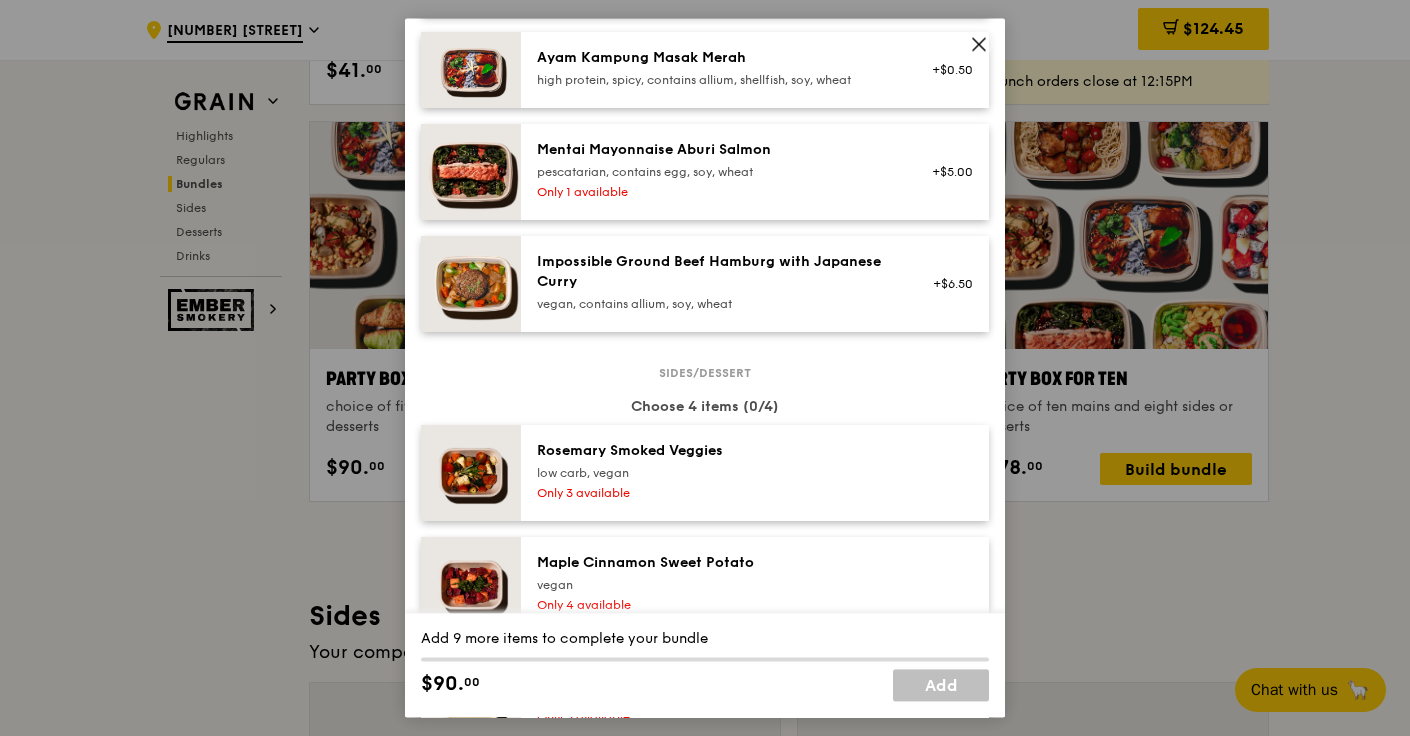 click on "+$5.00" at bounding box center (946, 172) 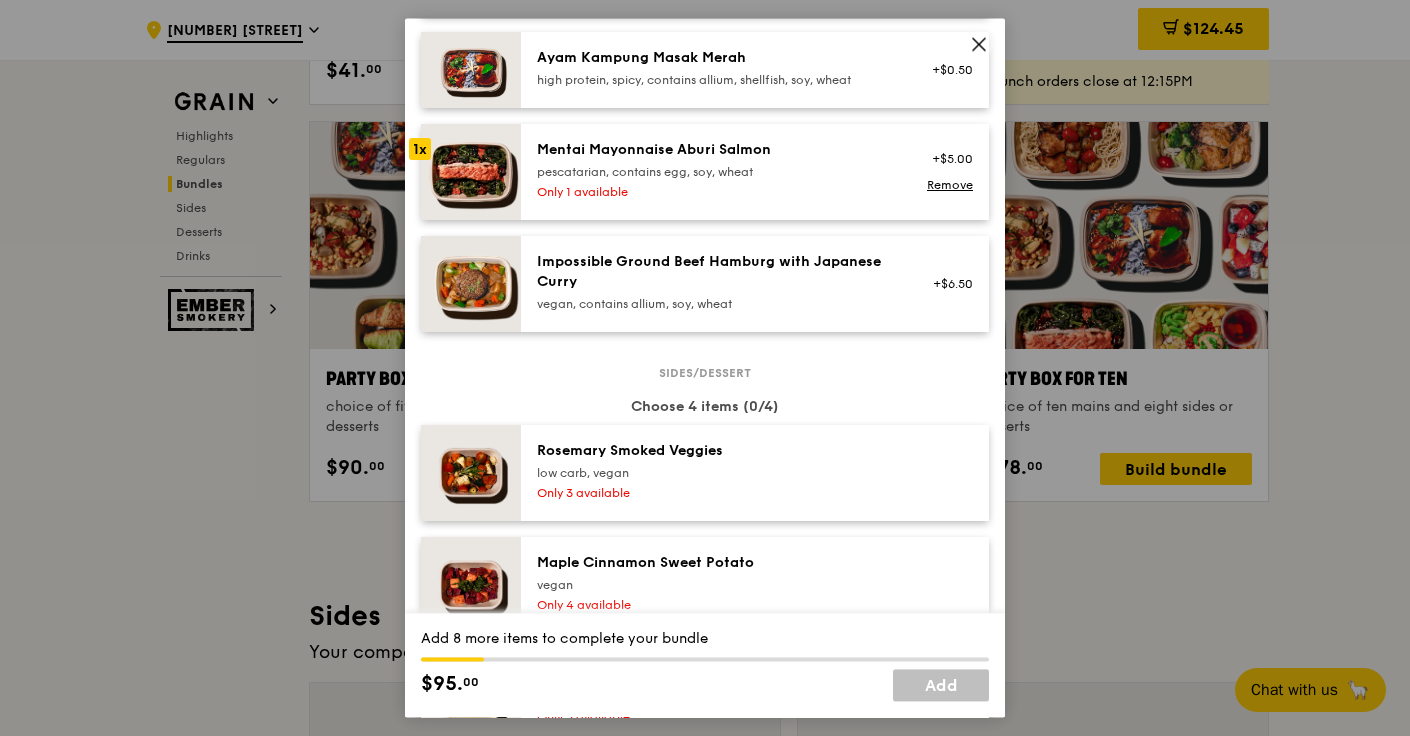 click 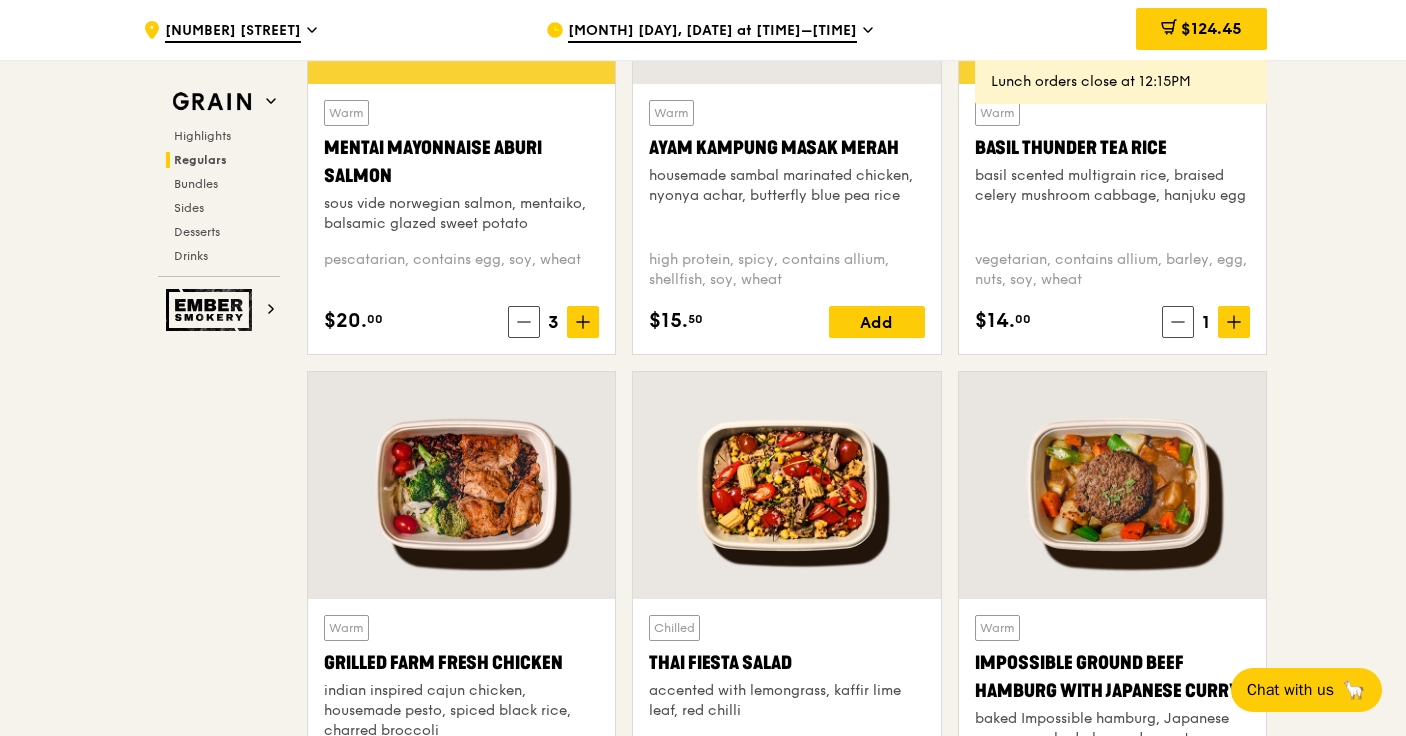 scroll, scrollTop: 1995, scrollLeft: 0, axis: vertical 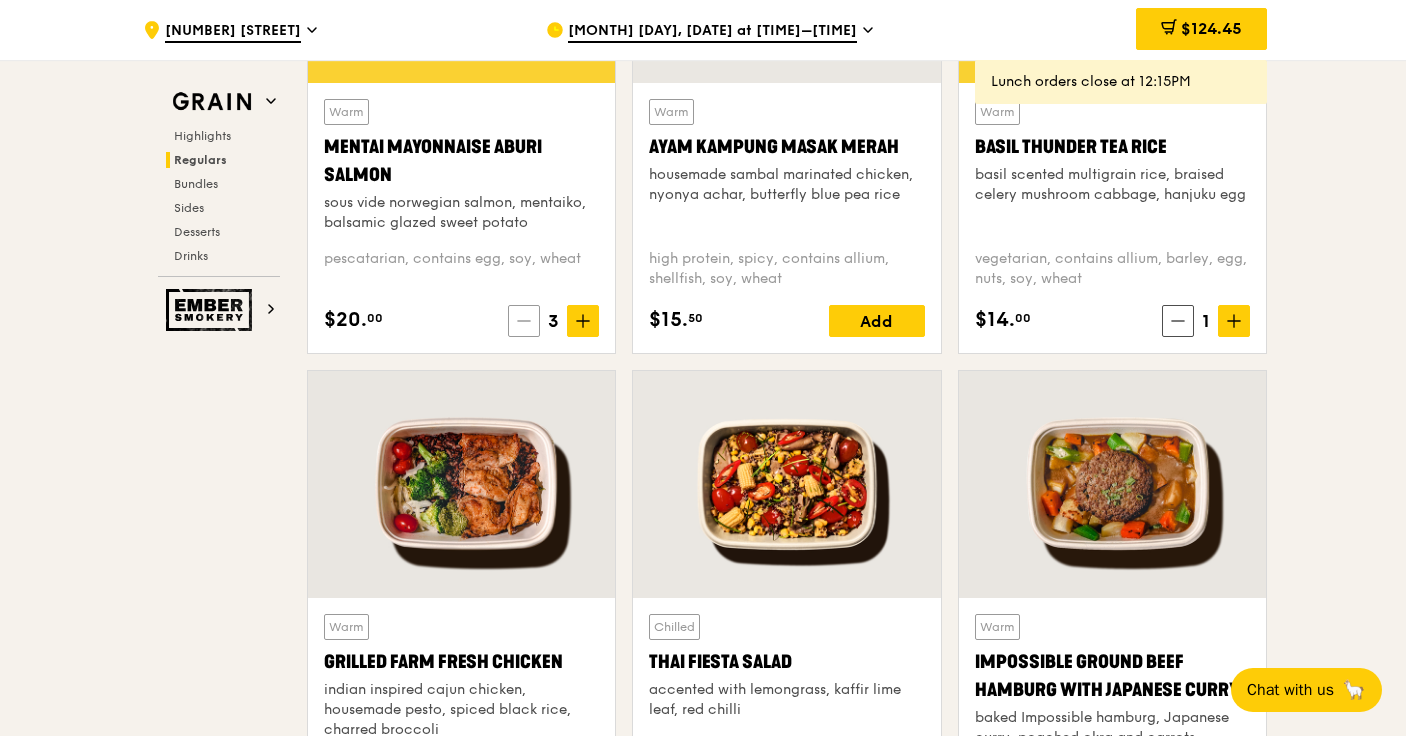 click at bounding box center [524, 321] 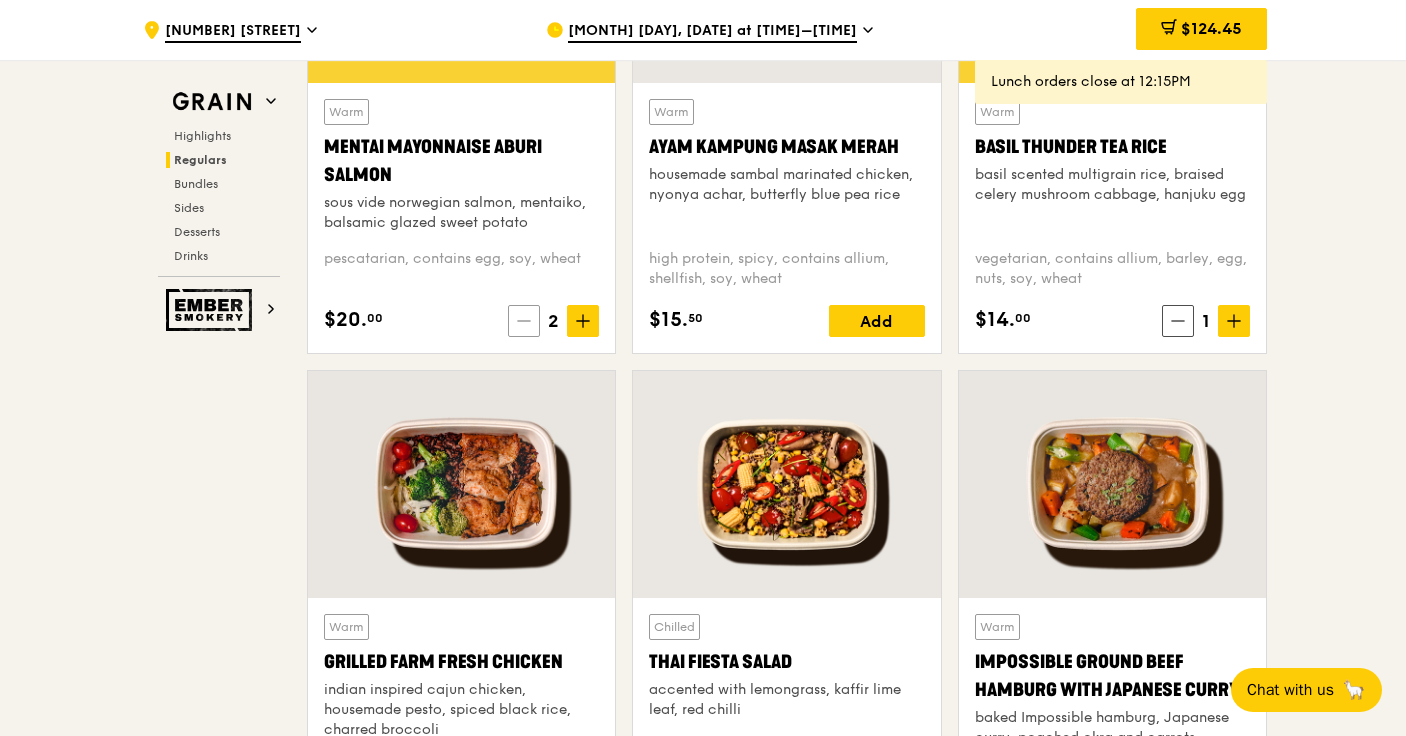 click at bounding box center [524, 321] 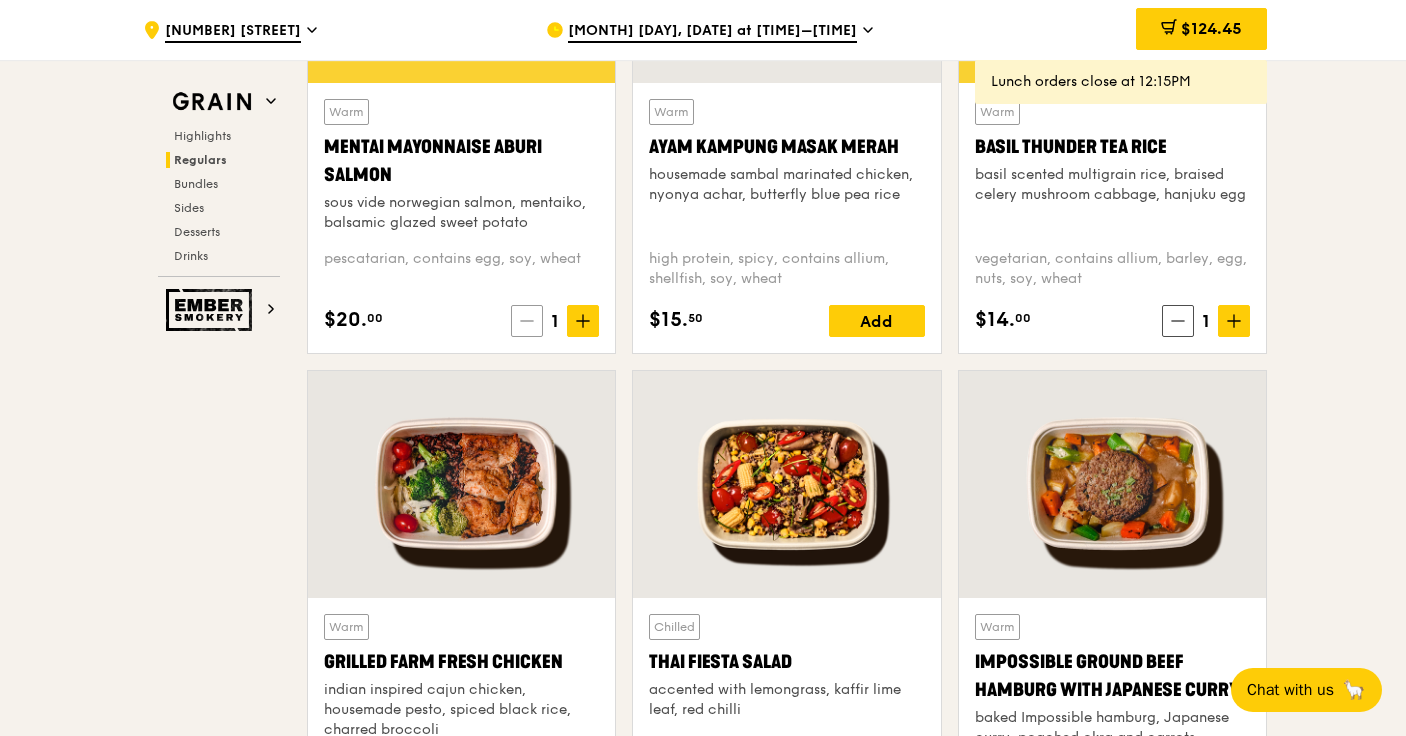 click at bounding box center (527, 321) 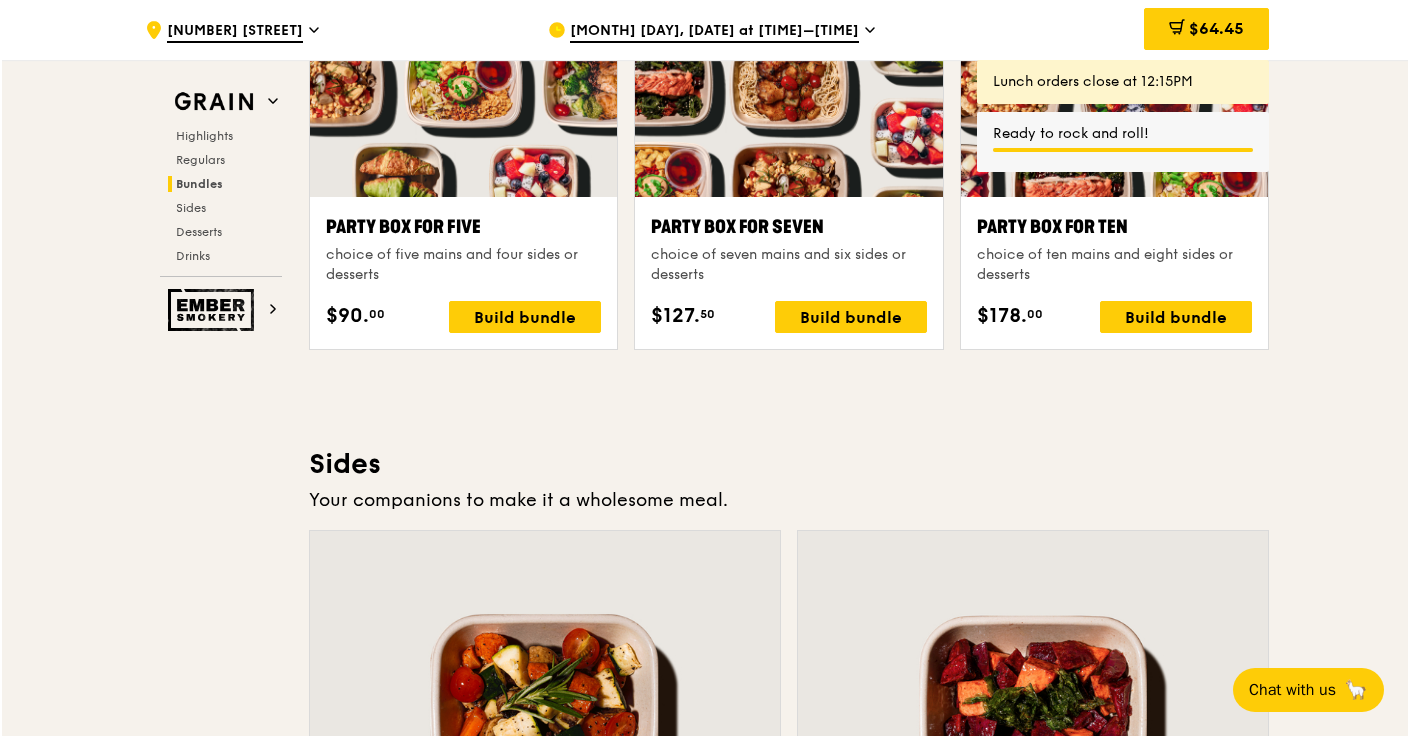 scroll, scrollTop: 4083, scrollLeft: 0, axis: vertical 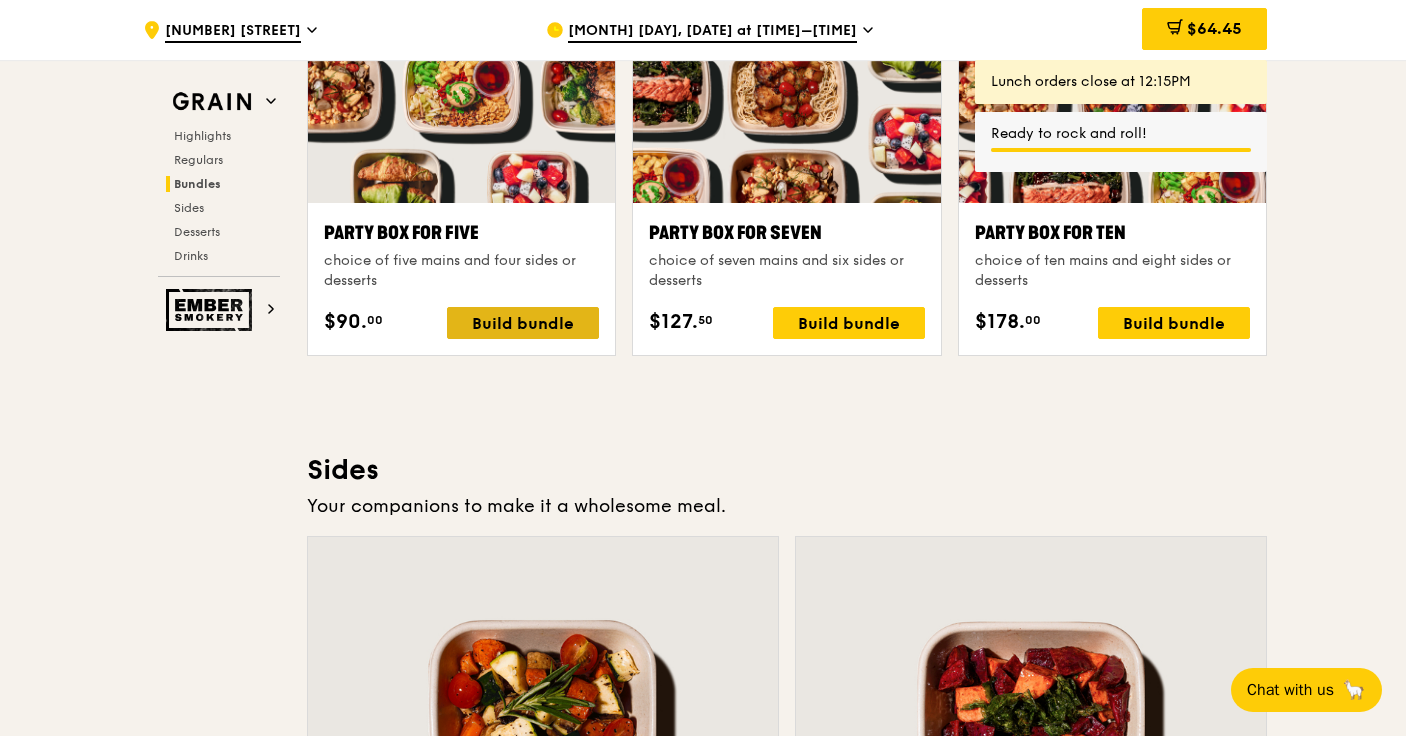 click on "Build bundle" at bounding box center (523, 323) 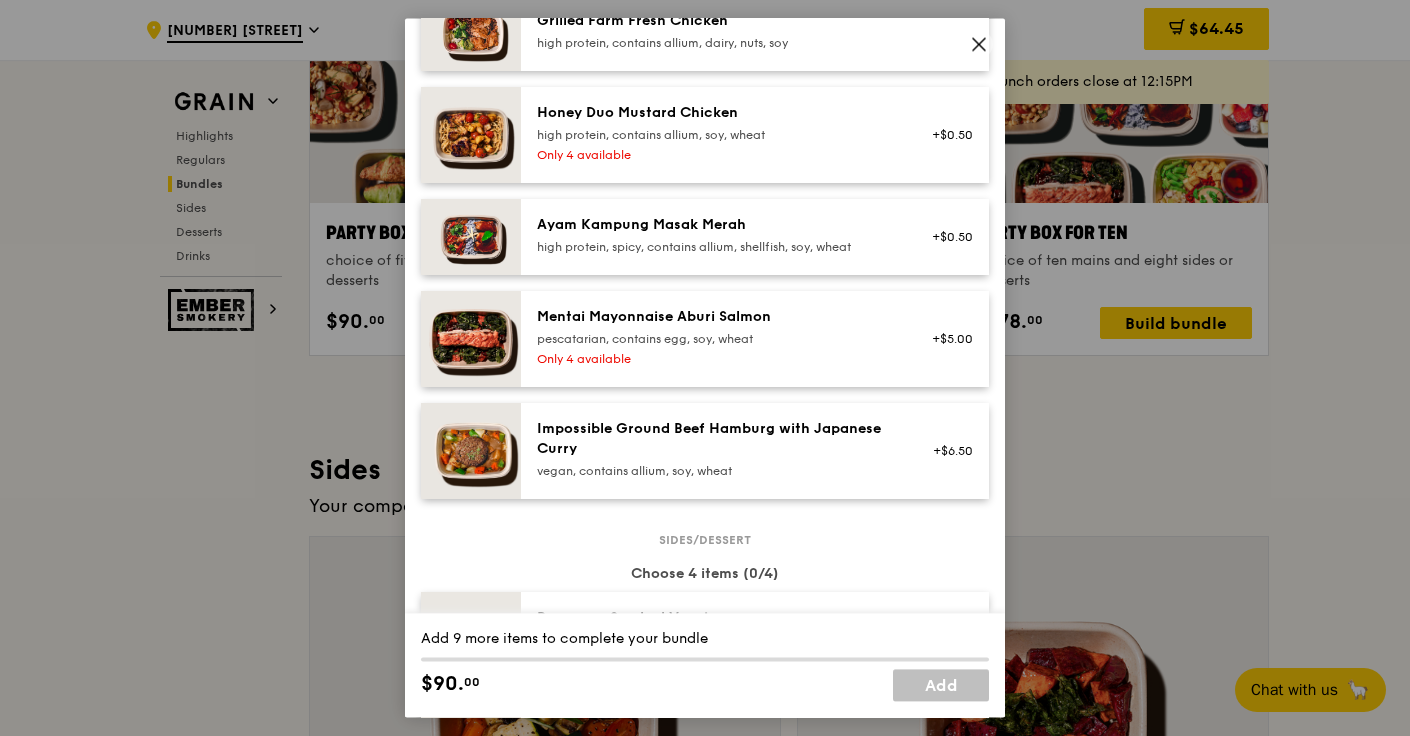 scroll, scrollTop: 604, scrollLeft: 0, axis: vertical 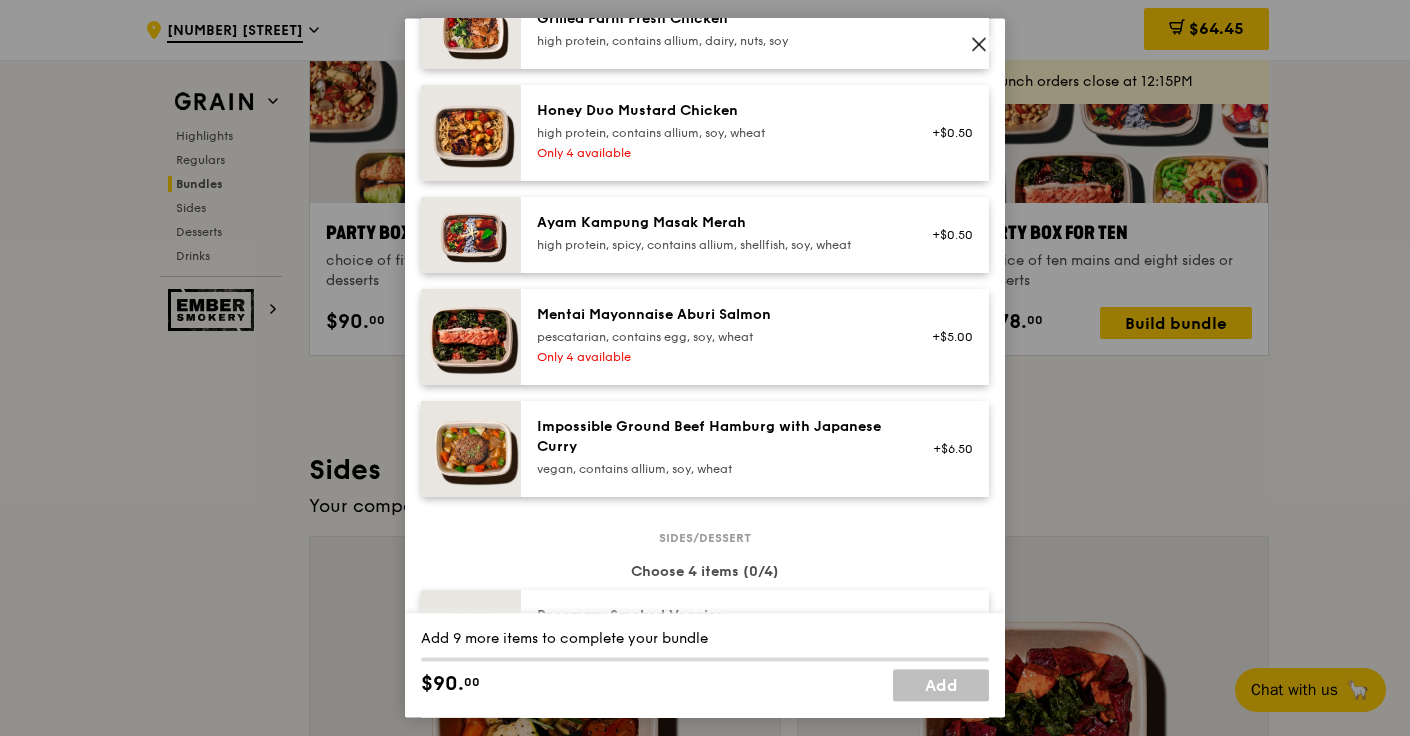 click on "Only 4 available" at bounding box center (716, 357) 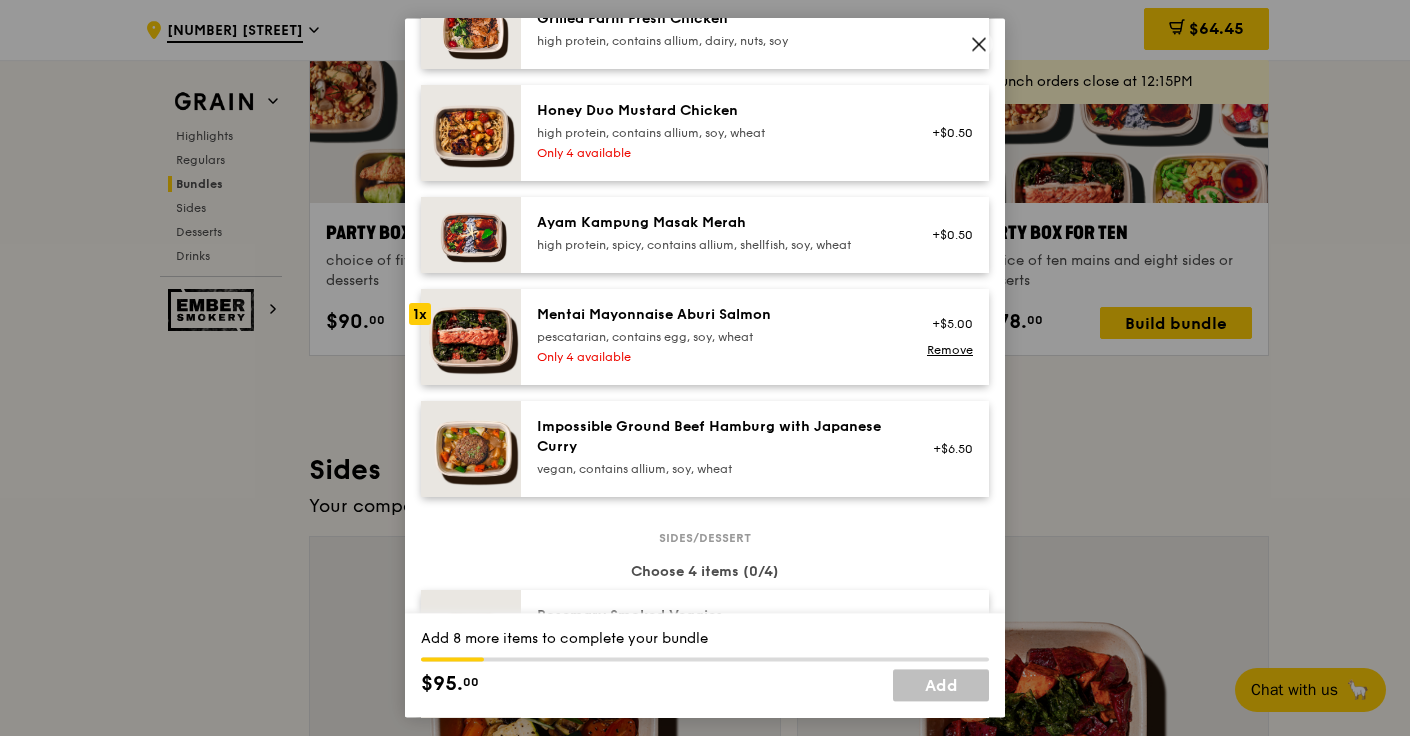 click on "pescatarian, contains egg, soy, wheat" at bounding box center (716, 337) 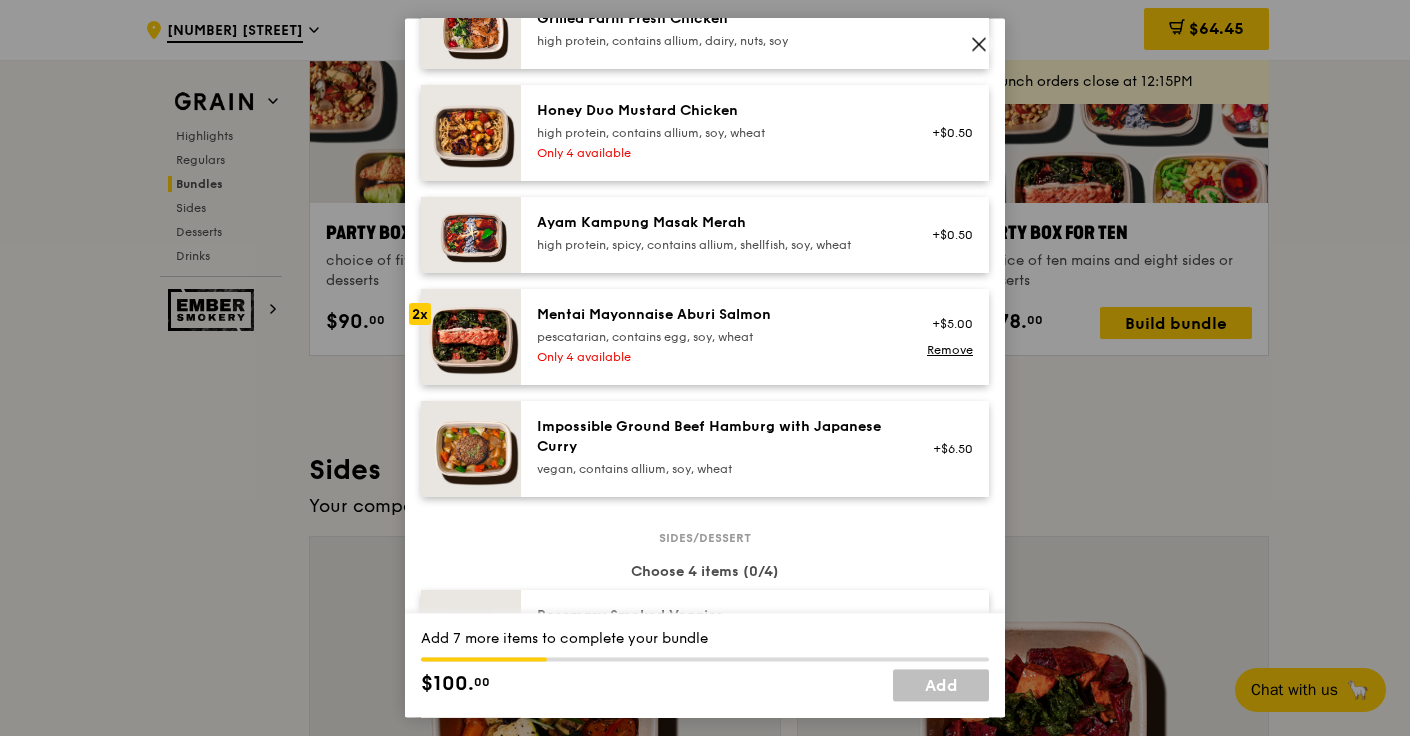 click on "pescatarian, contains egg, soy, wheat" at bounding box center [716, 337] 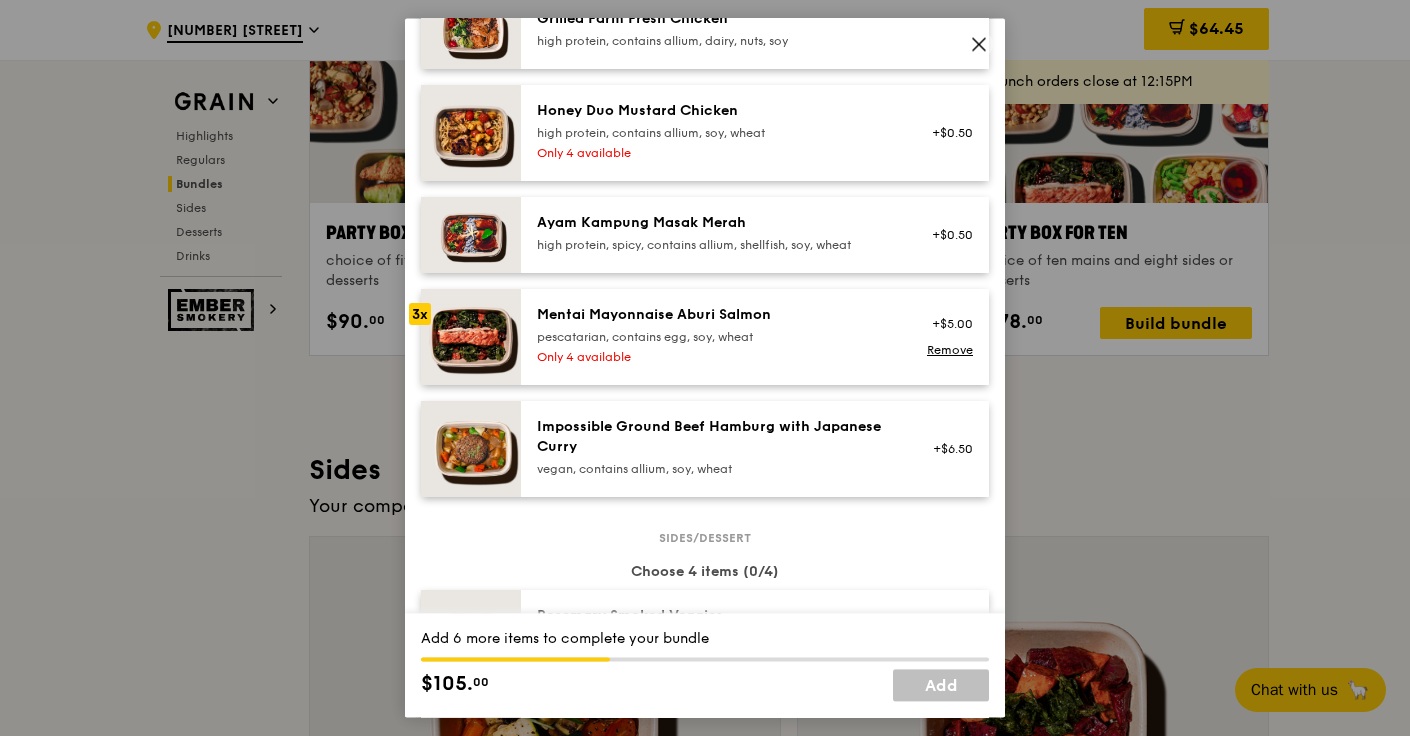 click on "pescatarian, contains egg, soy, wheat" at bounding box center [716, 337] 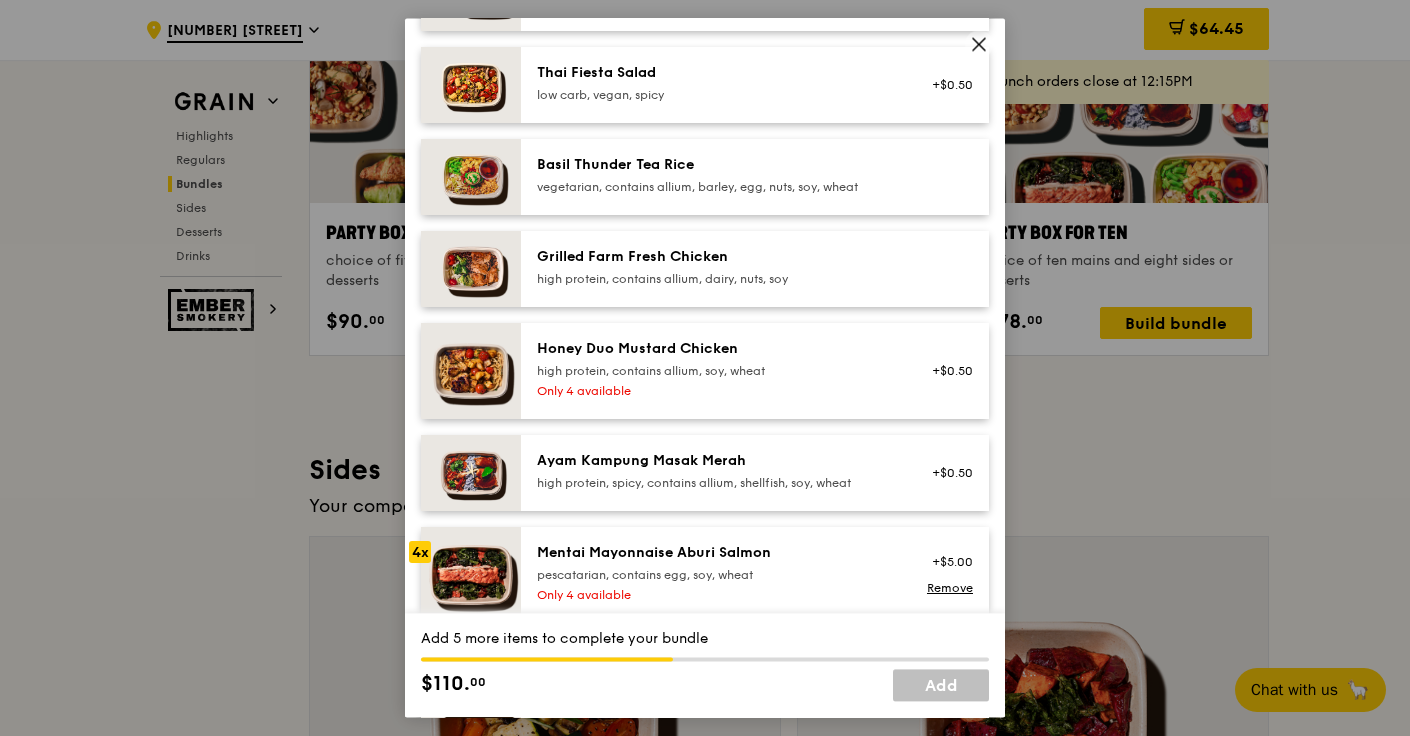 scroll, scrollTop: 360, scrollLeft: 0, axis: vertical 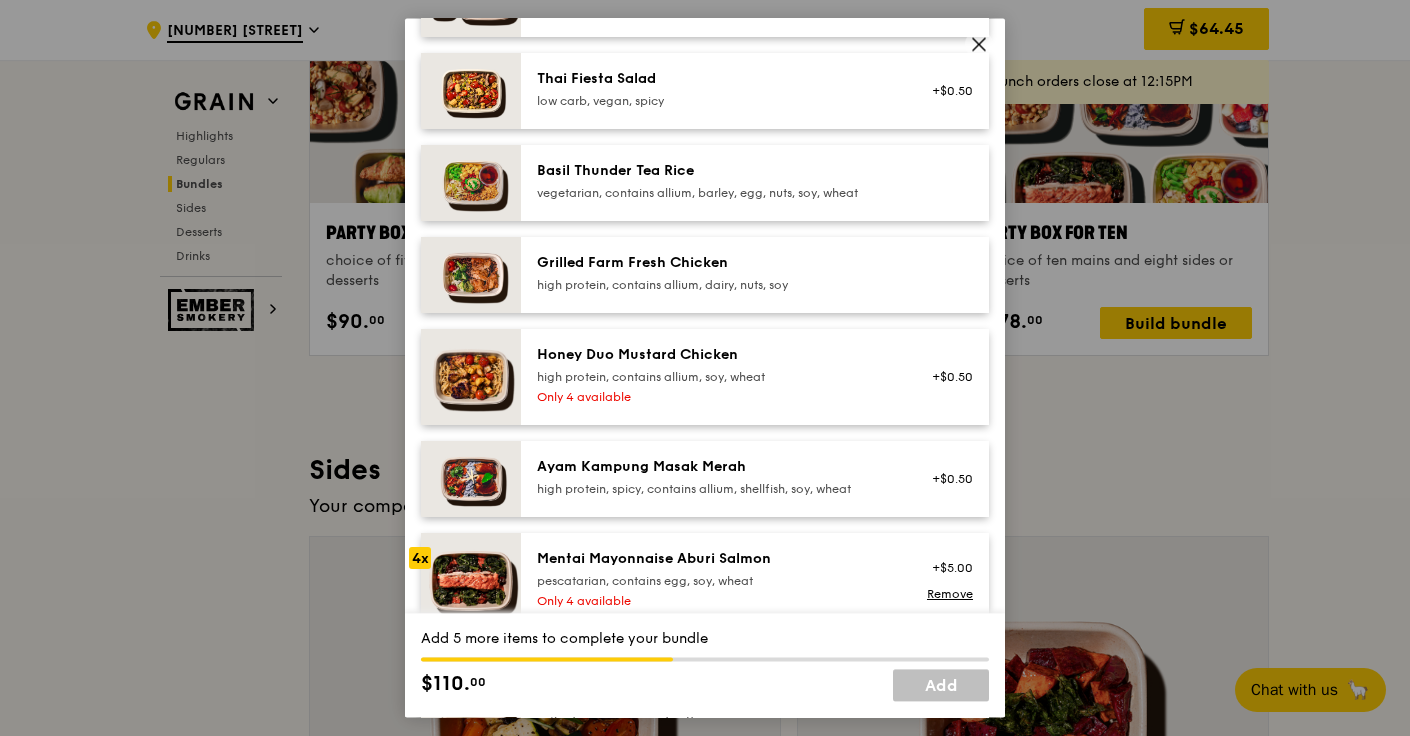 click on "Basil Thunder Tea Rice" at bounding box center (716, 171) 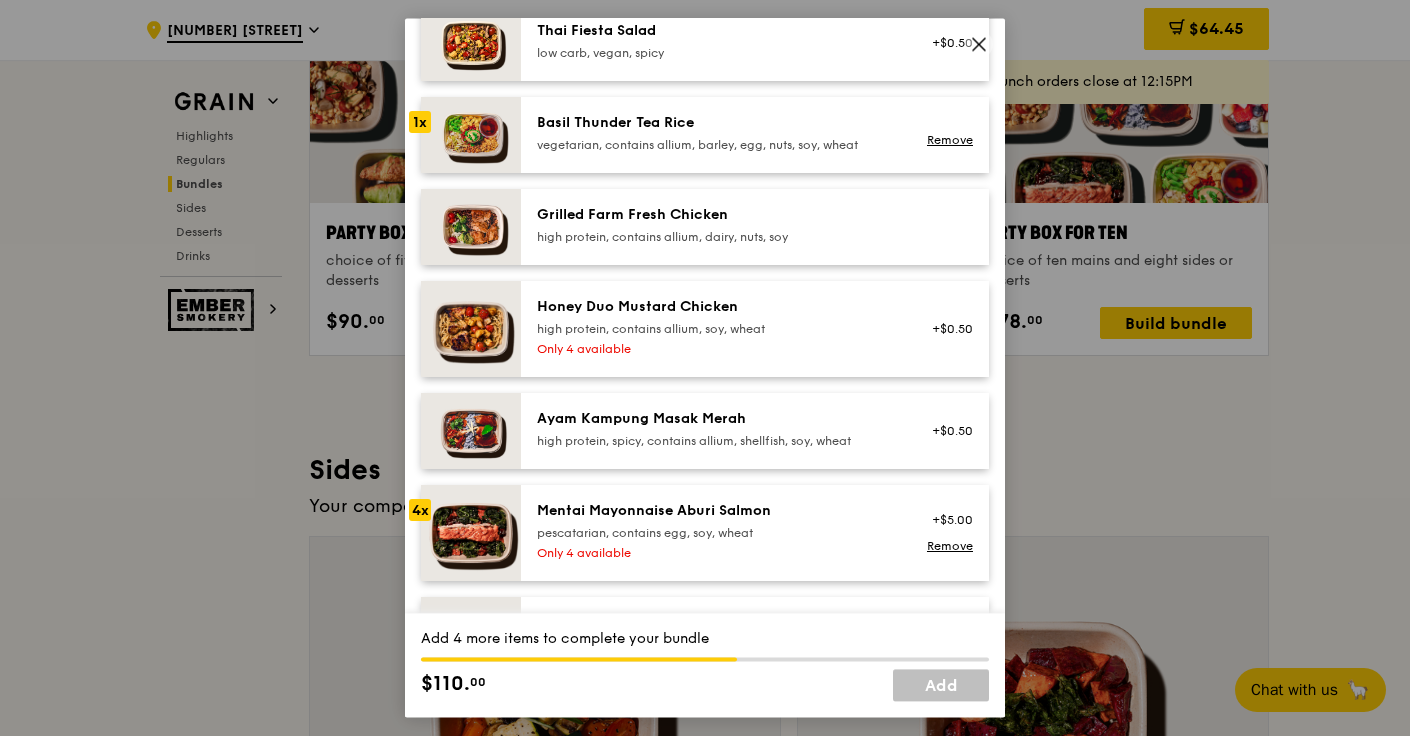 scroll, scrollTop: 403, scrollLeft: 0, axis: vertical 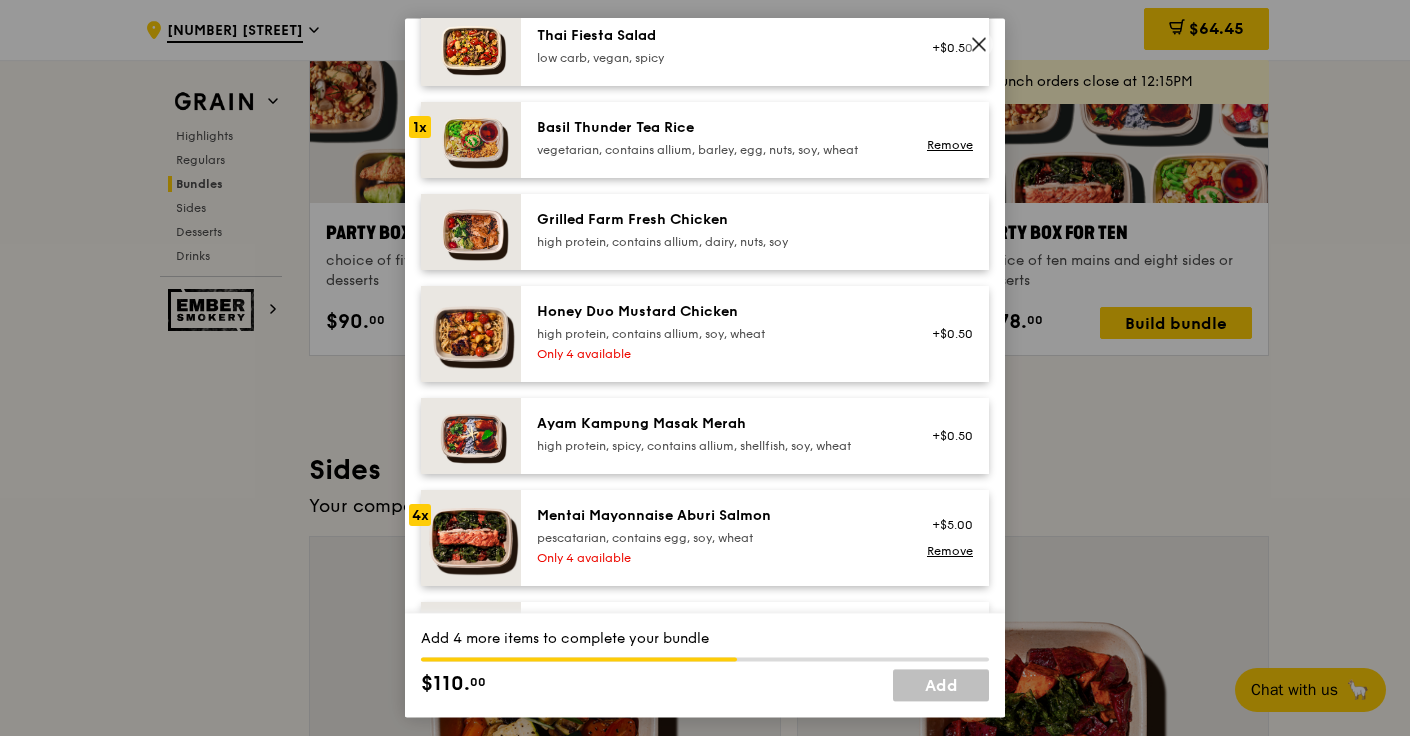 click on "Grilled Farm Fresh Chicken" at bounding box center [716, 220] 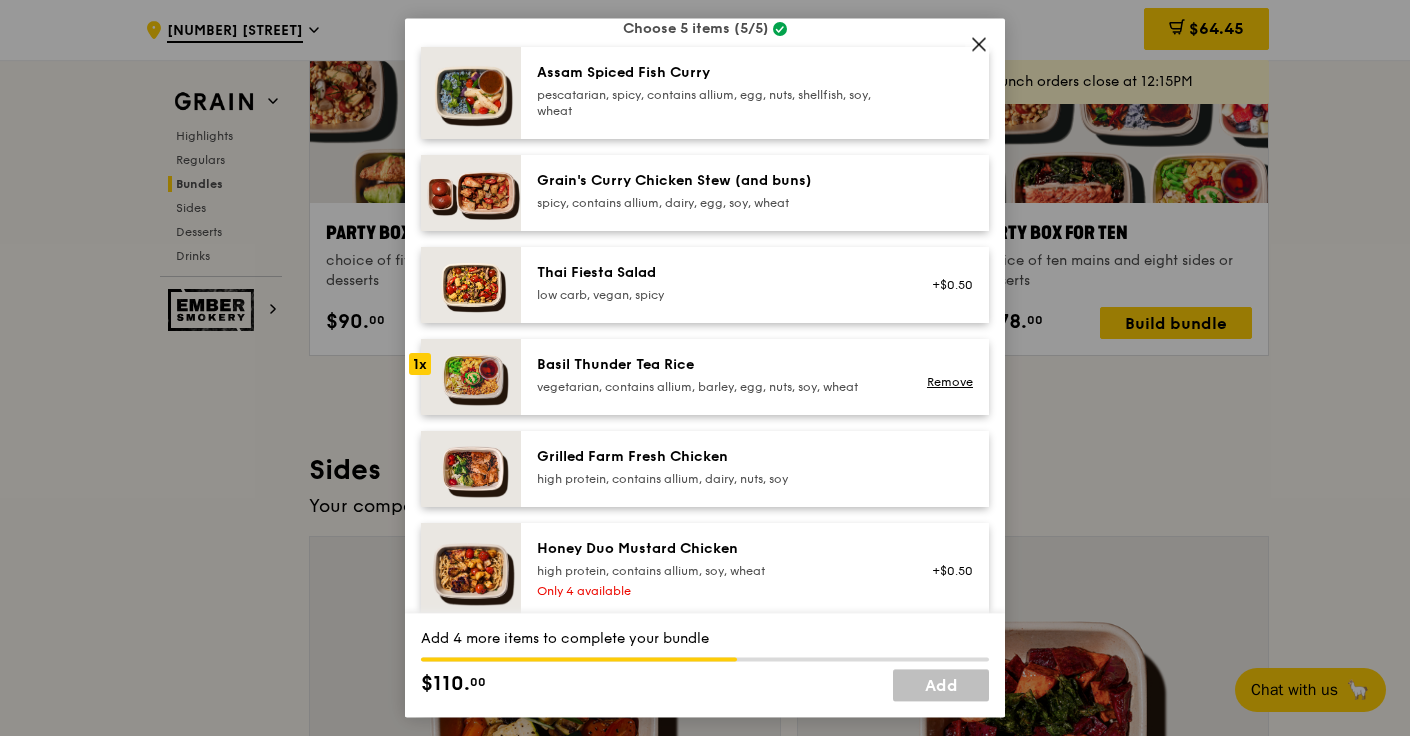 scroll, scrollTop: 0, scrollLeft: 0, axis: both 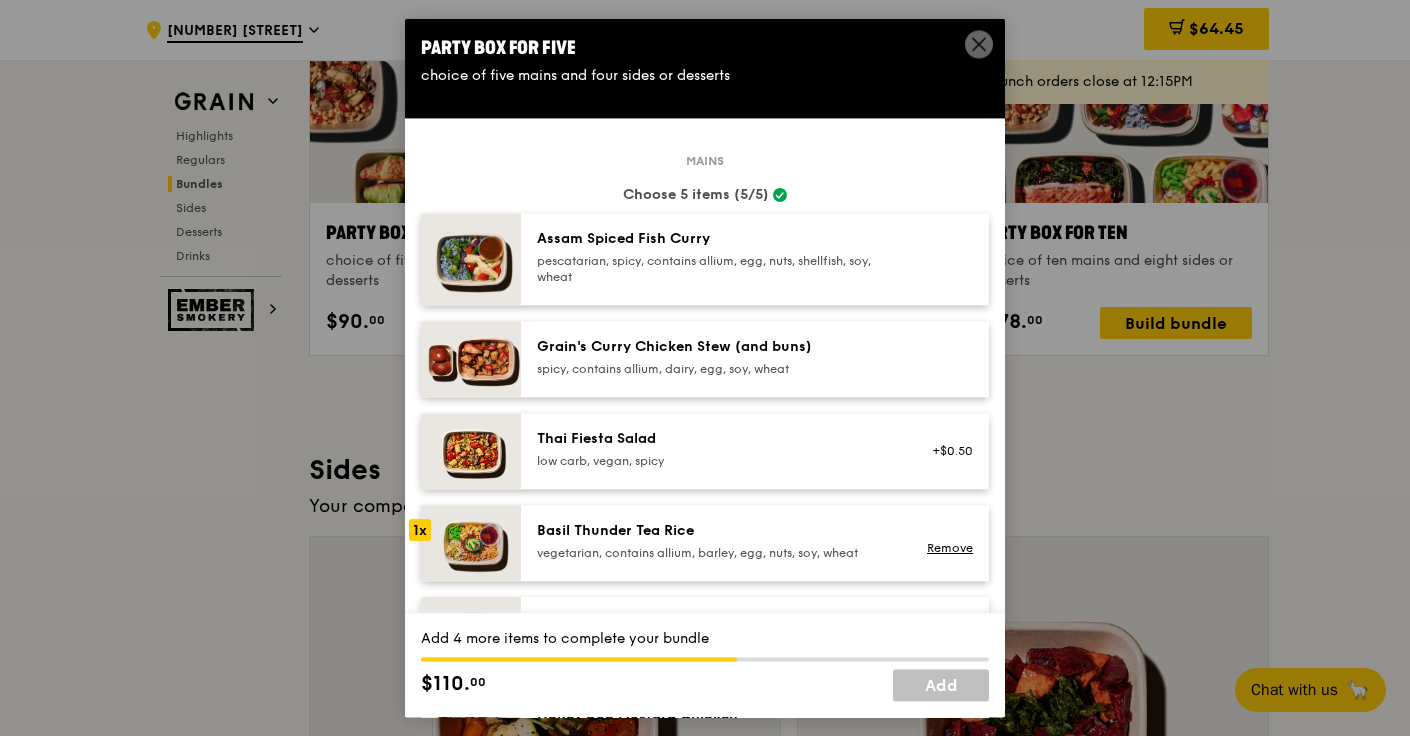 drag, startPoint x: 776, startPoint y: 36, endPoint x: 778, endPoint y: 220, distance: 184.01086 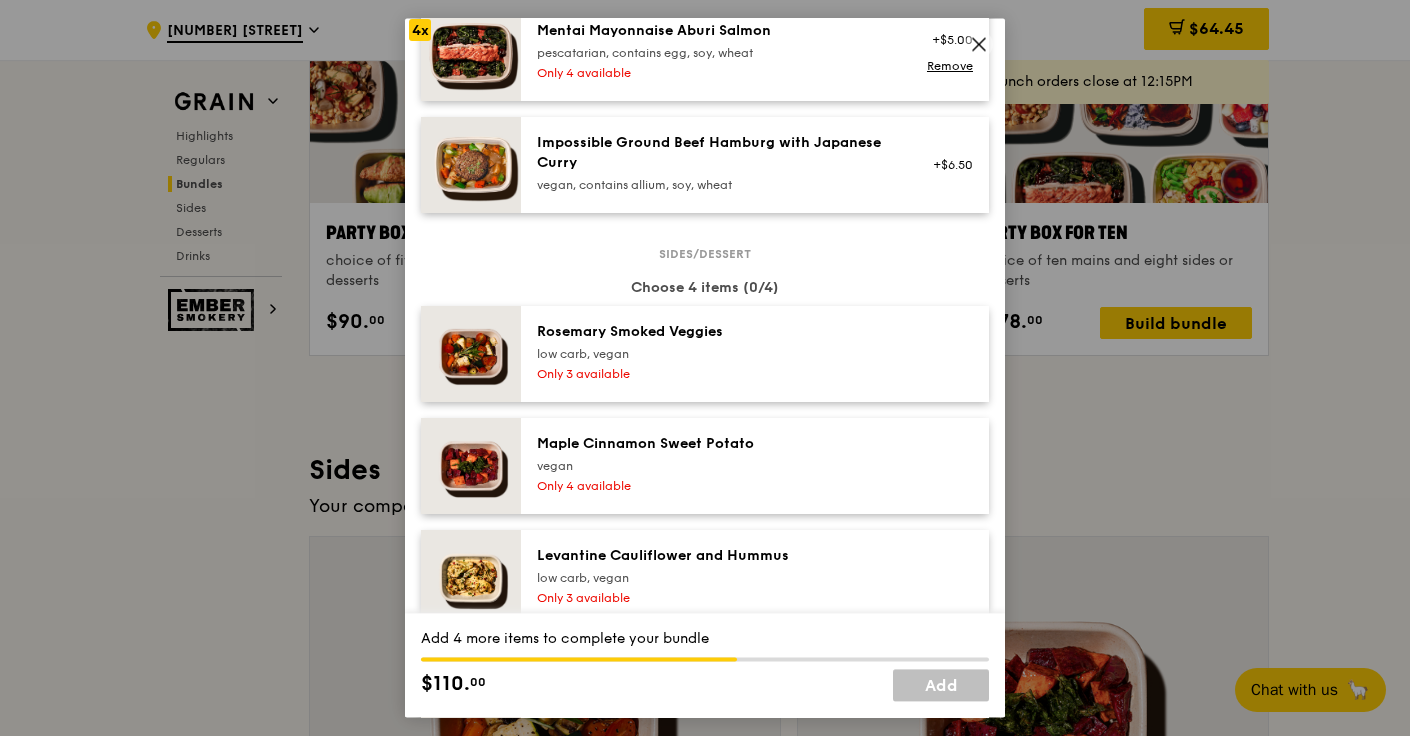 scroll, scrollTop: 882, scrollLeft: 0, axis: vertical 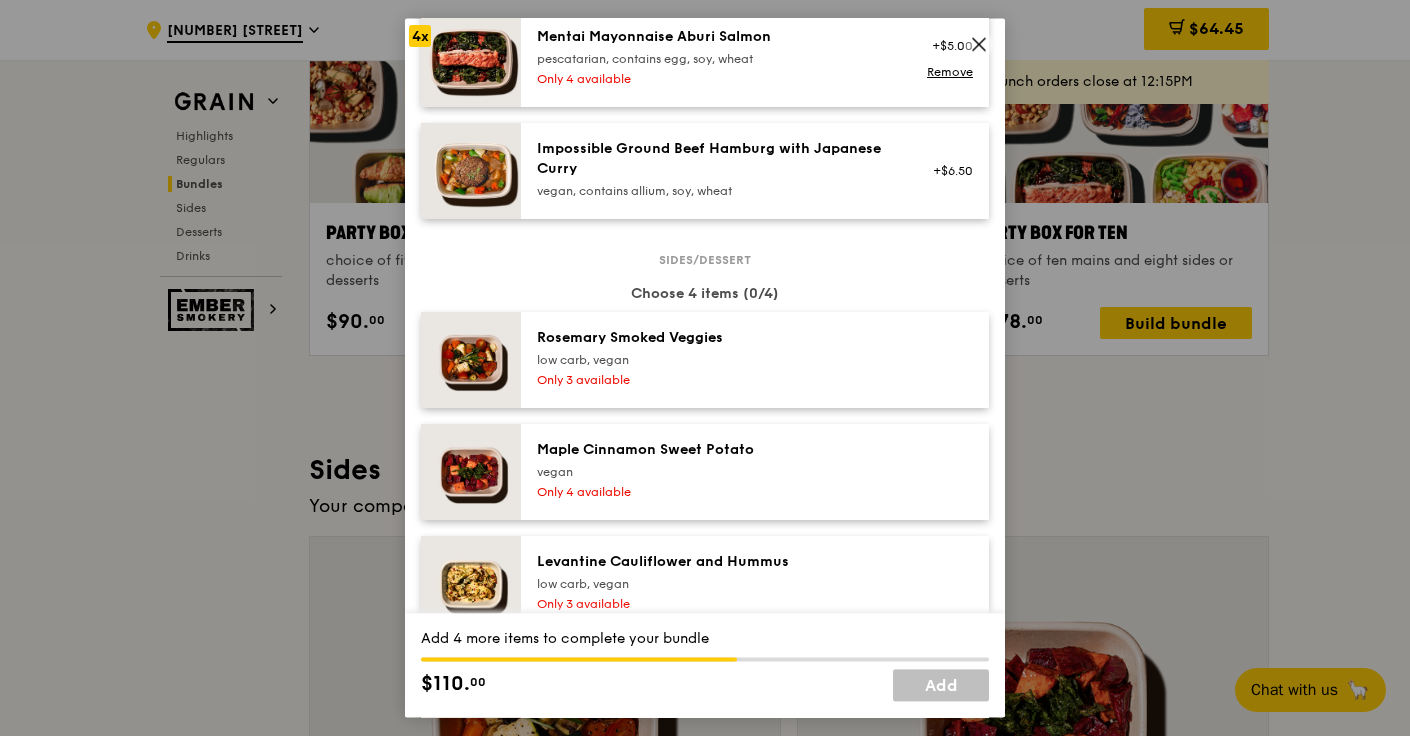 click at bounding box center (471, 360) 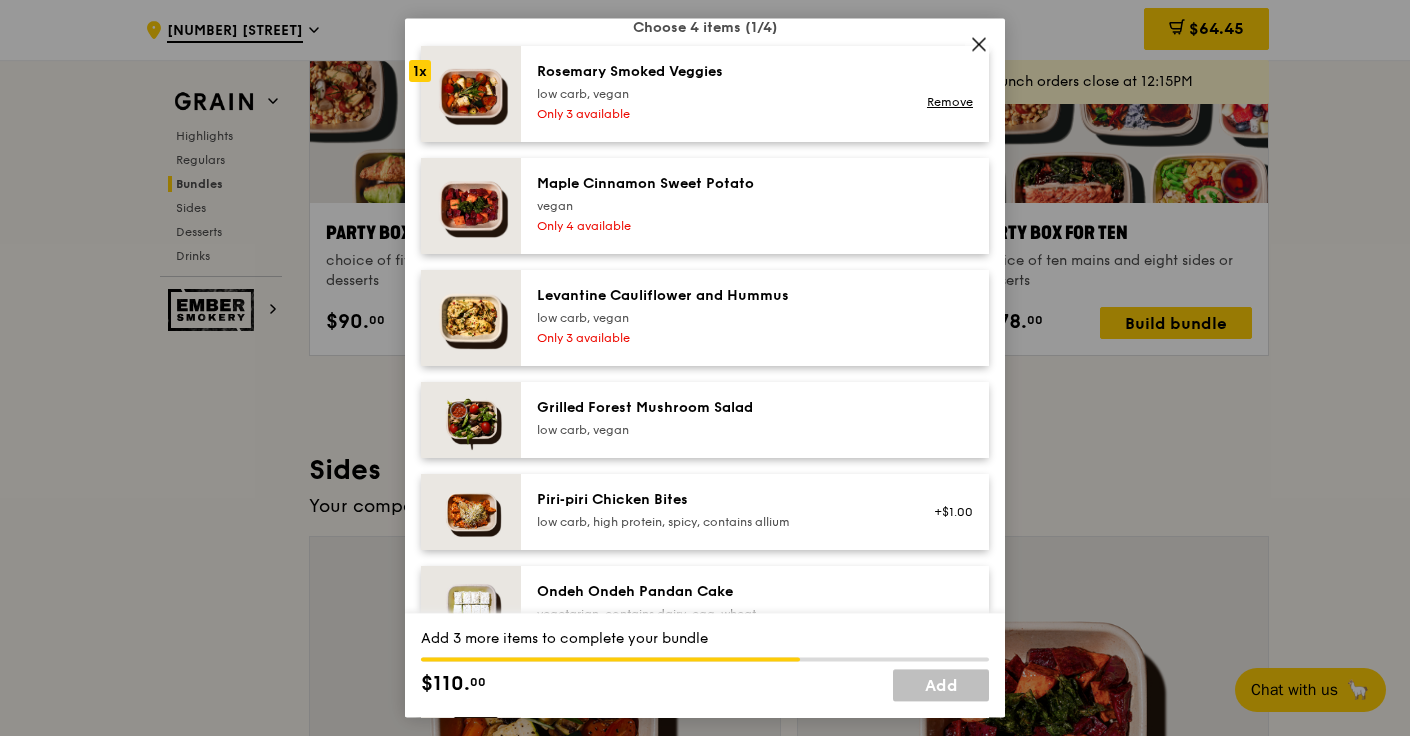 scroll, scrollTop: 1158, scrollLeft: 0, axis: vertical 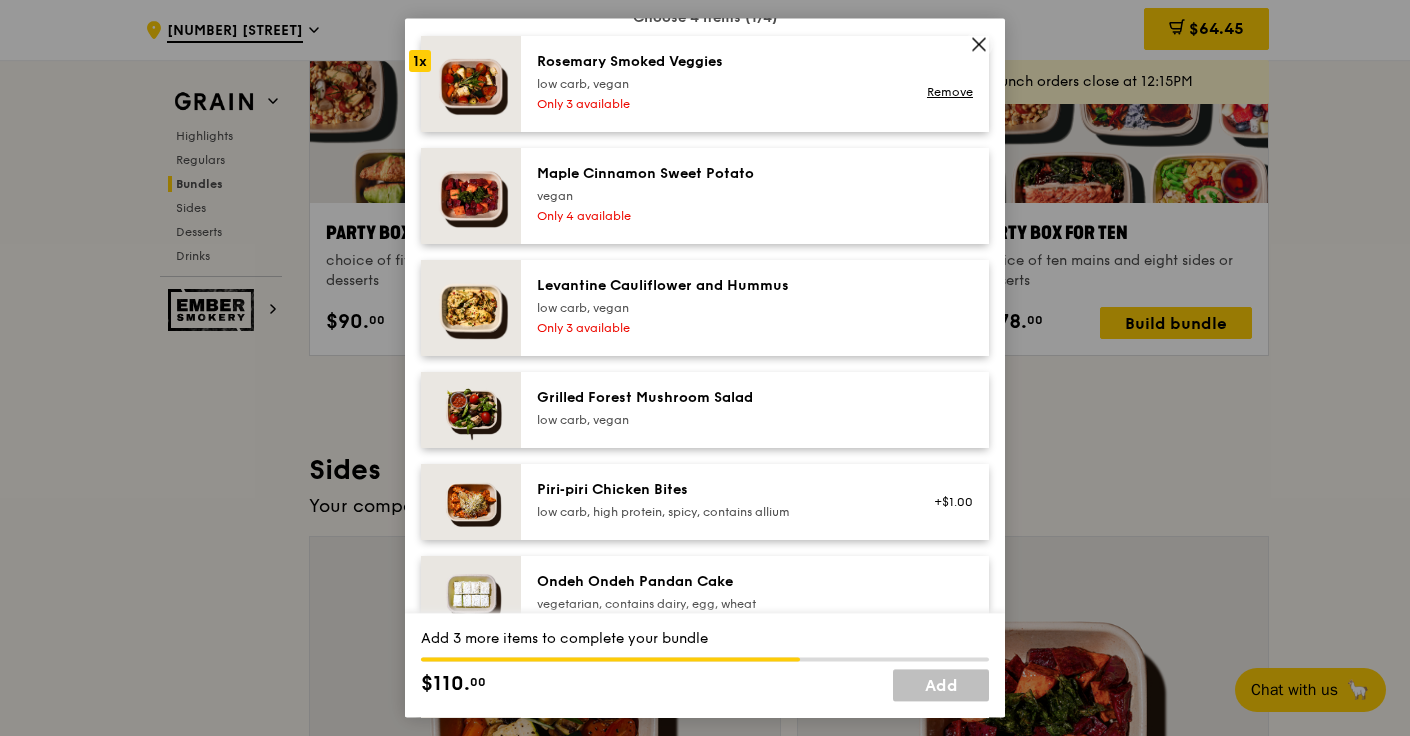click at bounding box center (471, 308) 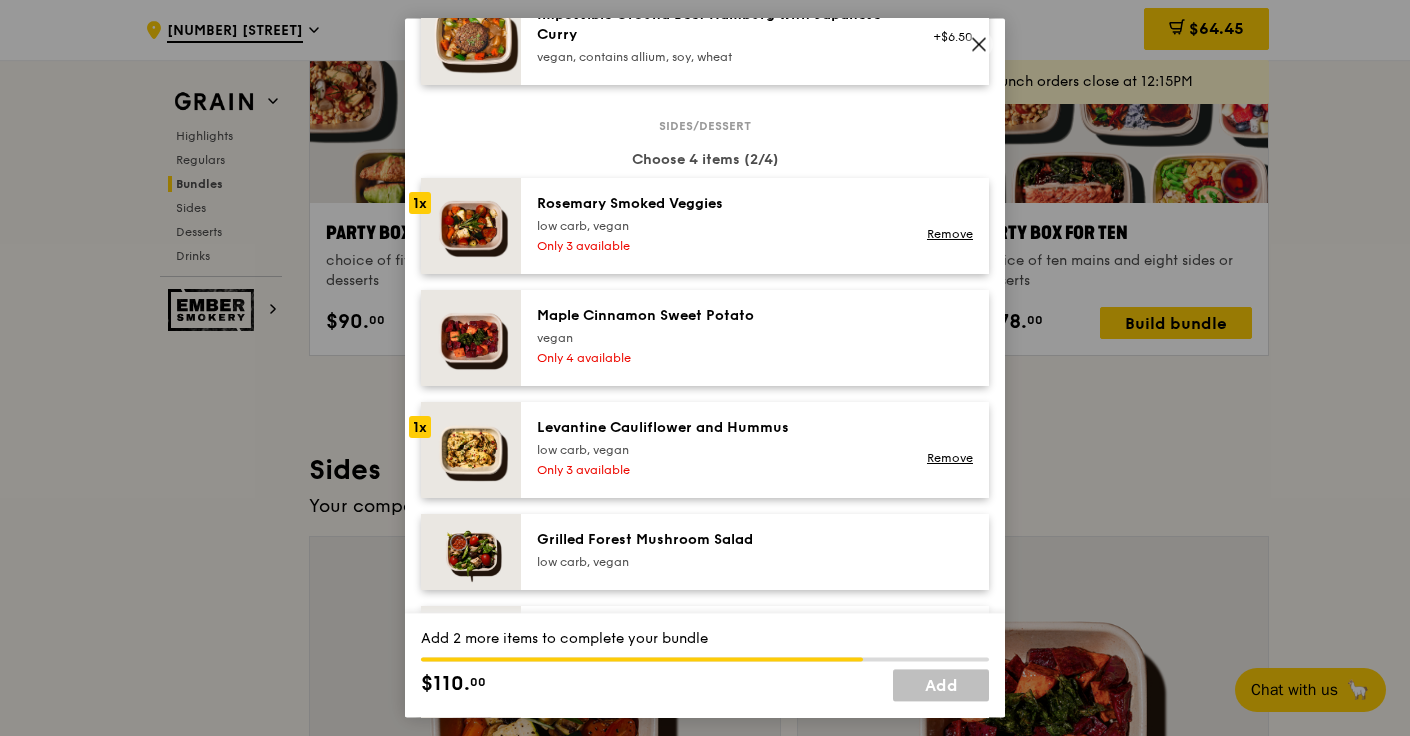 scroll, scrollTop: 1009, scrollLeft: 0, axis: vertical 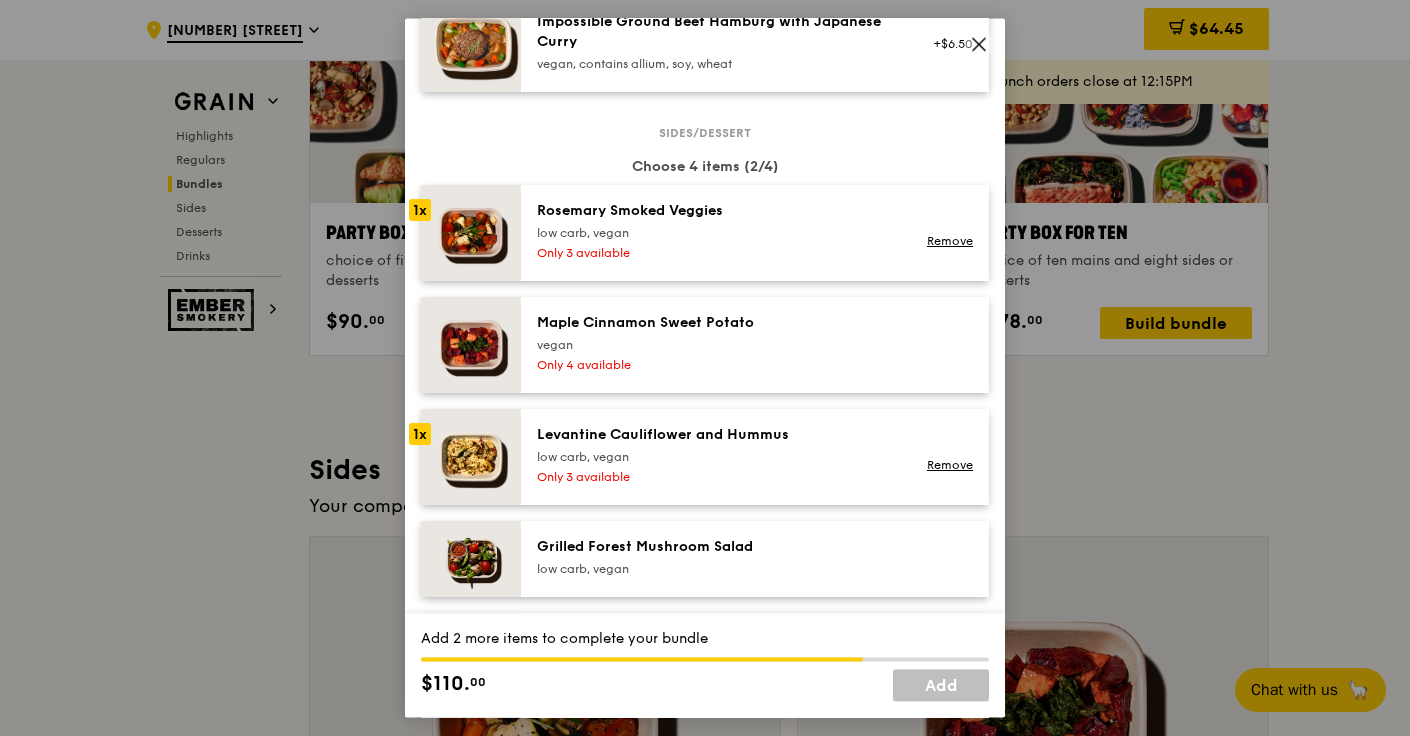 click at bounding box center [471, 233] 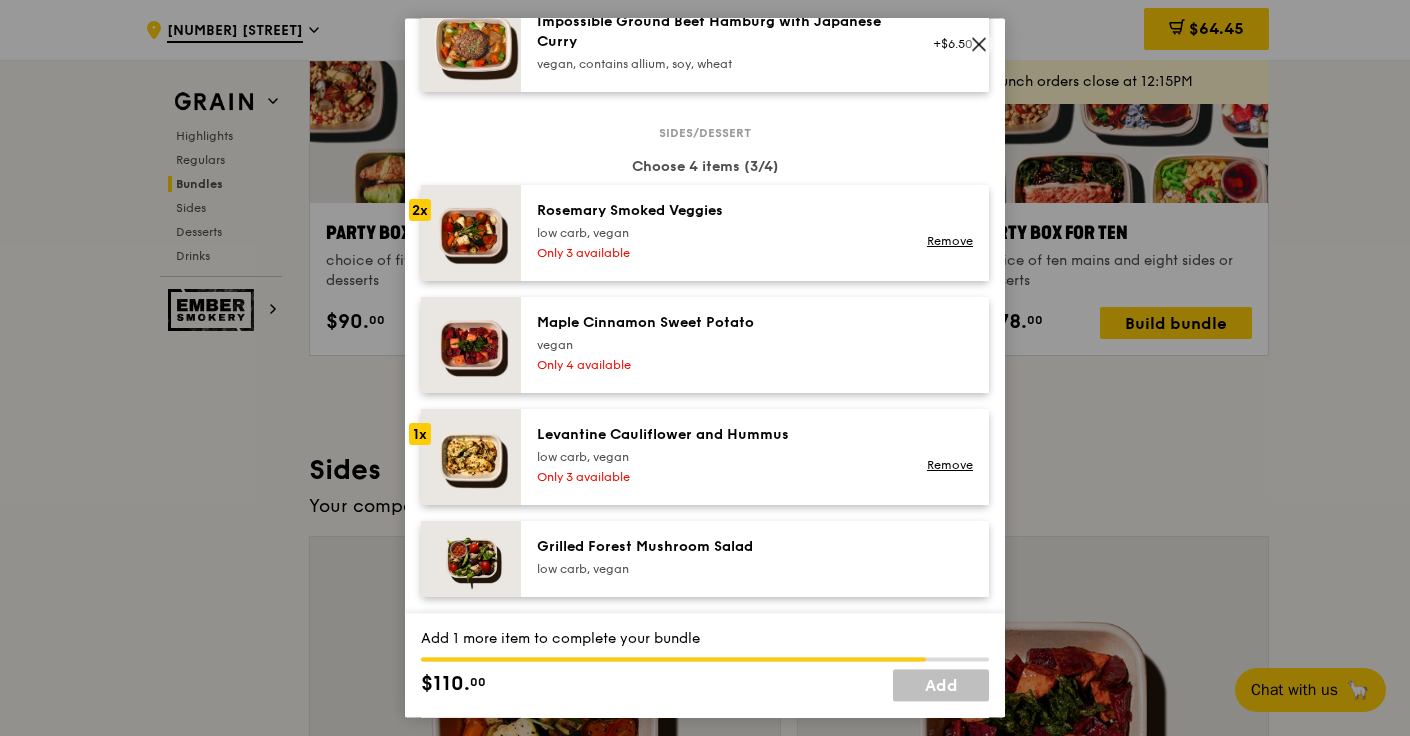 click at bounding box center (471, 345) 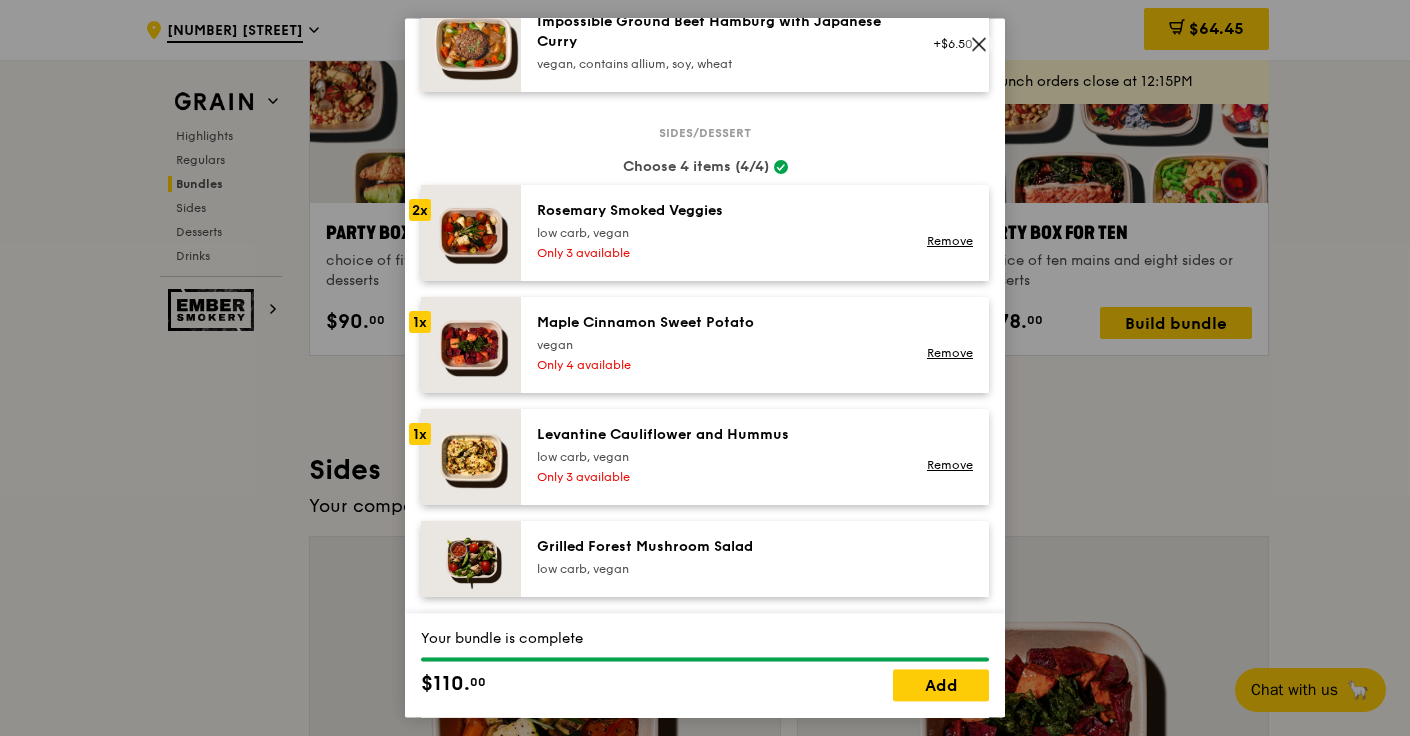 click at bounding box center (471, 457) 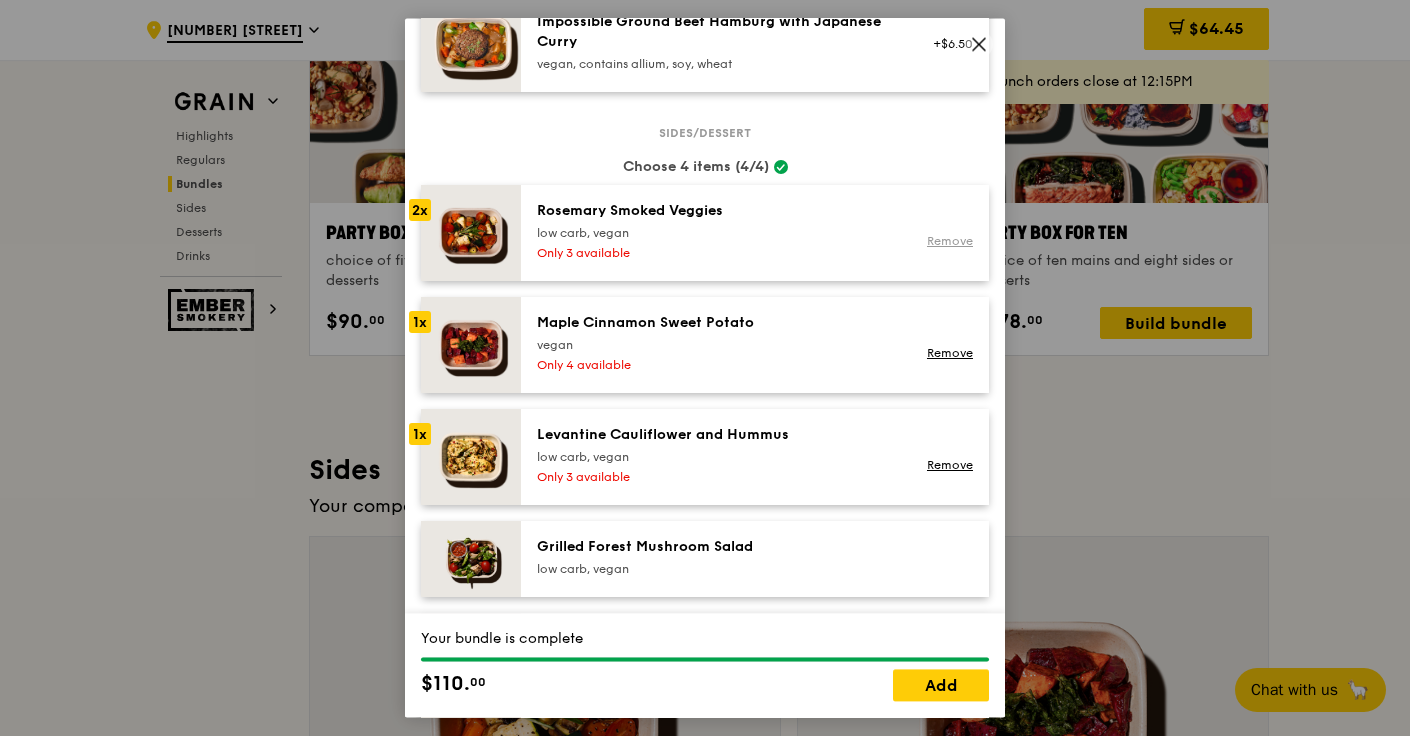 click on "Remove" at bounding box center [950, 241] 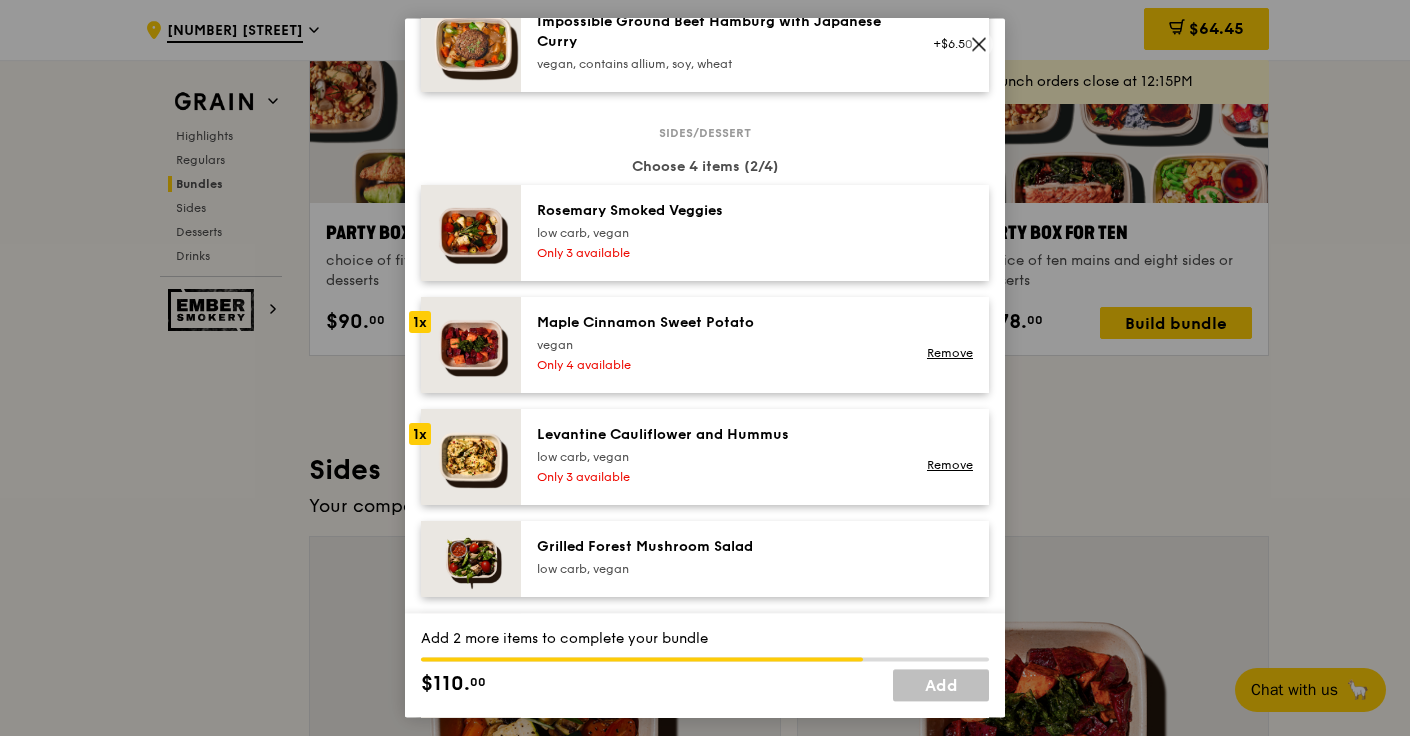 click at bounding box center [471, 233] 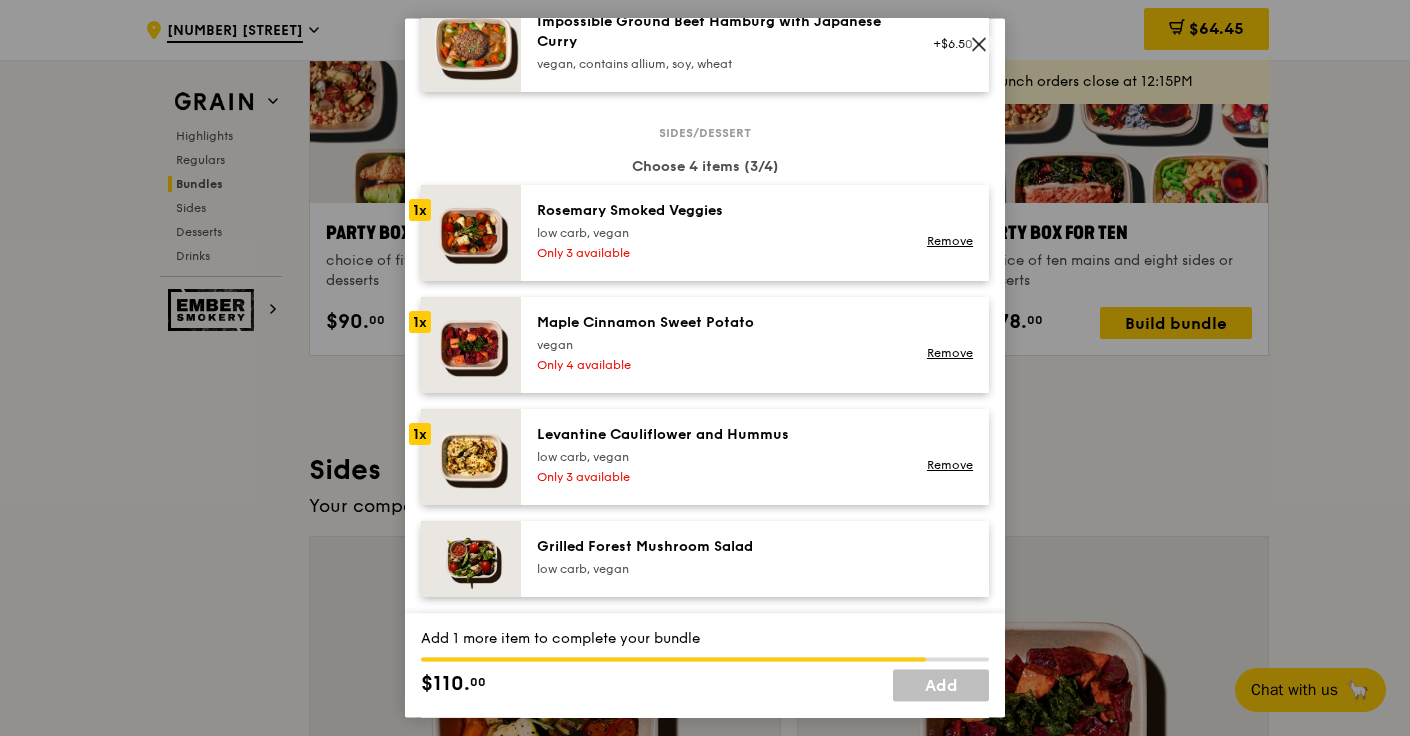 click at bounding box center [471, 457] 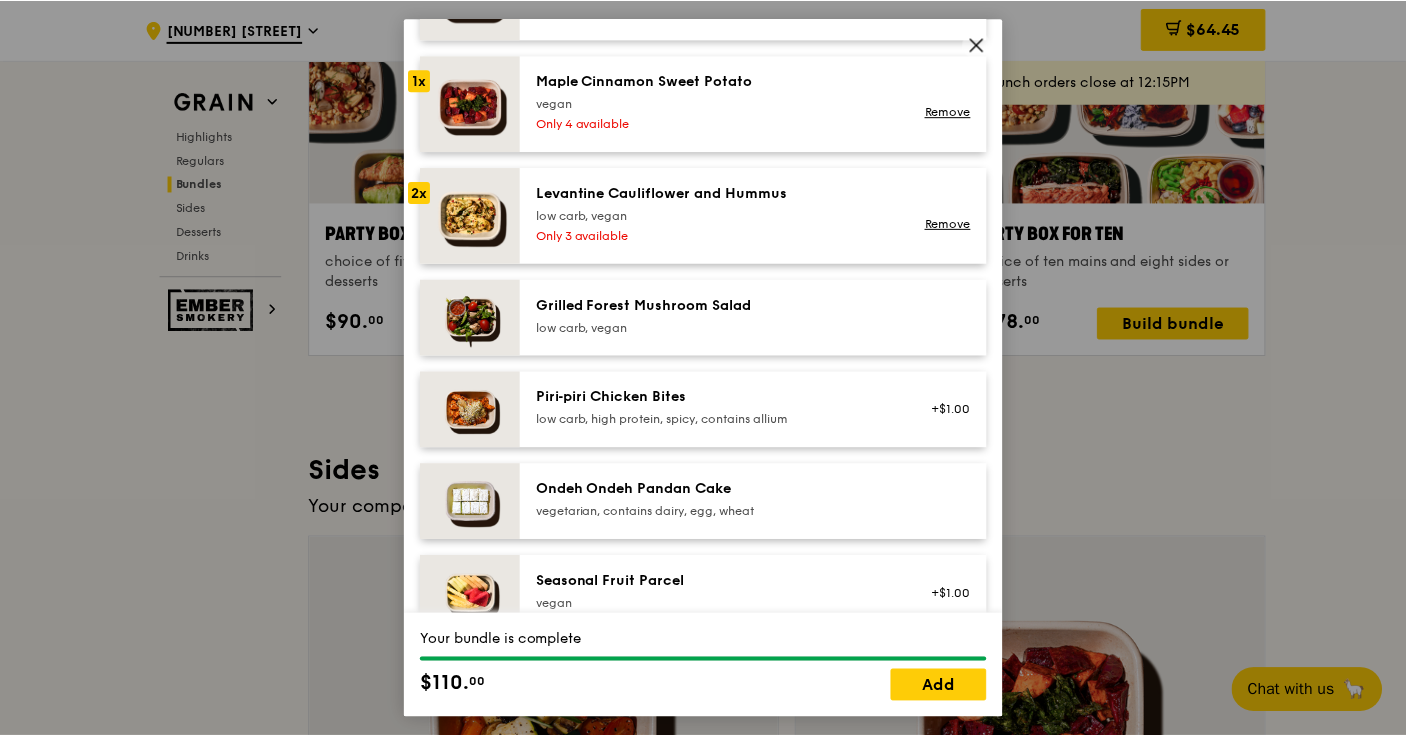 scroll, scrollTop: 1278, scrollLeft: 0, axis: vertical 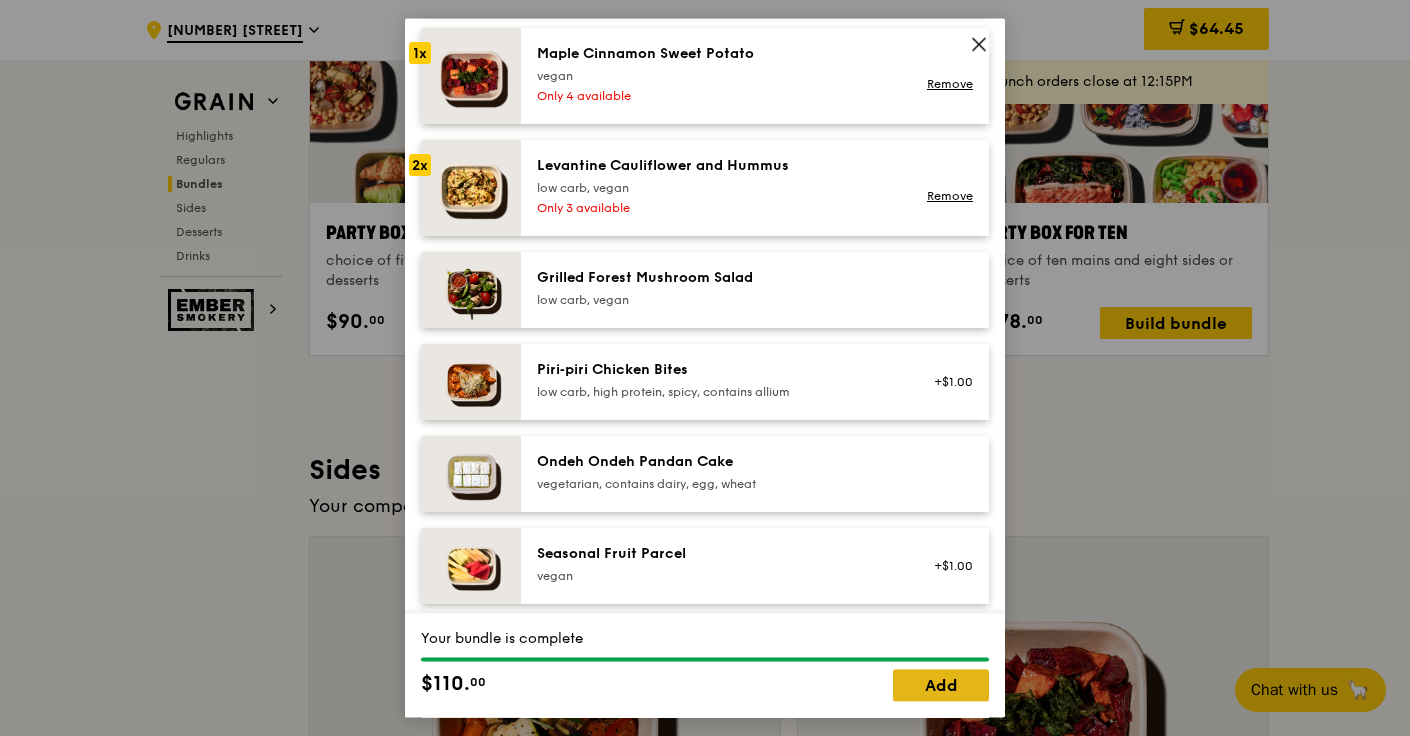 click on "Add" at bounding box center [941, 686] 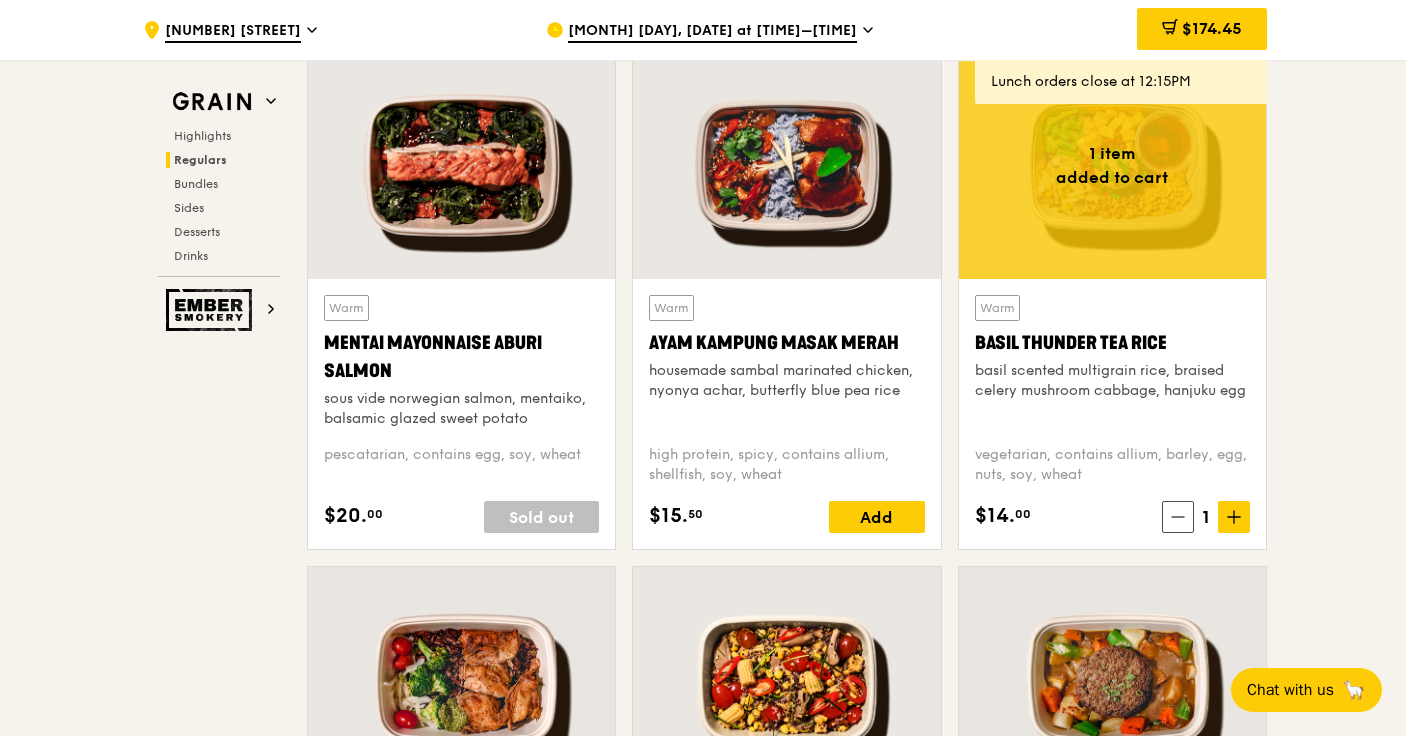 scroll, scrollTop: 1800, scrollLeft: 0, axis: vertical 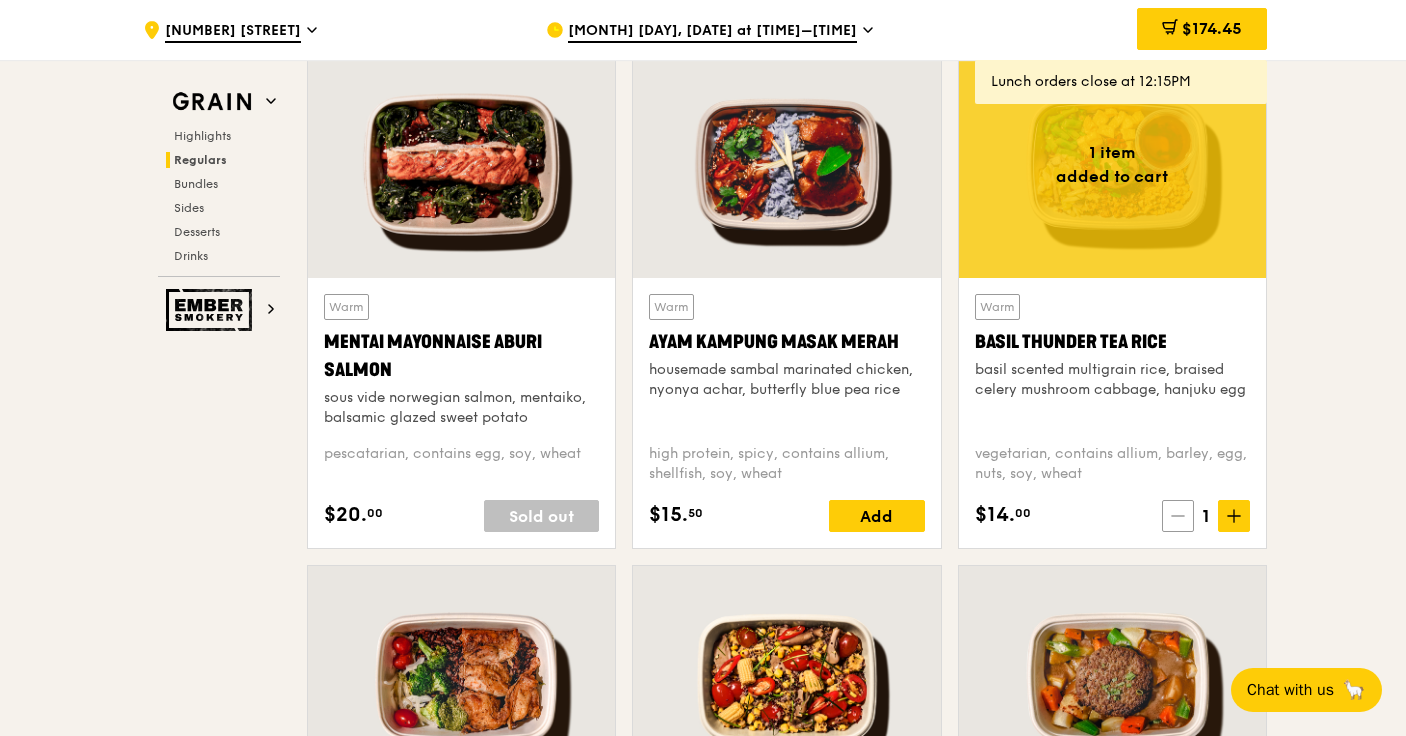 click 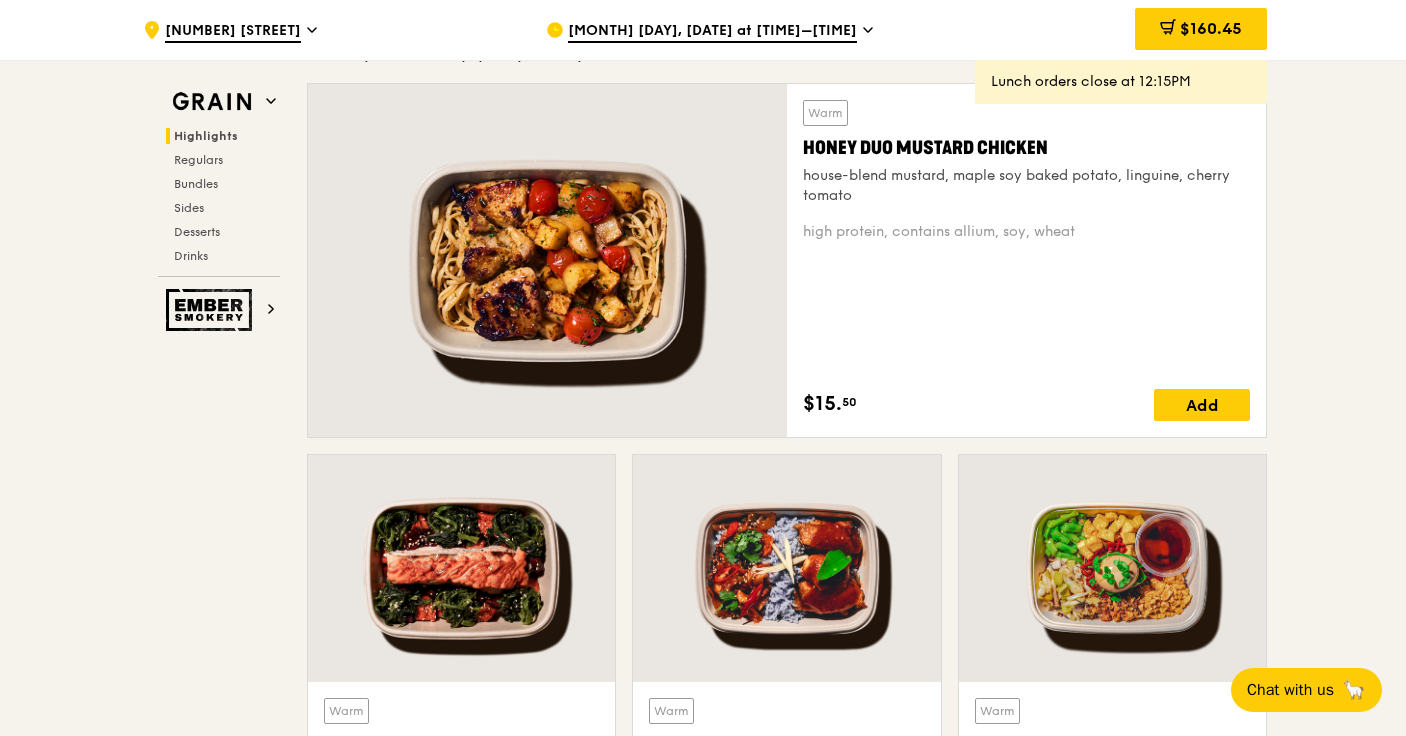 scroll, scrollTop: 1198, scrollLeft: 0, axis: vertical 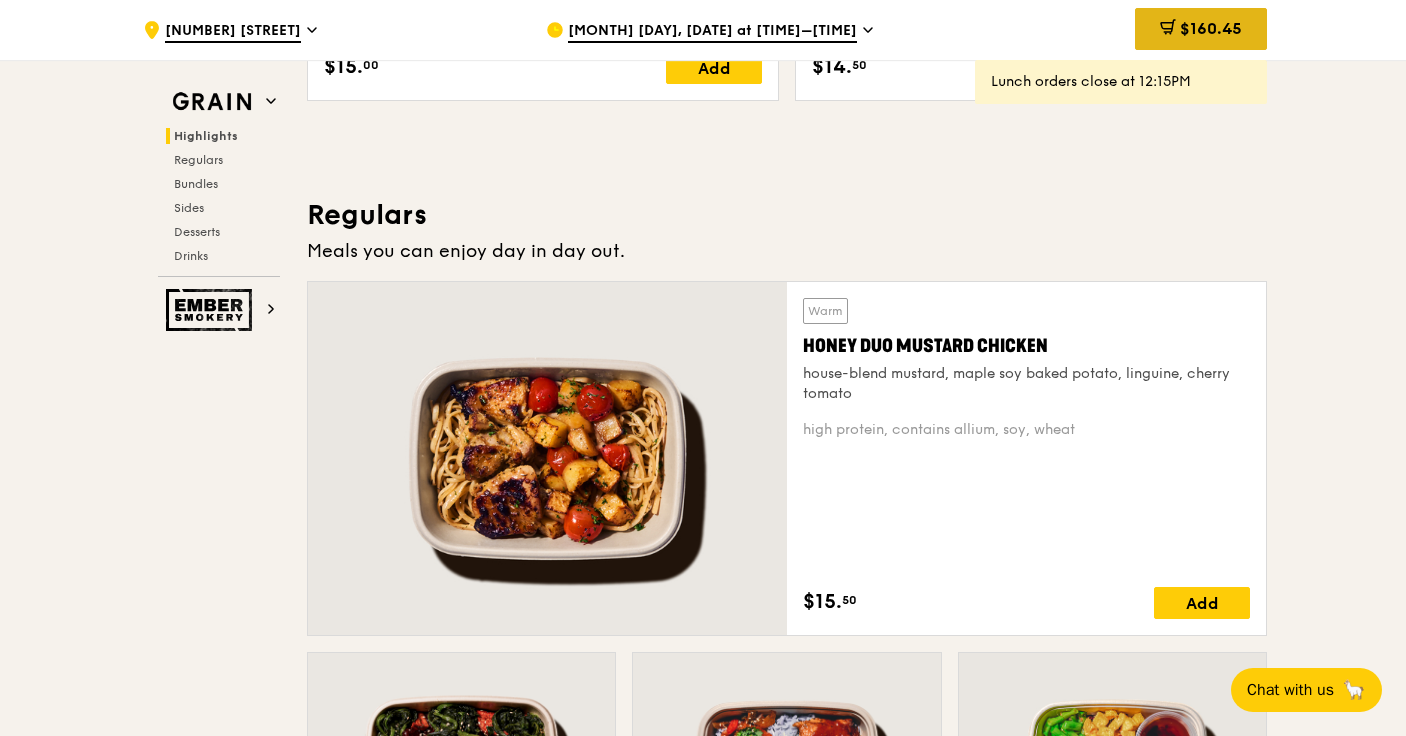 click on "$160.45" at bounding box center [1211, 28] 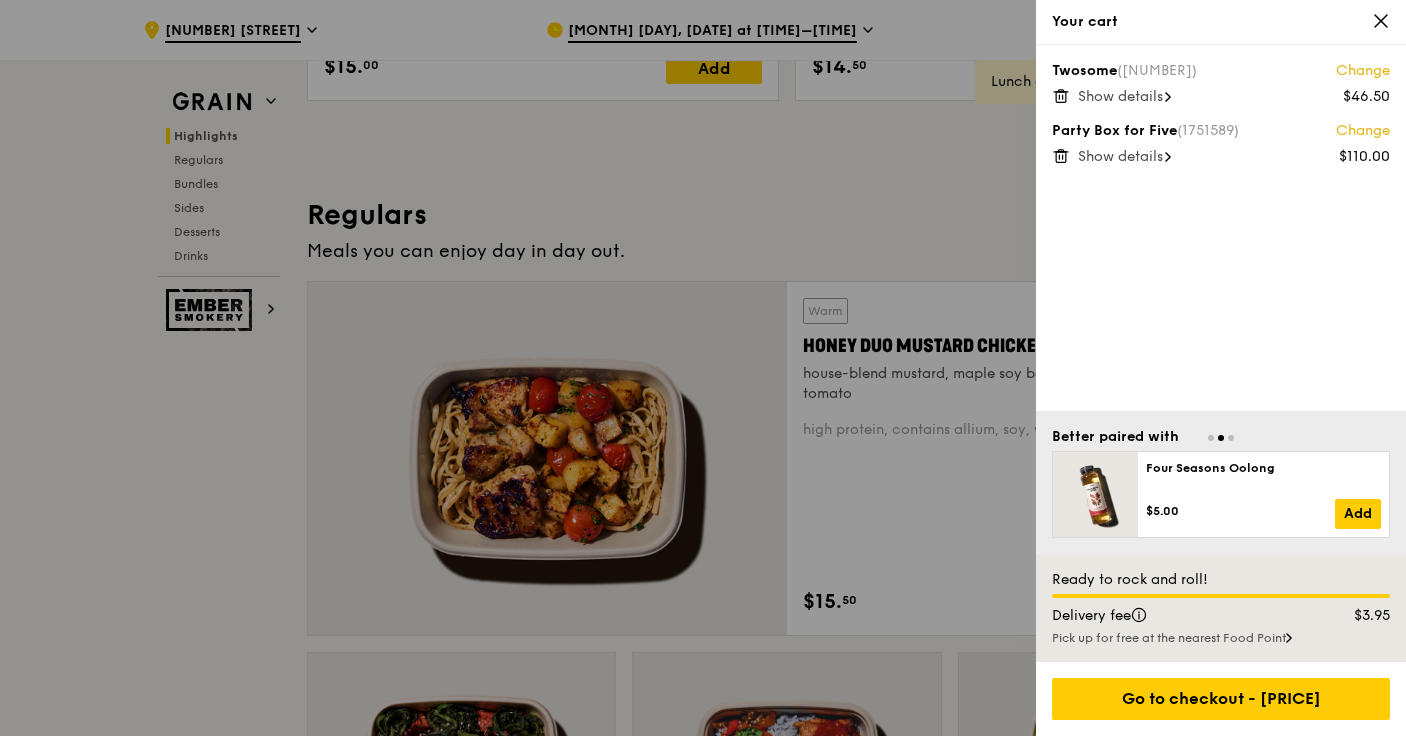 click 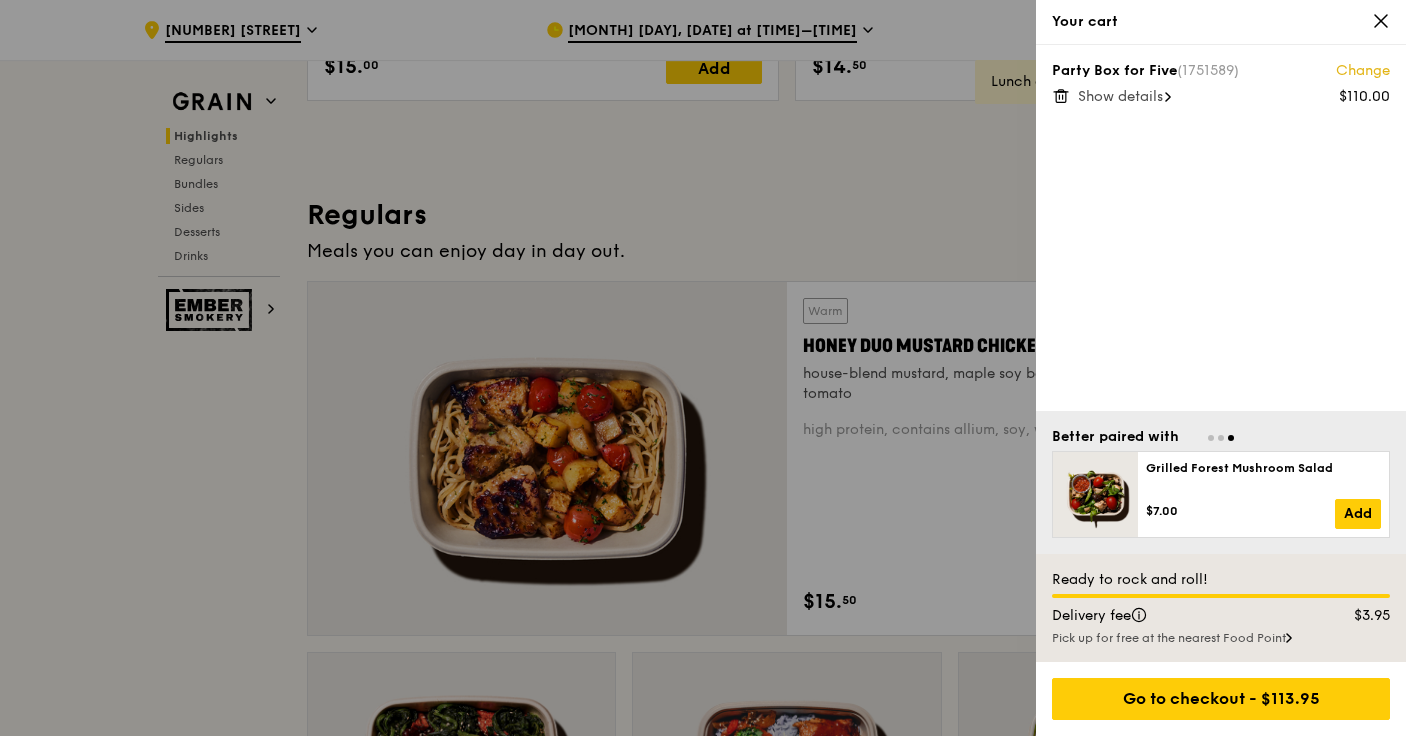 click on "Show details" at bounding box center (1120, 96) 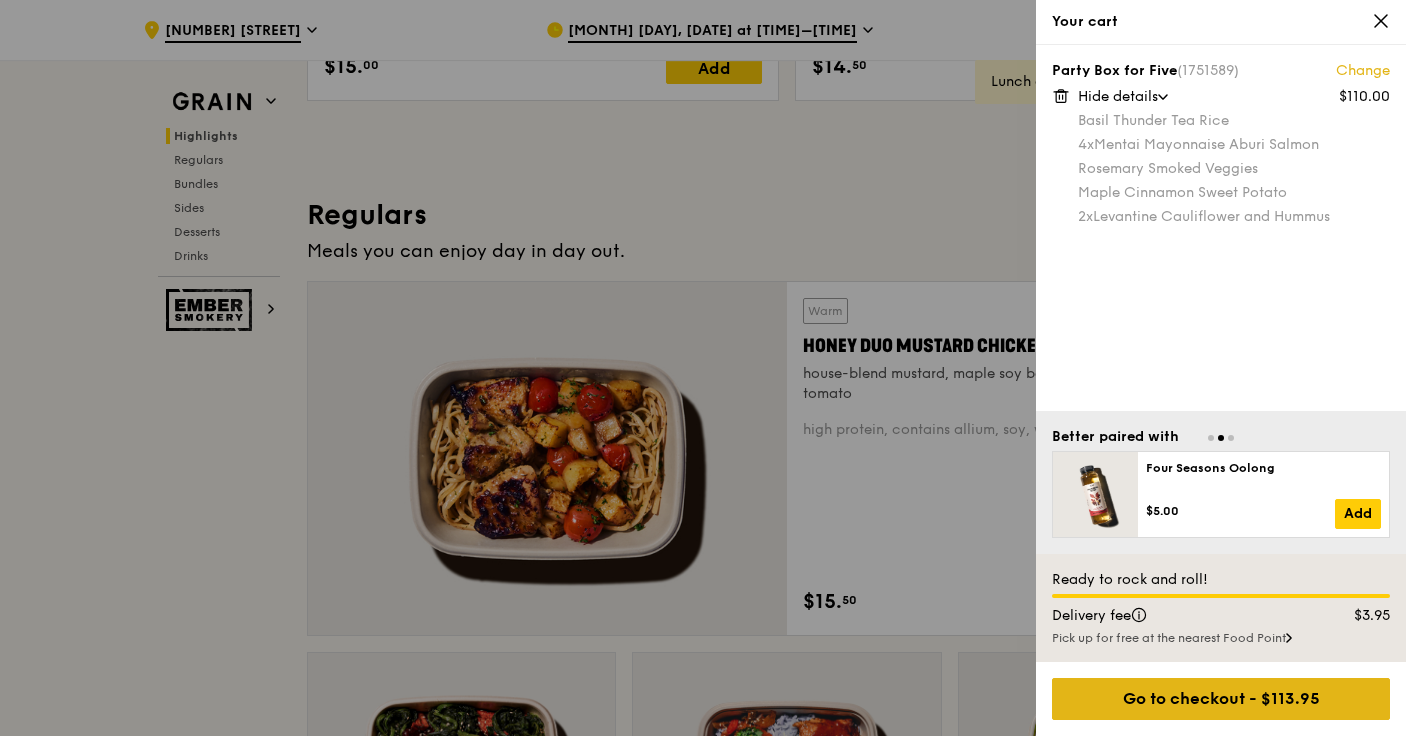 click on "Go to checkout - $113.95" at bounding box center (1221, 699) 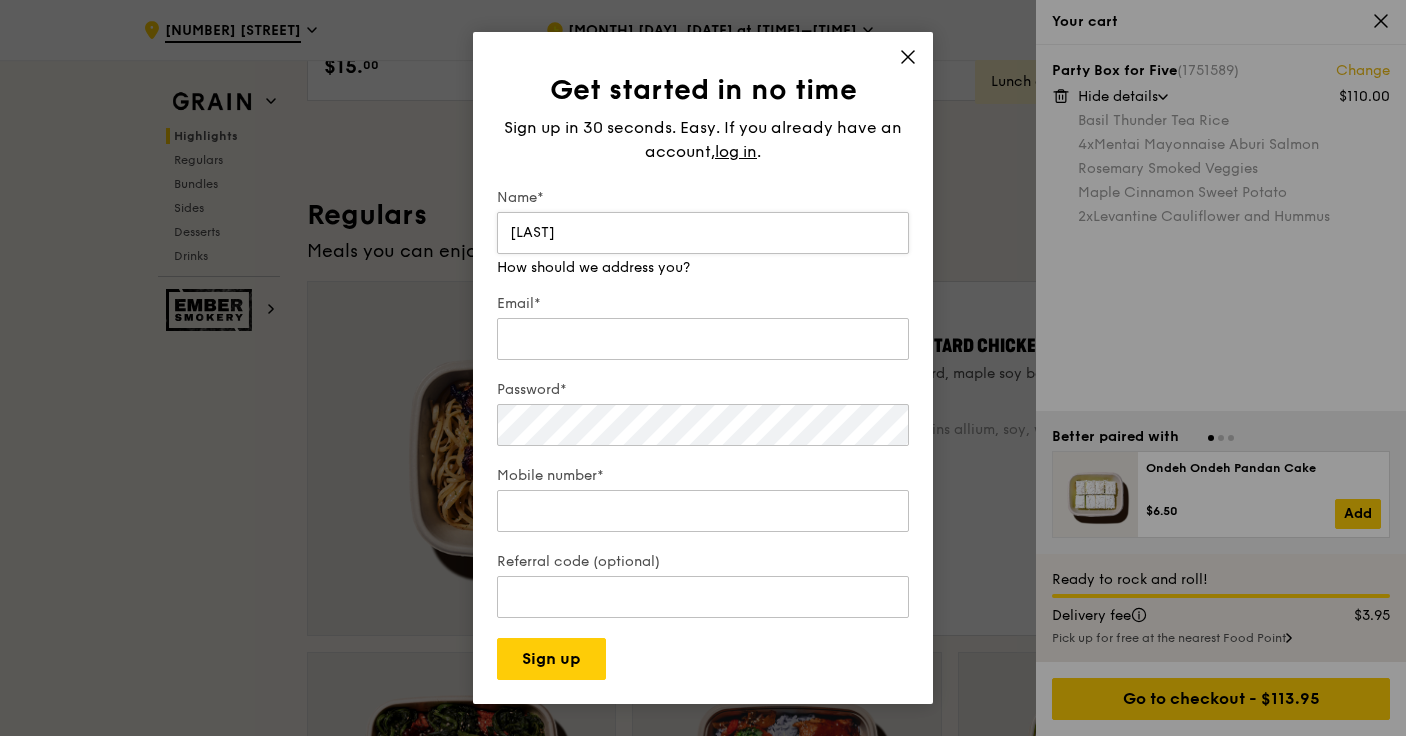 type on "[LAST]" 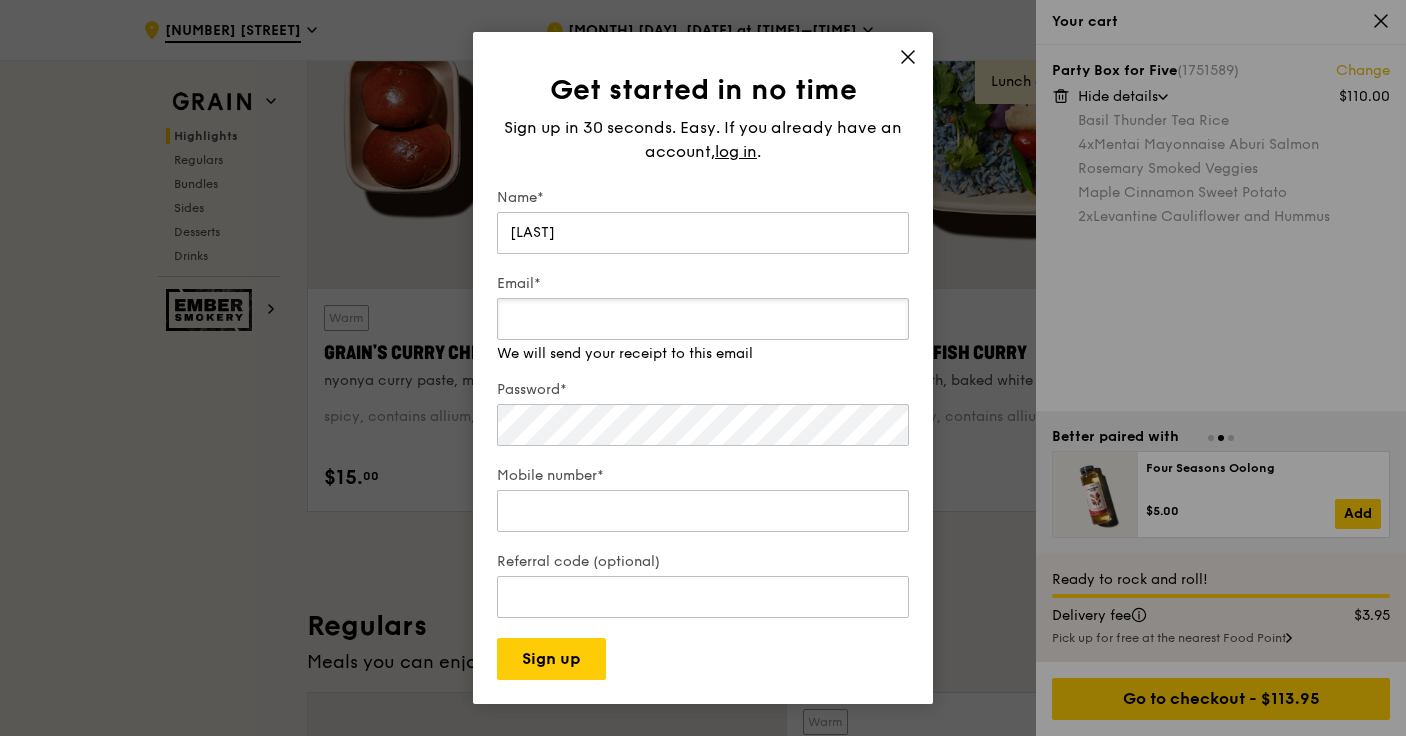 scroll, scrollTop: 470, scrollLeft: 0, axis: vertical 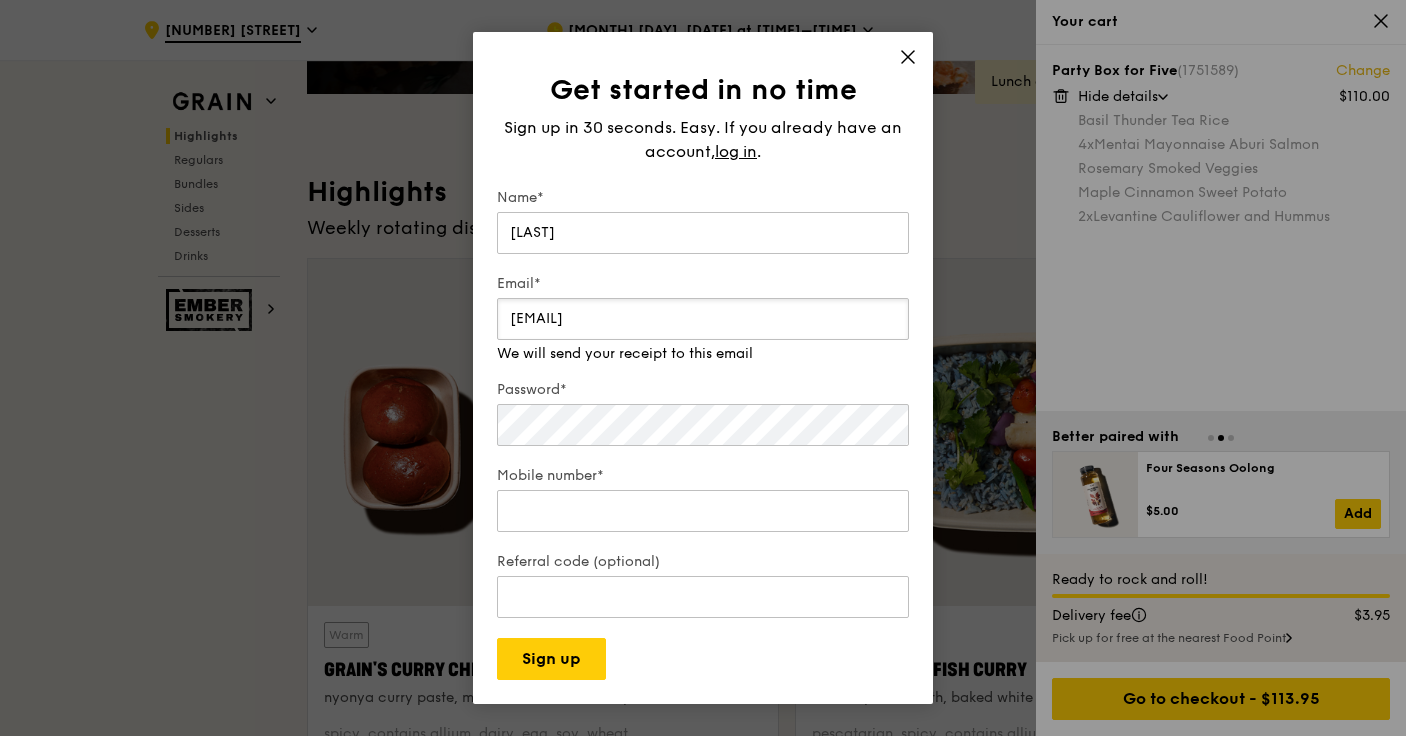 type on "[EMAIL]" 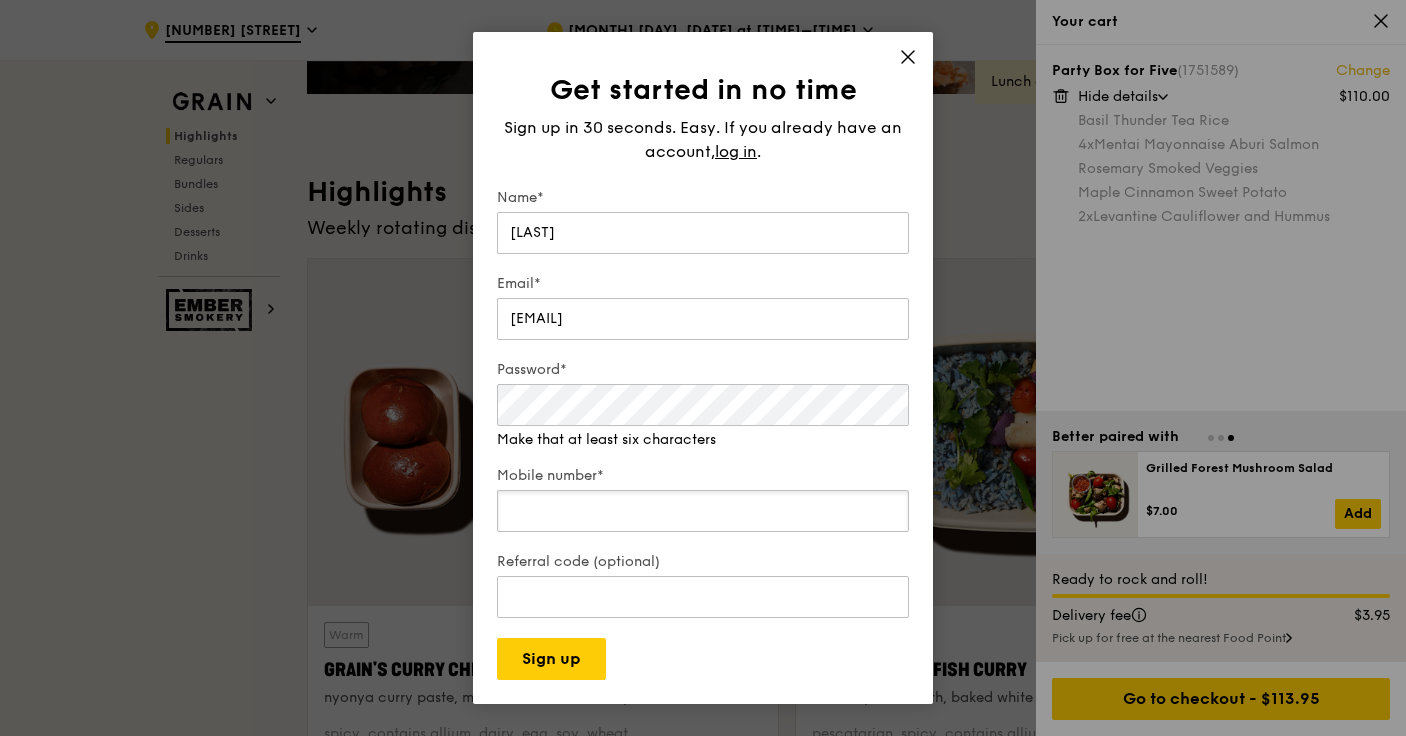 click on "Mobile number*" at bounding box center [703, 501] 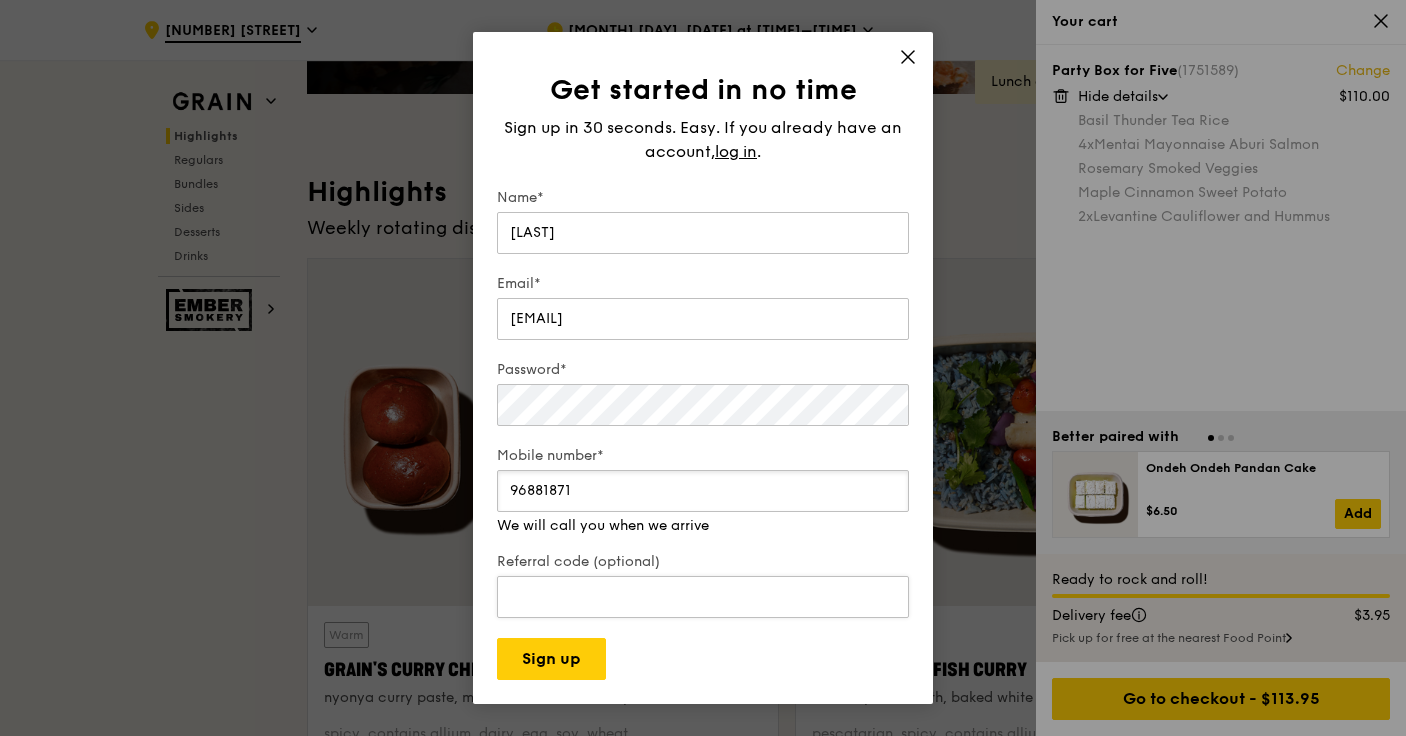 type on "96881871" 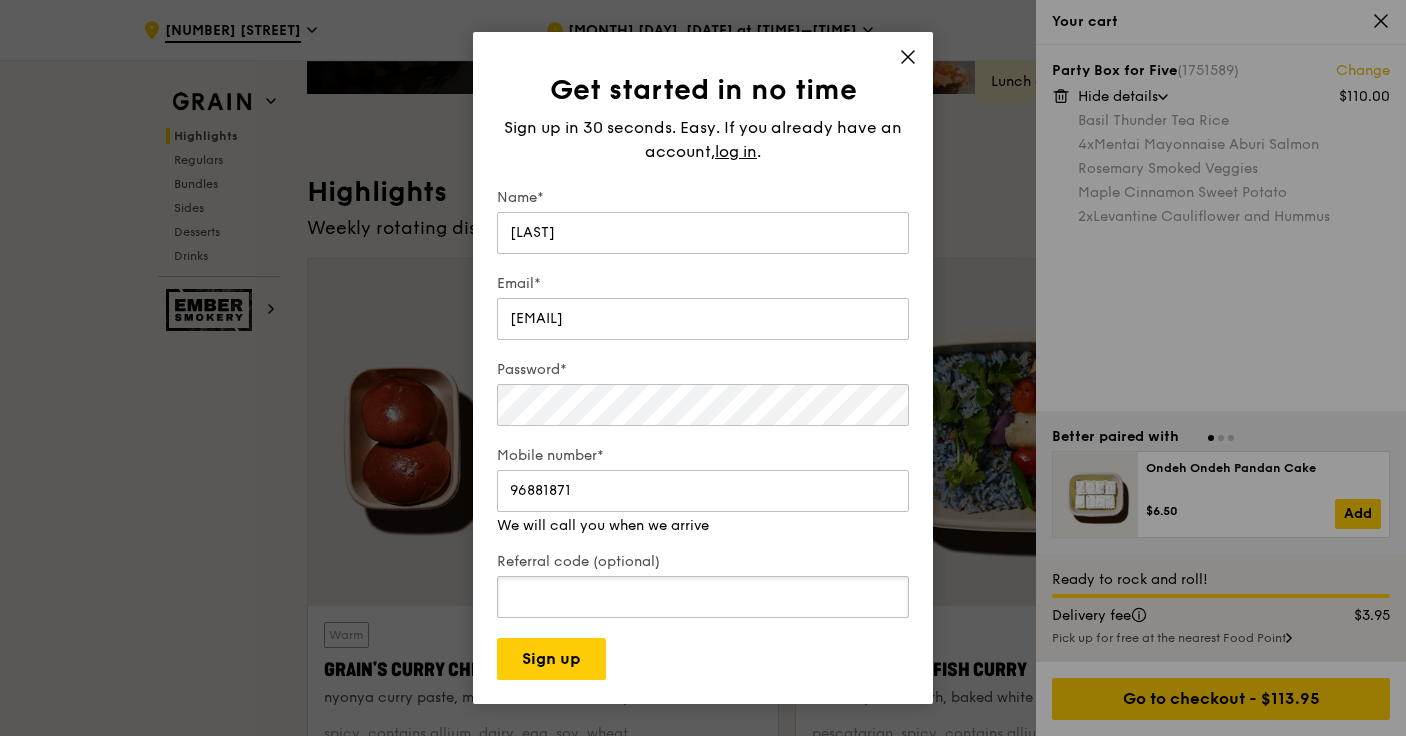 click on "Referral code (optional)" at bounding box center (703, 587) 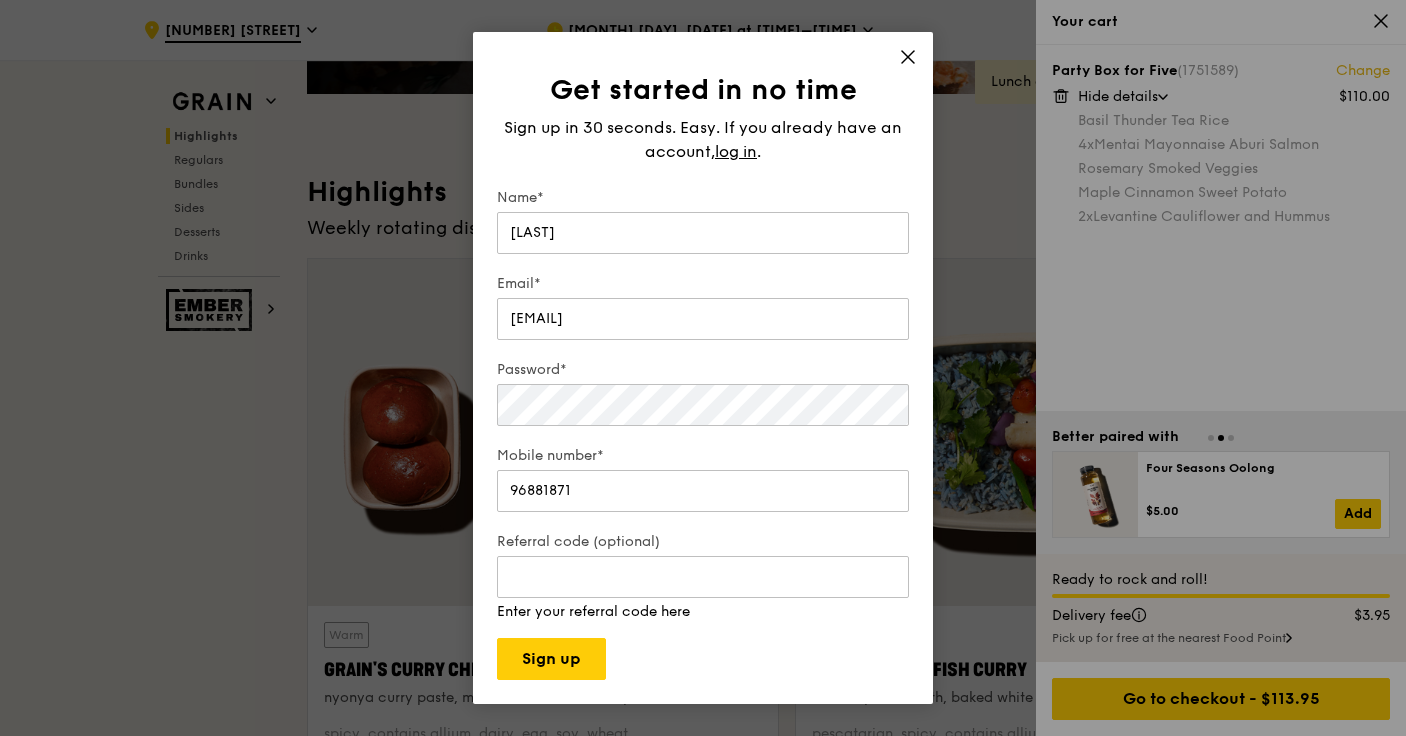 click 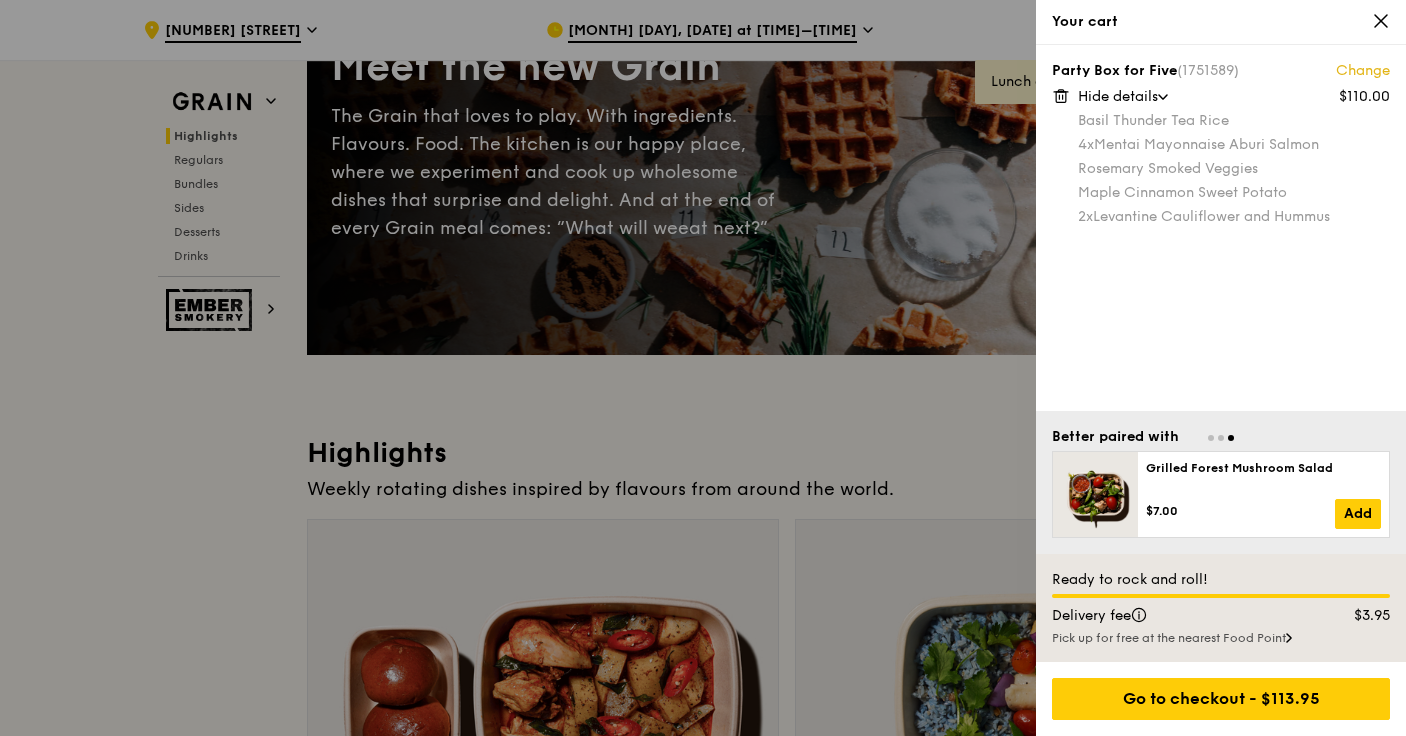 scroll, scrollTop: 174, scrollLeft: 0, axis: vertical 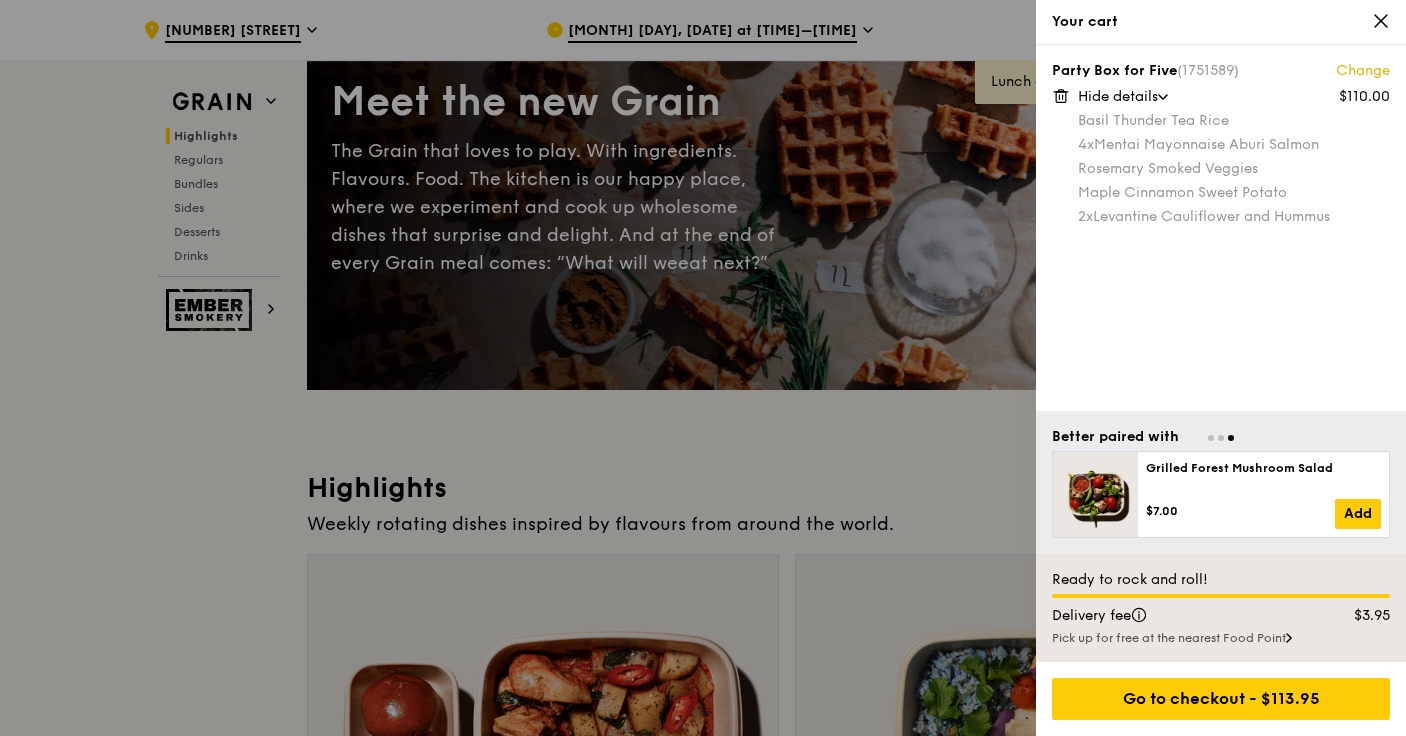 click at bounding box center (703, 368) 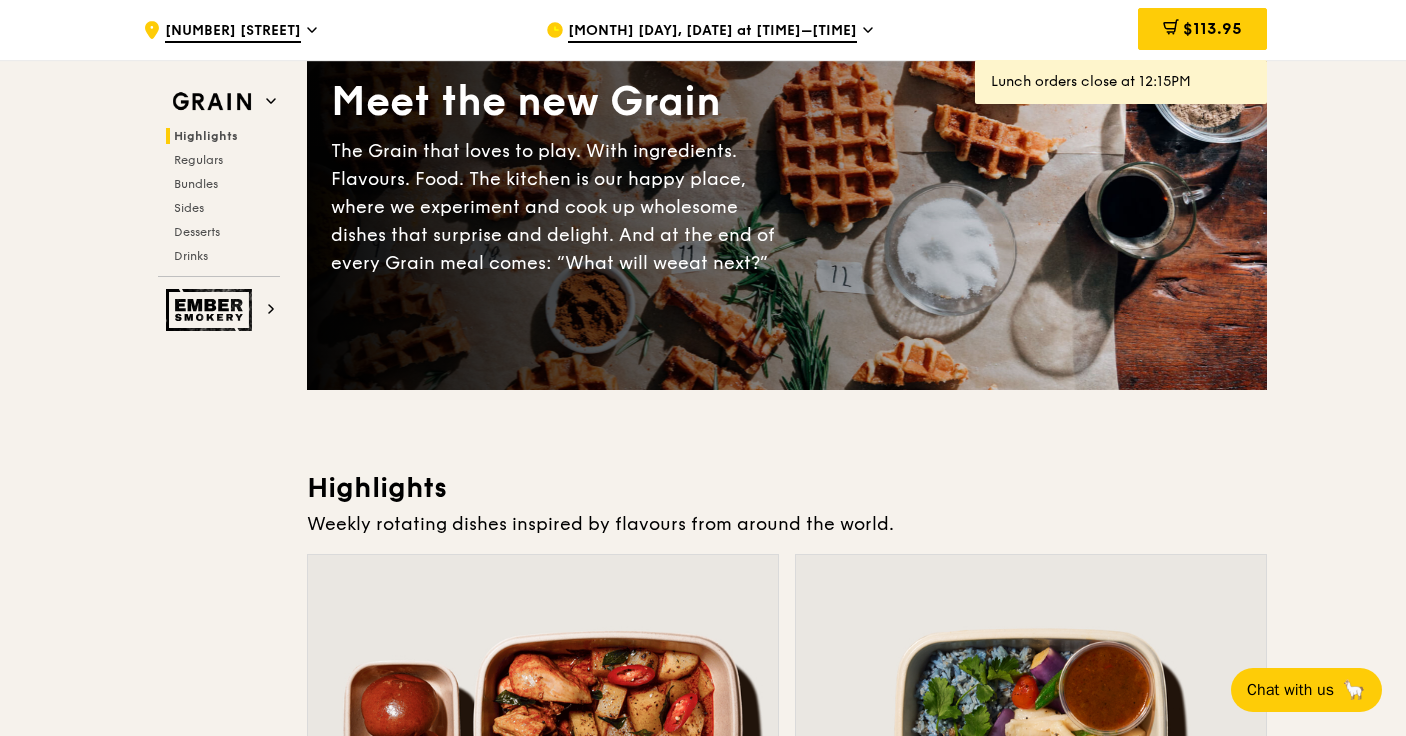 click 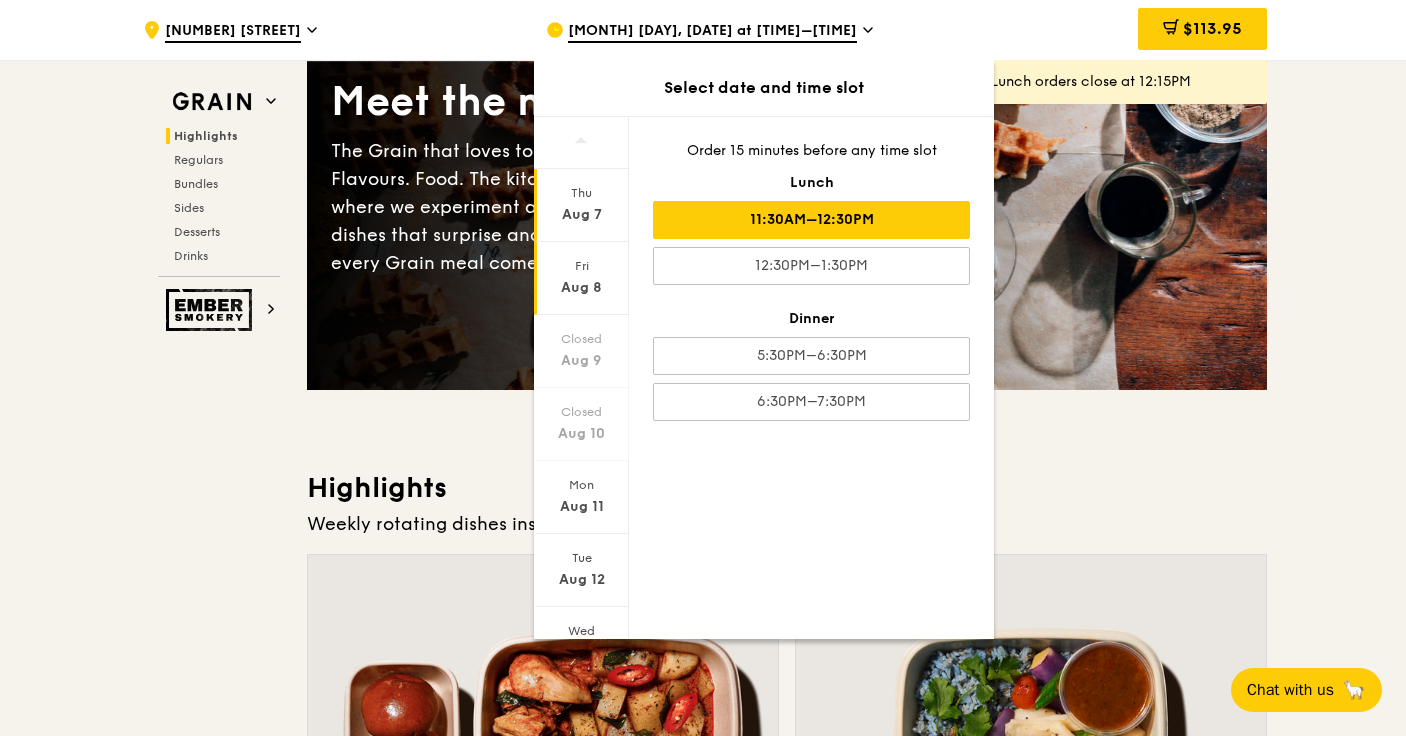 click on "[DAY]
[MONTH] [DAY]" at bounding box center [581, 278] 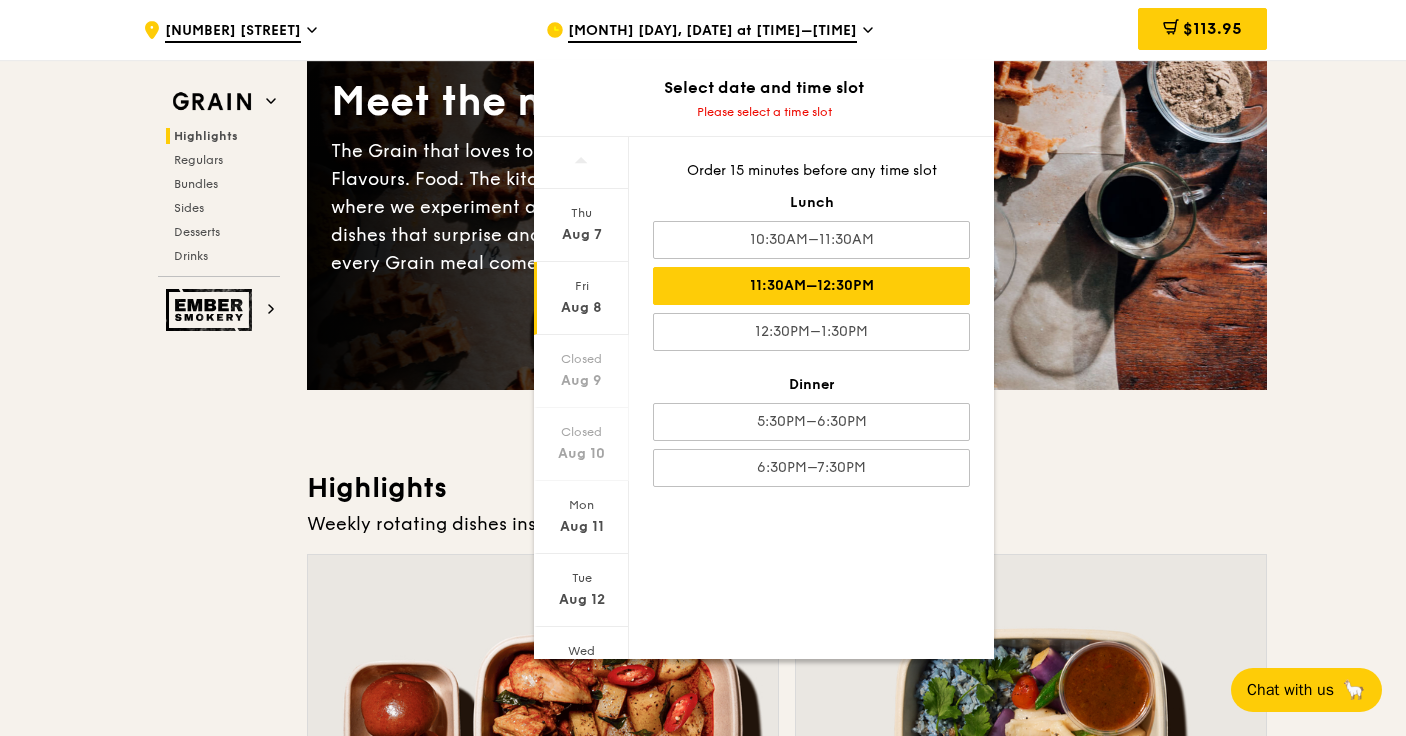 click on "11:30AM–12:30PM" at bounding box center (811, 286) 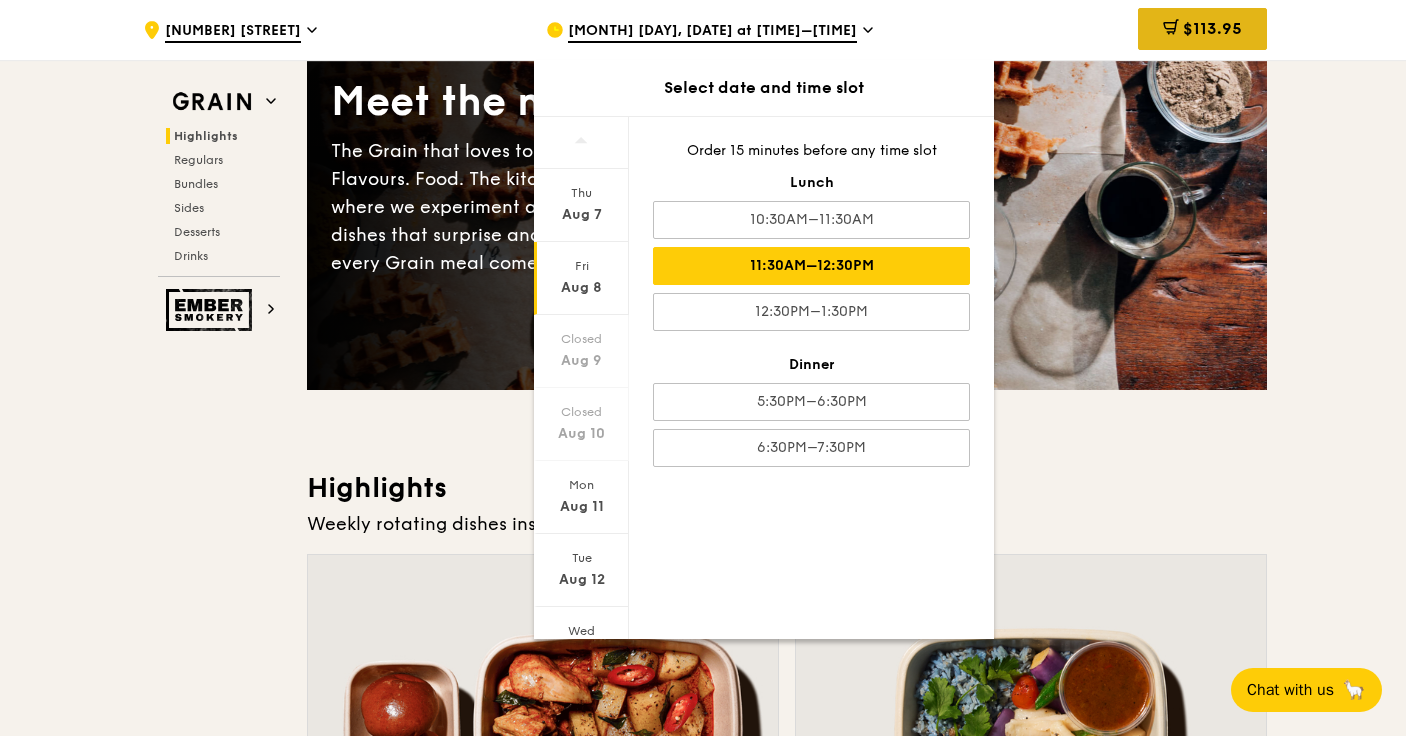 click on "$113.95" at bounding box center (1212, 28) 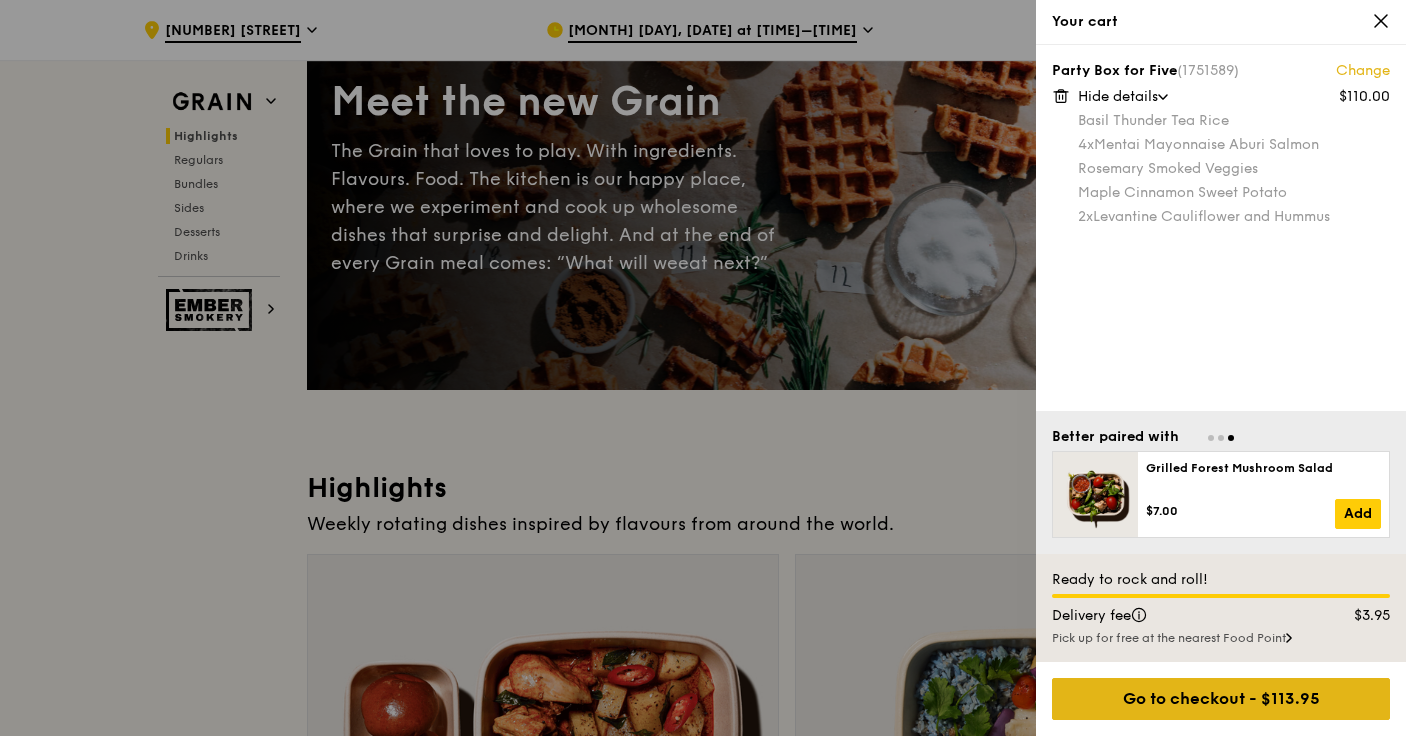 click on "Go to checkout - $113.95" at bounding box center (1221, 699) 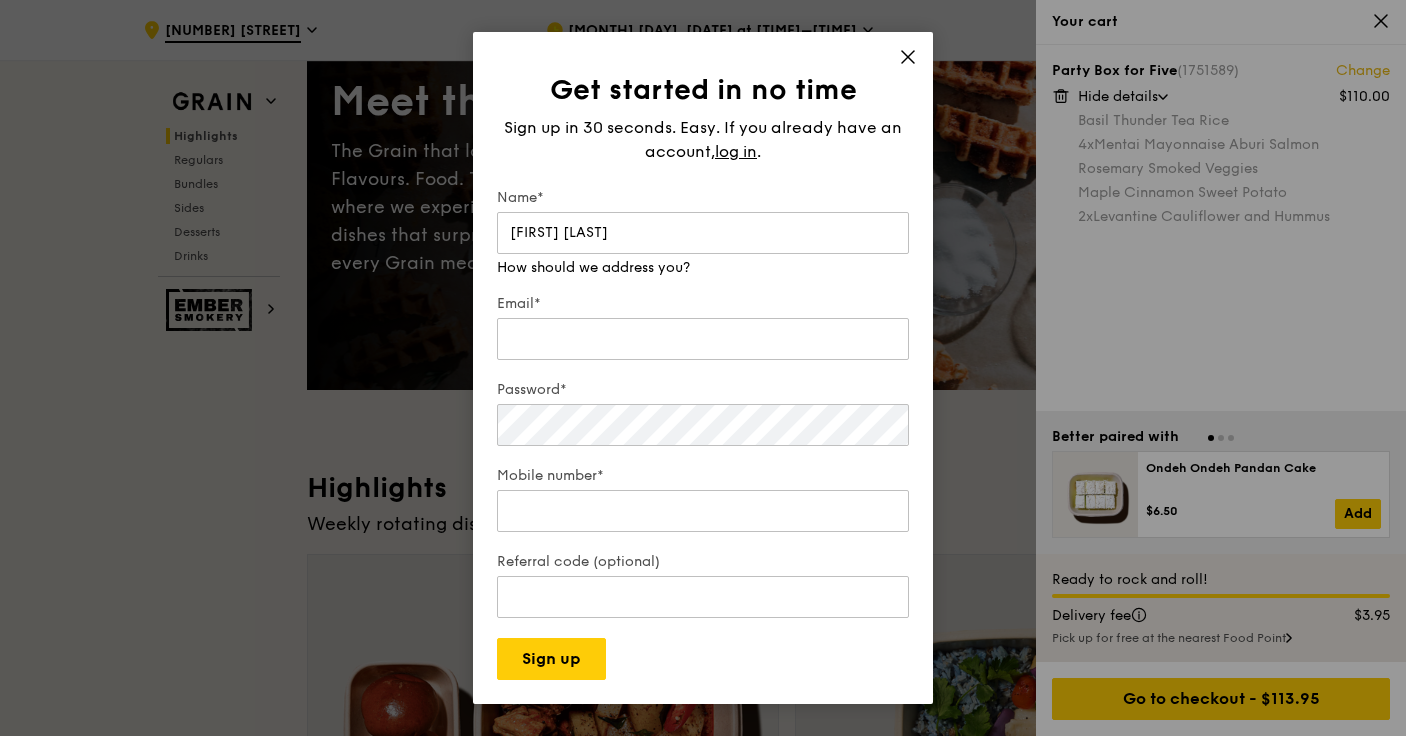 type on "[FIRST] [LAST]" 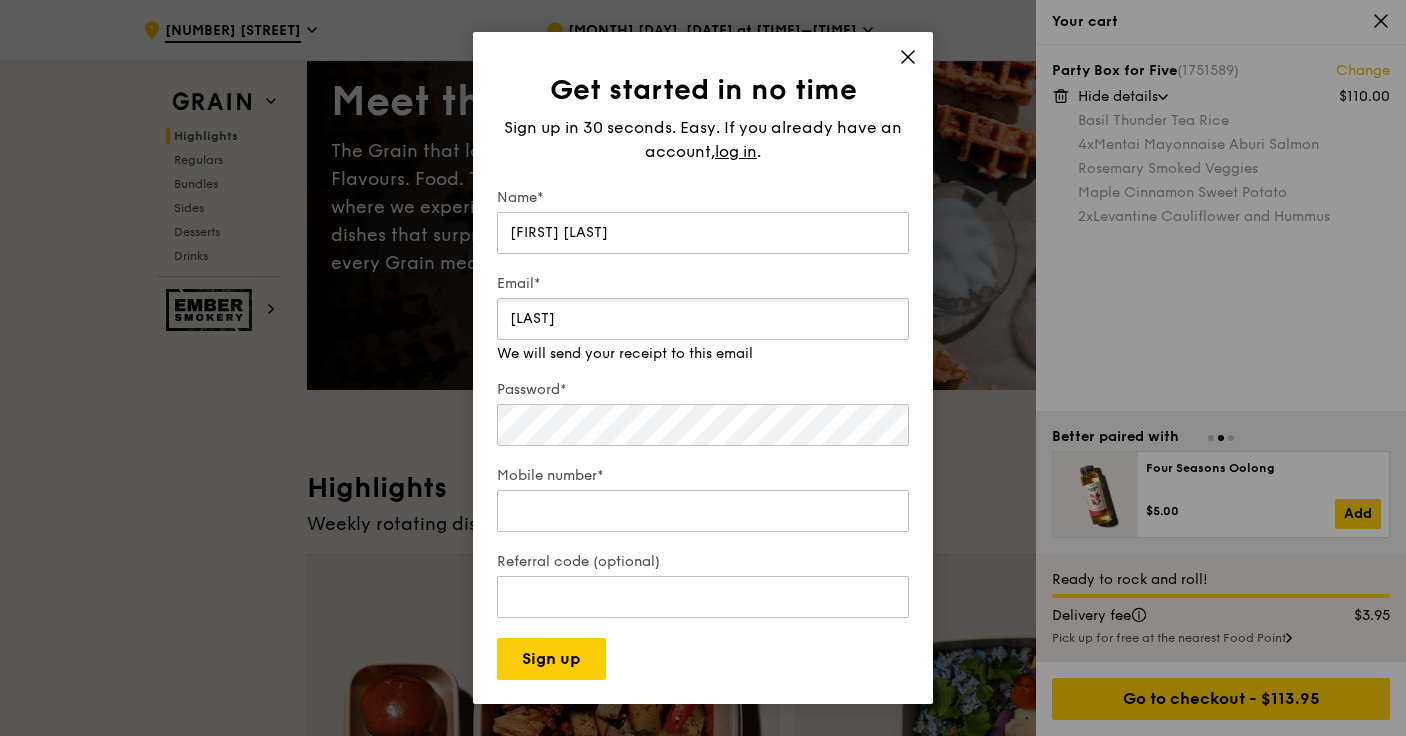 type on "[EMAIL]" 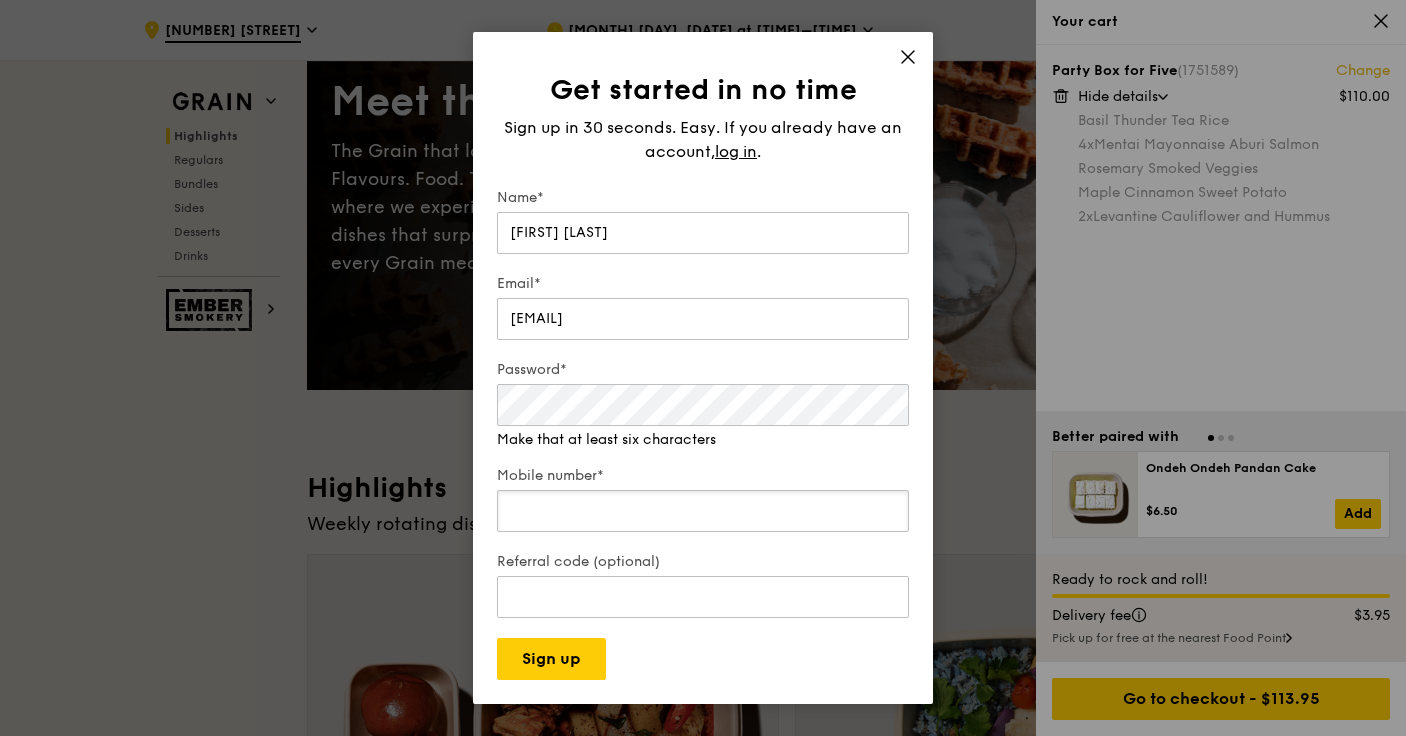 click on "Mobile number*" at bounding box center [703, 501] 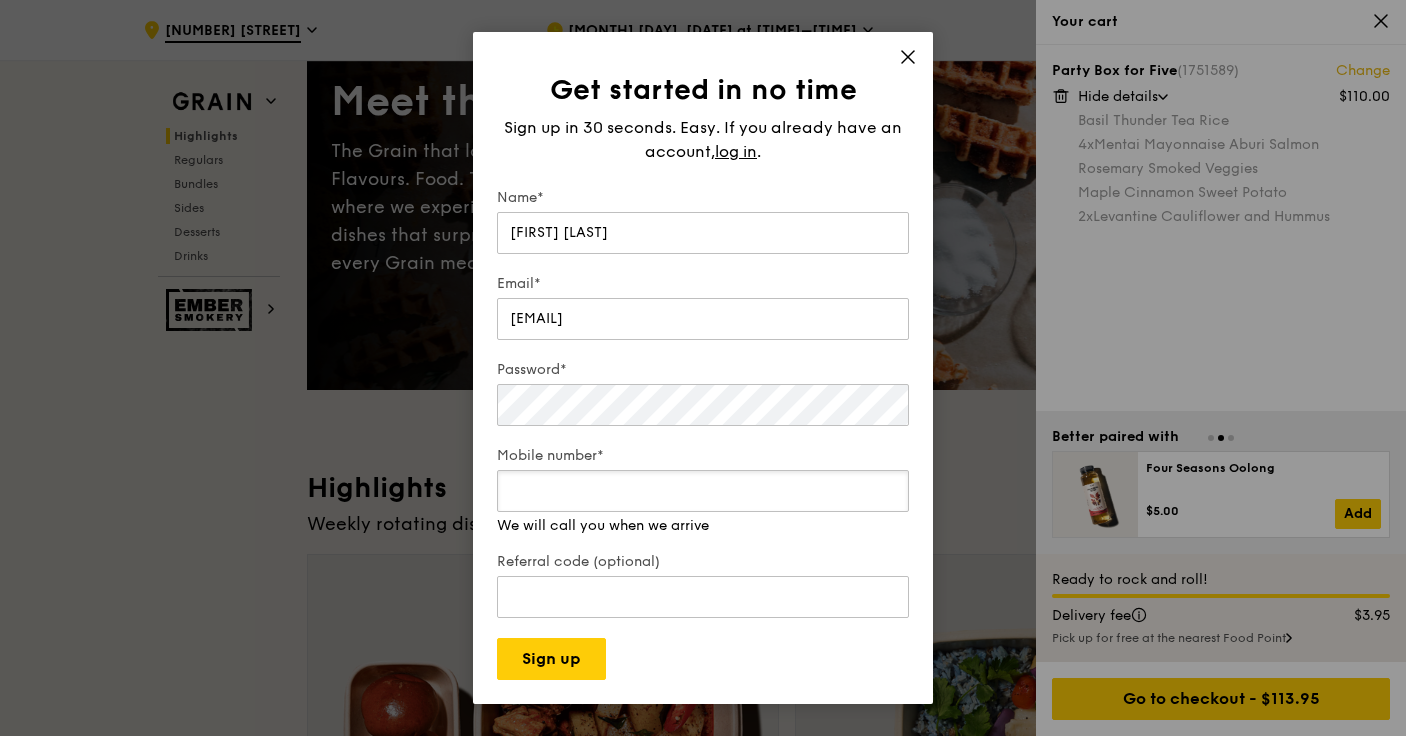 type on "96881871" 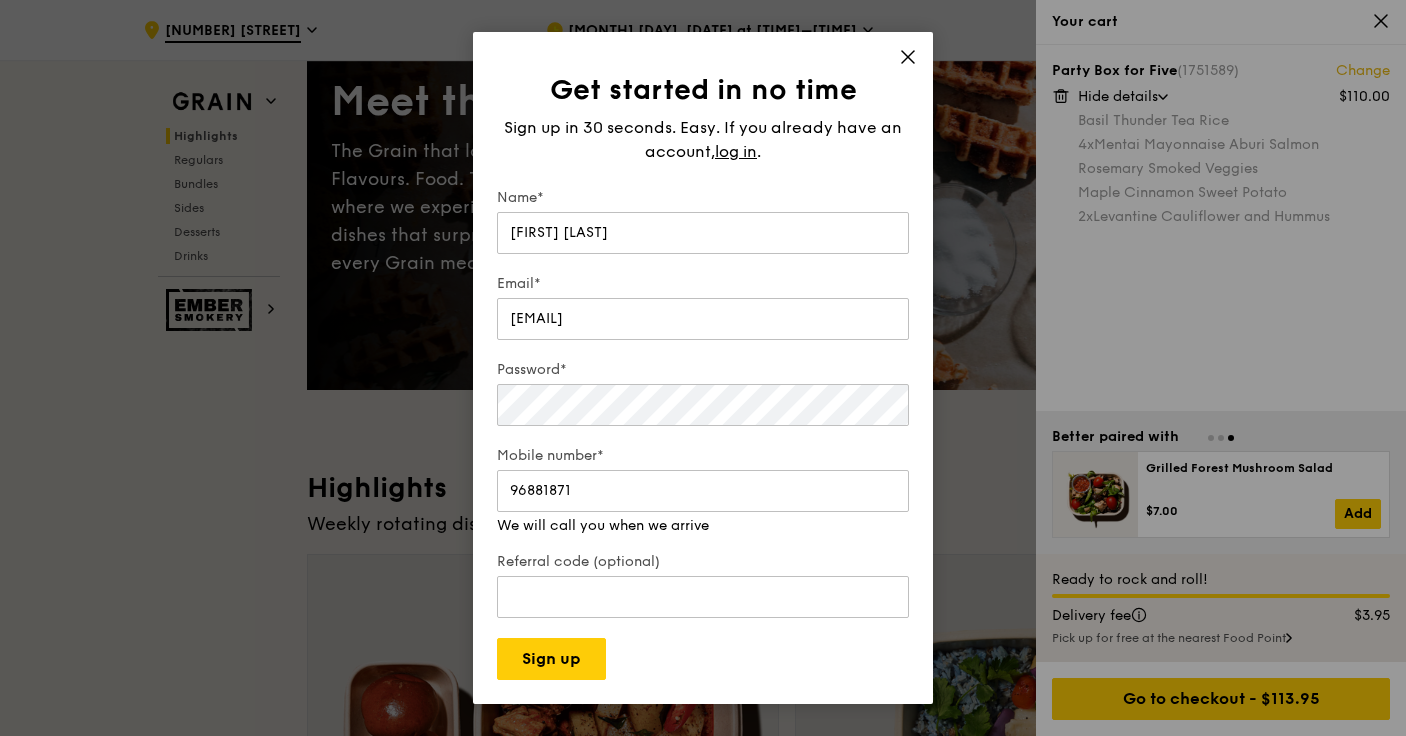 click 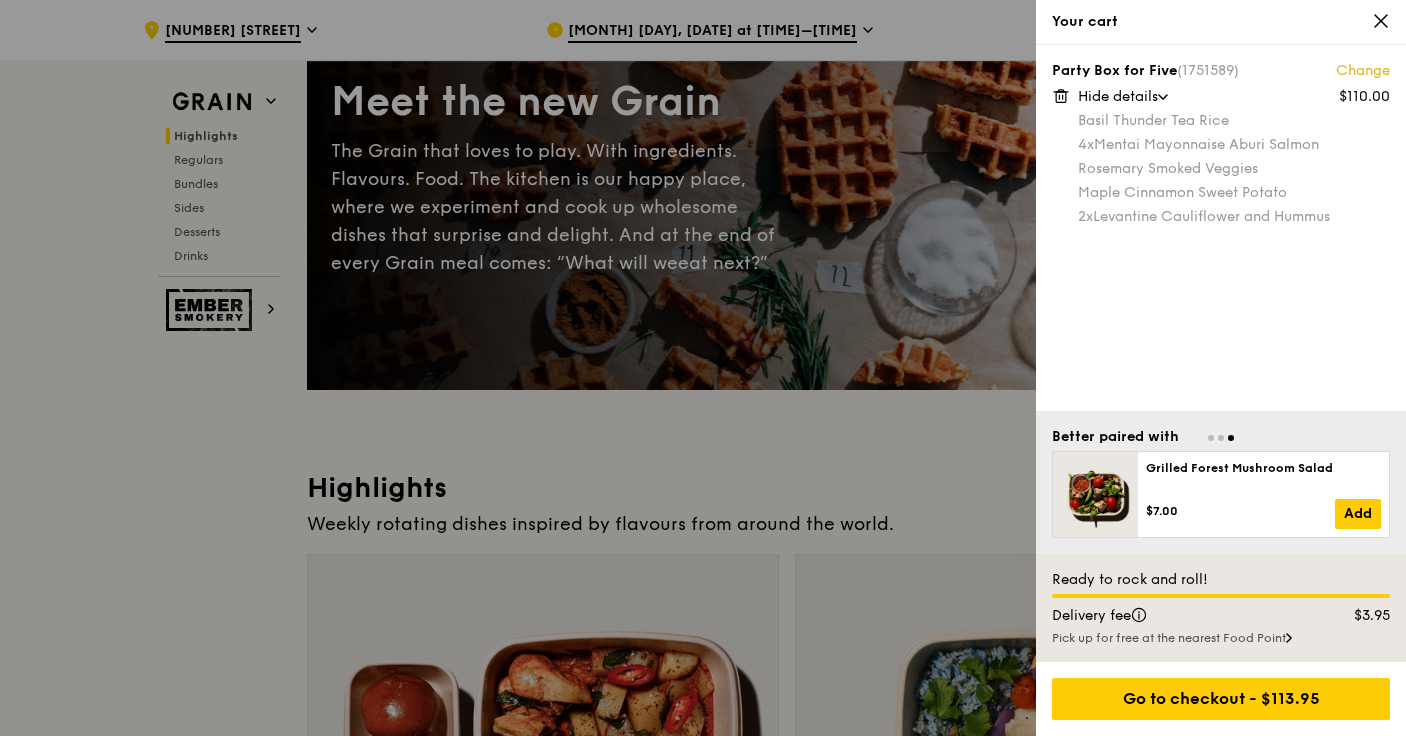 scroll, scrollTop: 0, scrollLeft: 0, axis: both 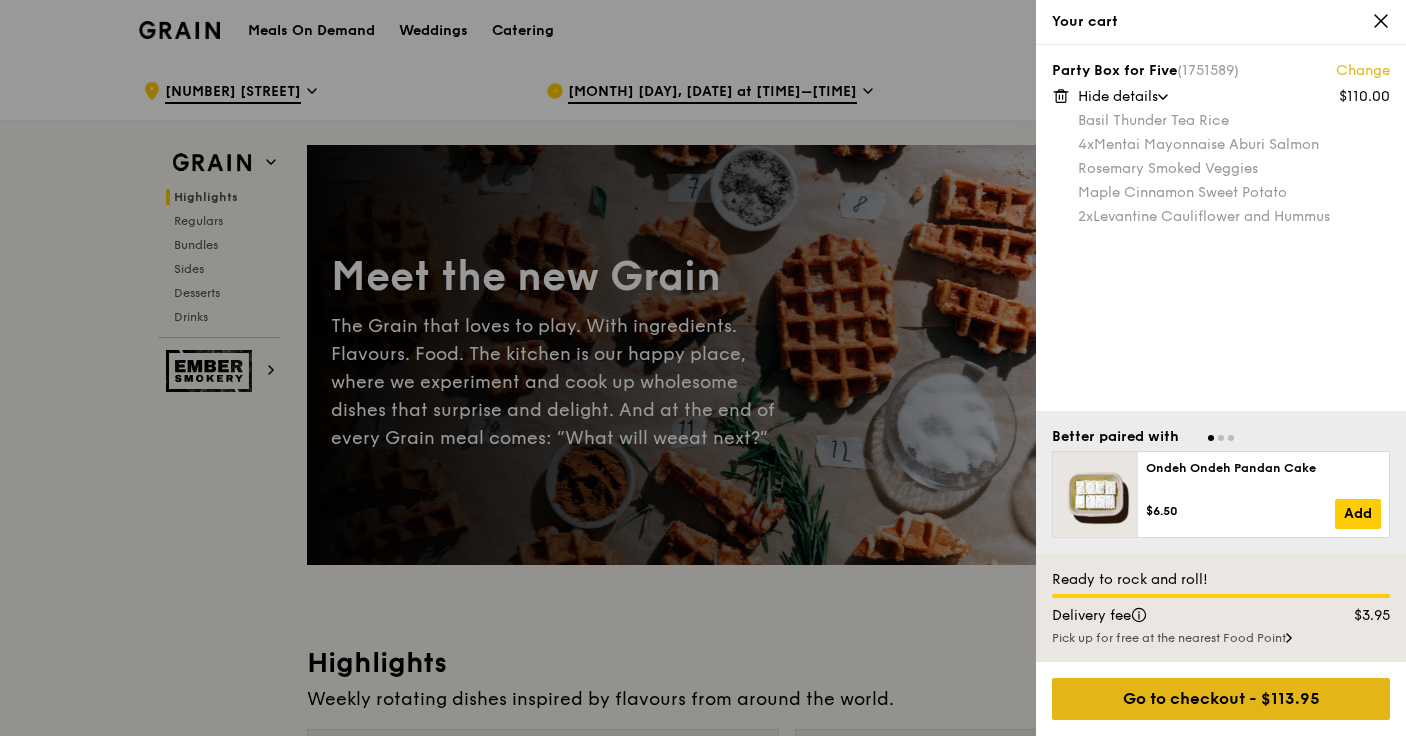 click on "Go to checkout - $113.95" at bounding box center (1221, 699) 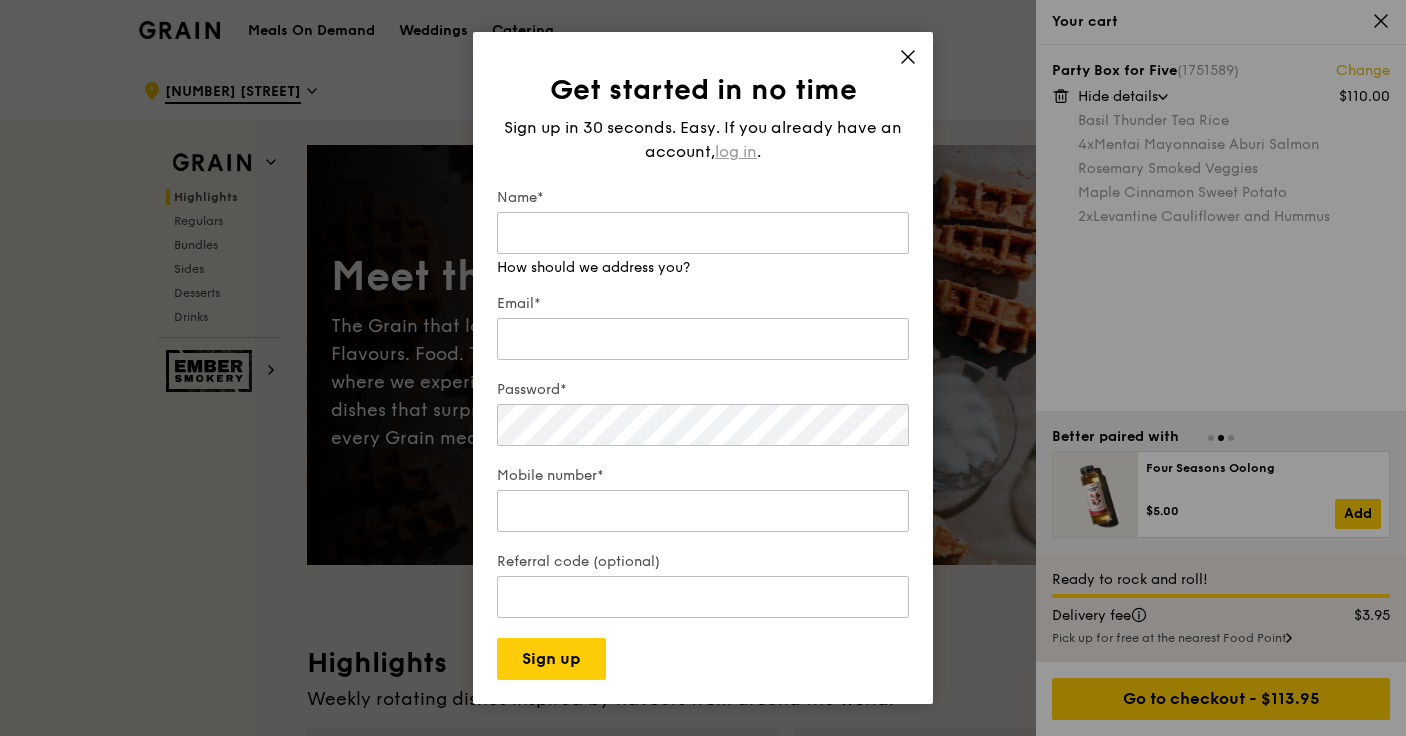 click on "log in" at bounding box center (736, 152) 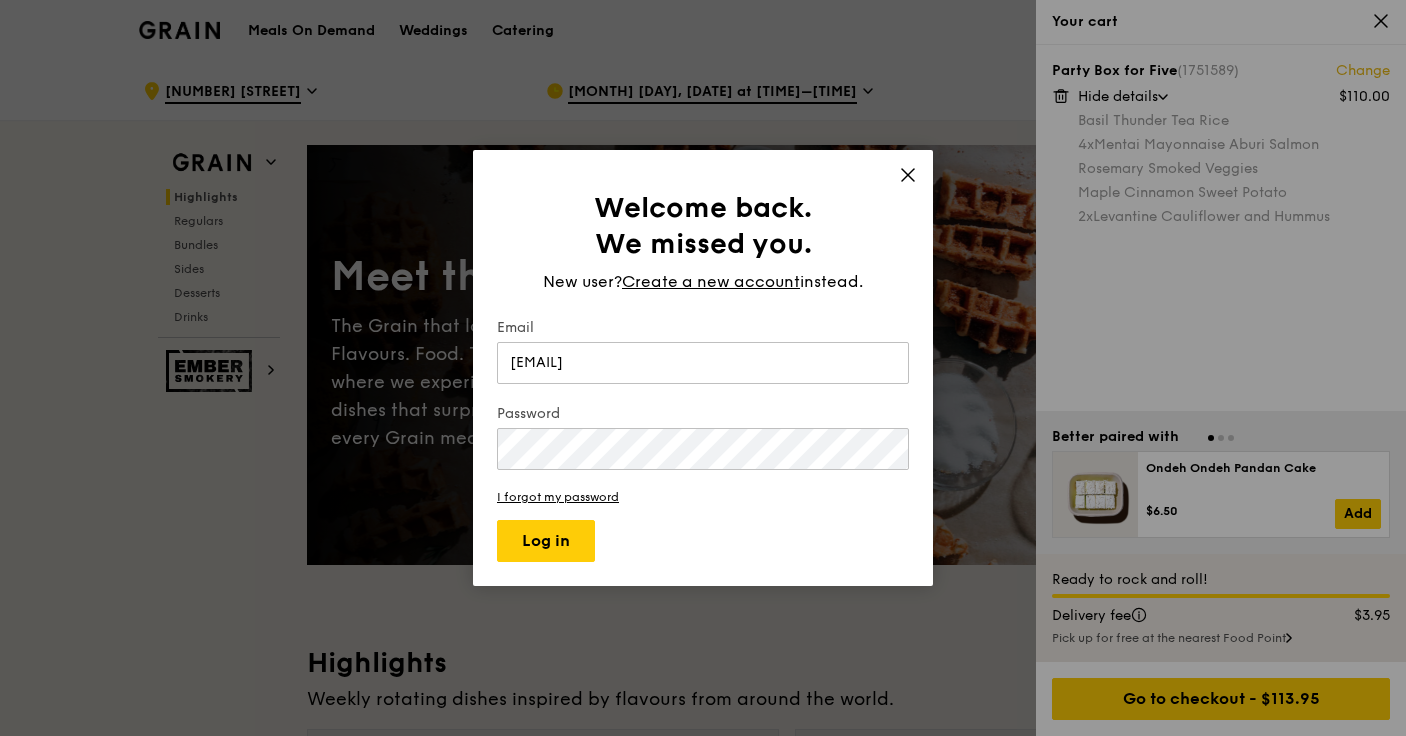 type on "[EMAIL]" 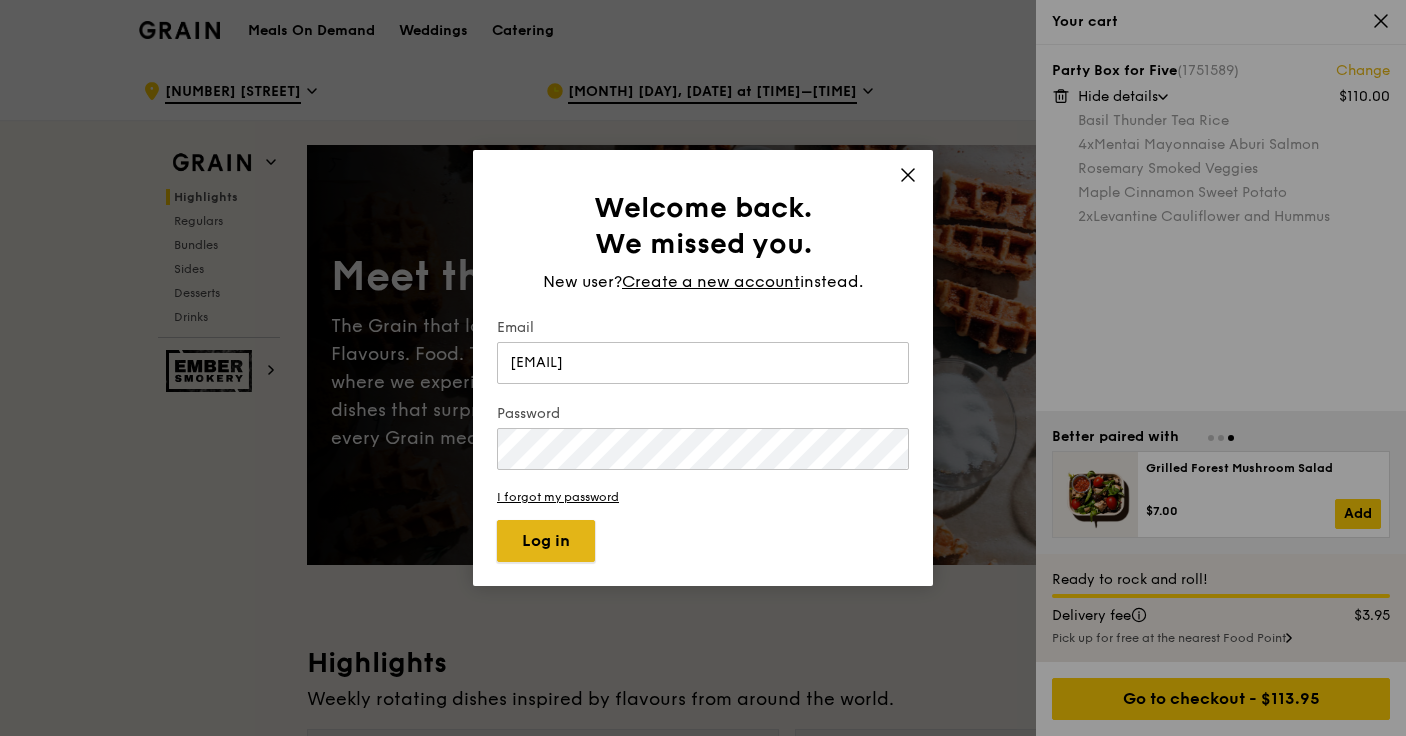 click on "Log in" at bounding box center [546, 541] 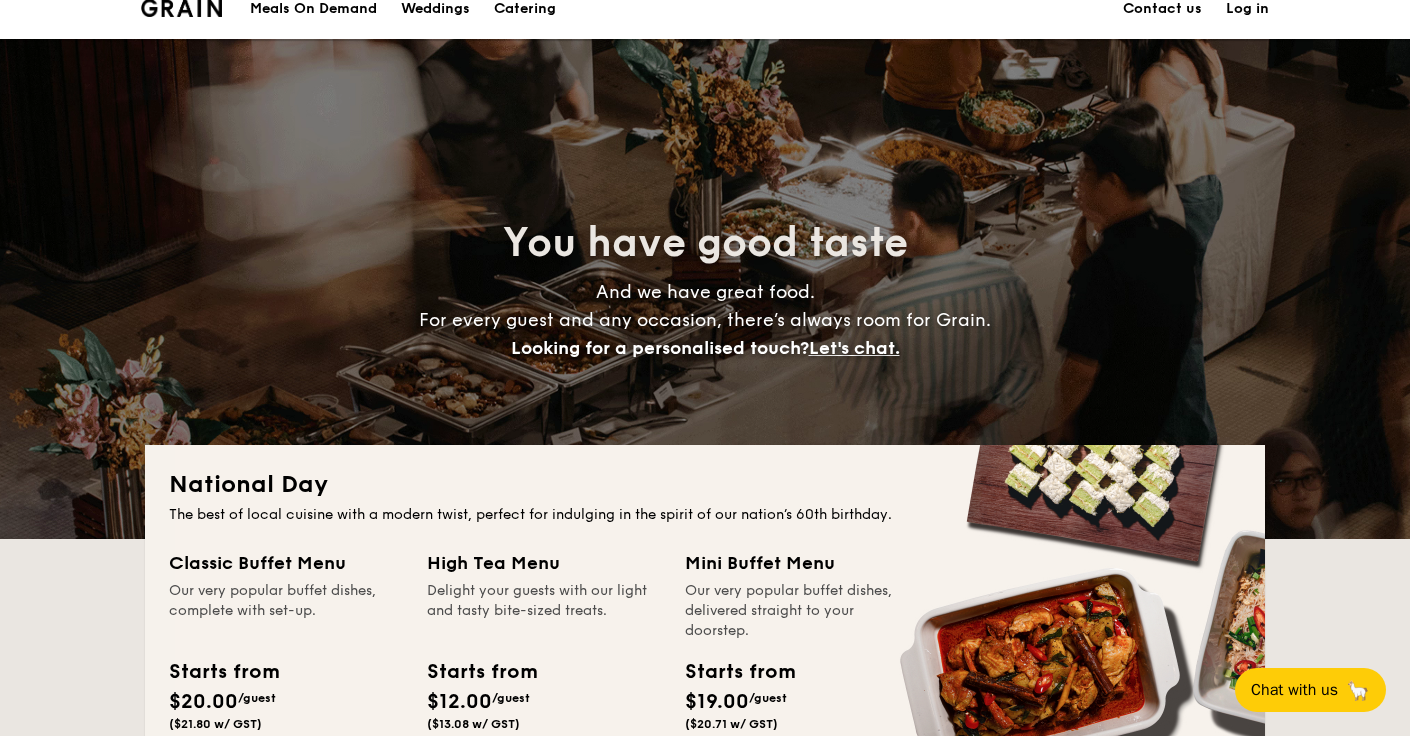 scroll, scrollTop: 21, scrollLeft: 0, axis: vertical 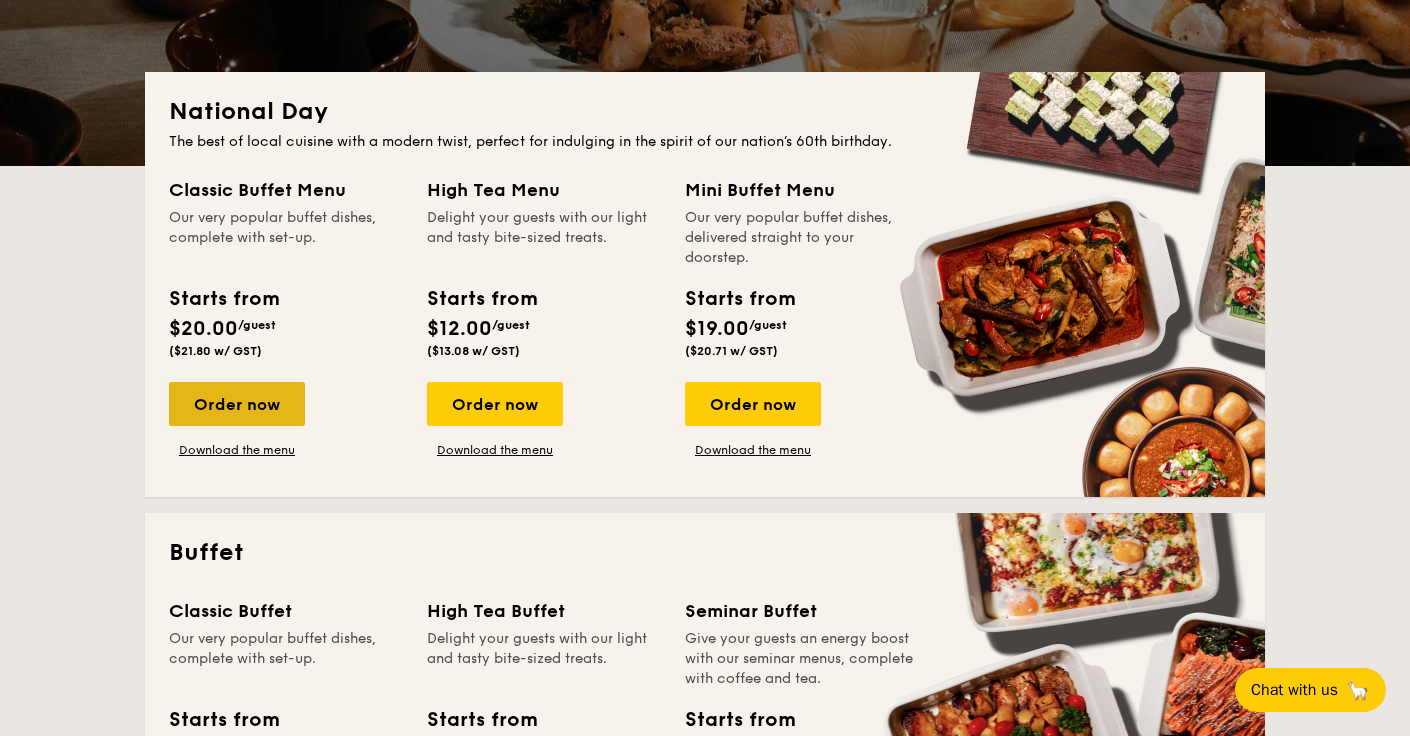 click on "Order now" at bounding box center (237, 404) 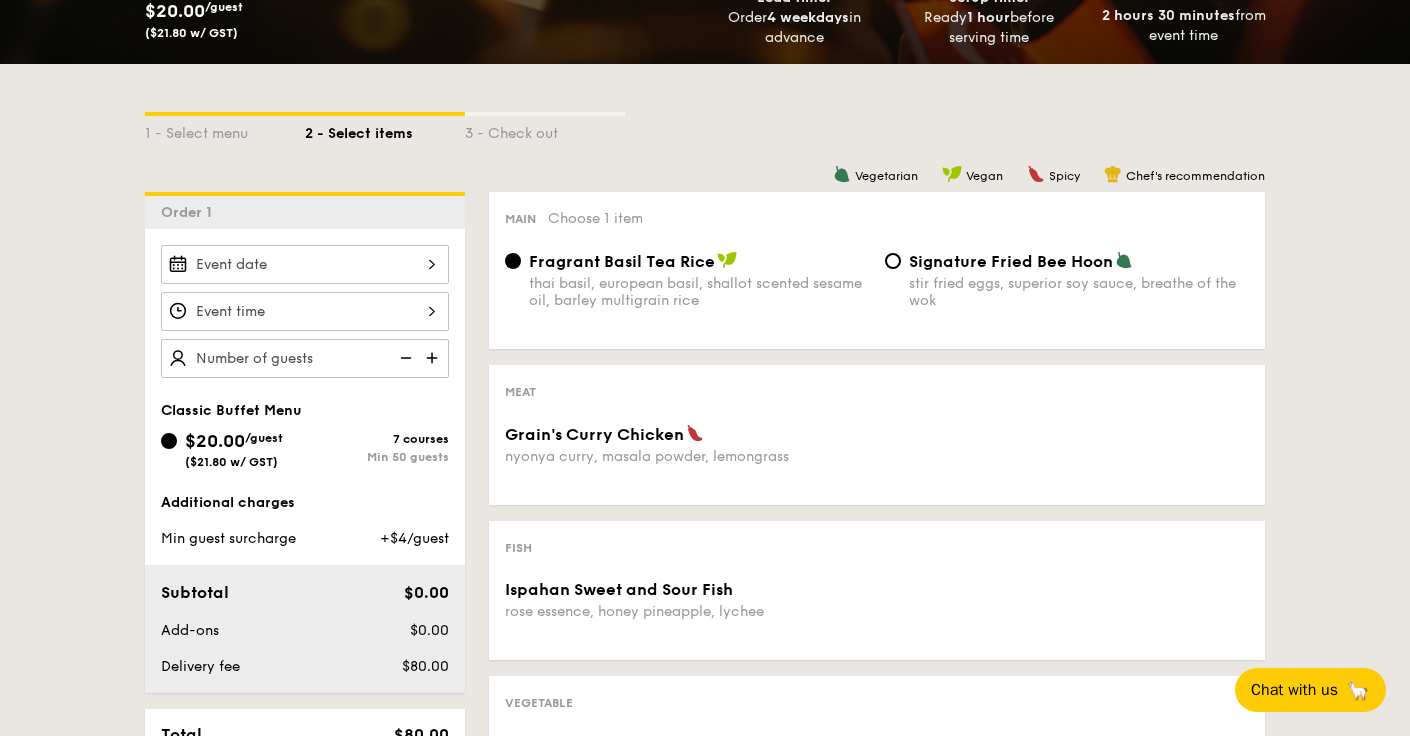 scroll, scrollTop: 377, scrollLeft: 0, axis: vertical 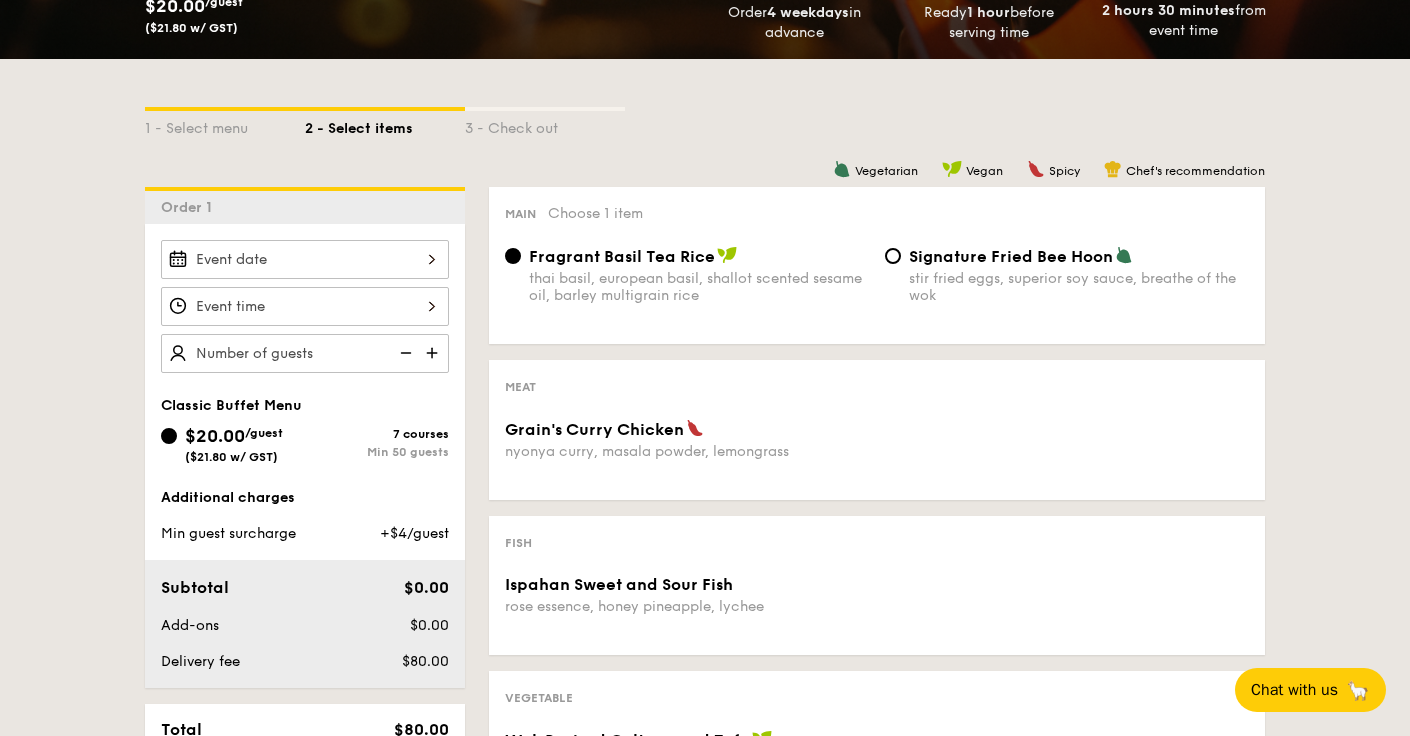 click at bounding box center [305, 306] 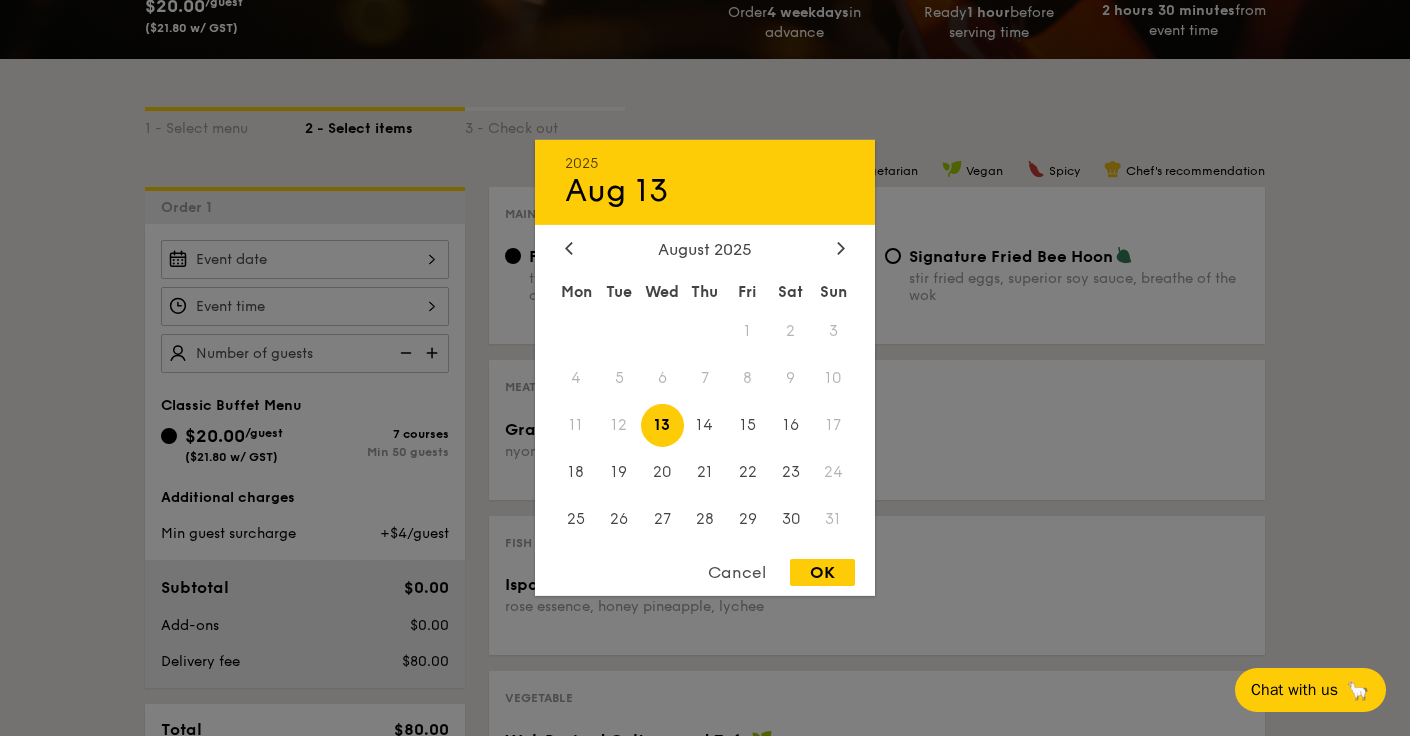 click at bounding box center [705, 368] 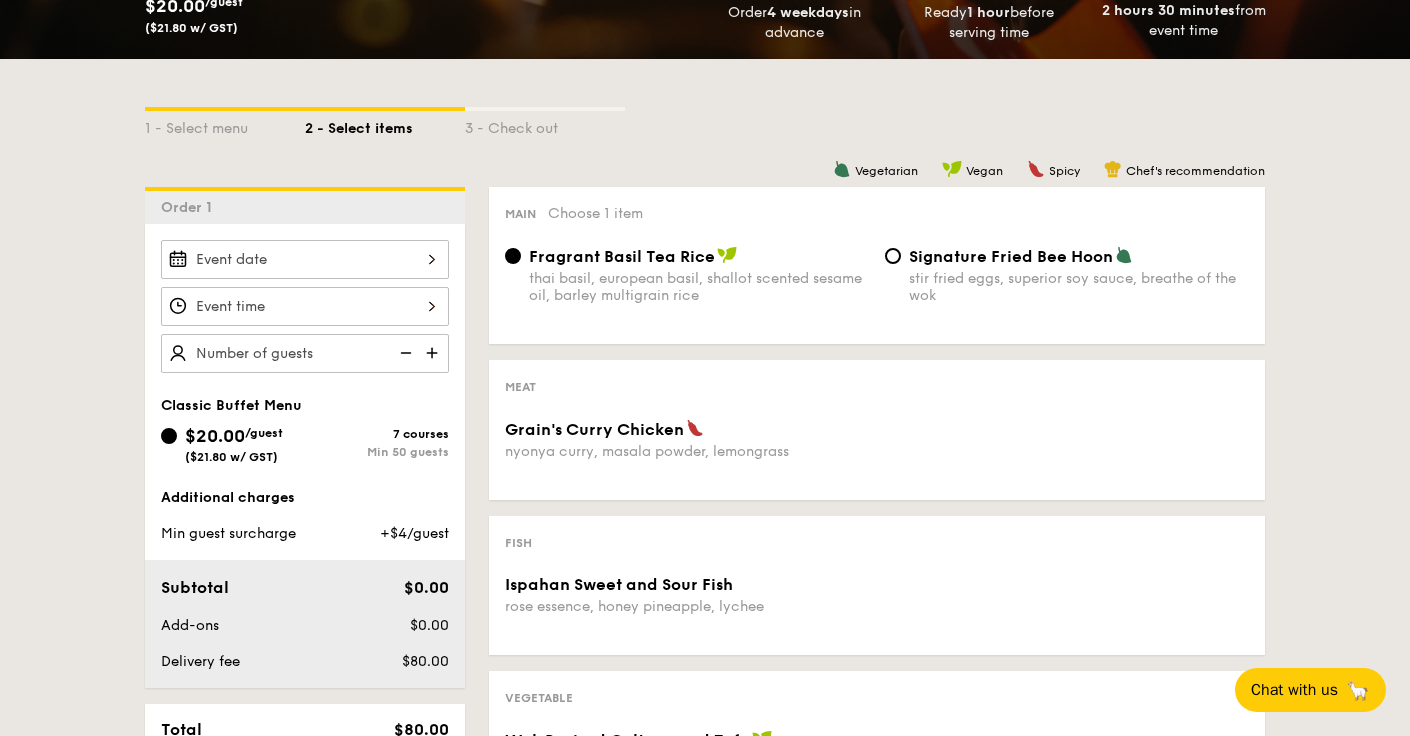 click at bounding box center (705, 368) 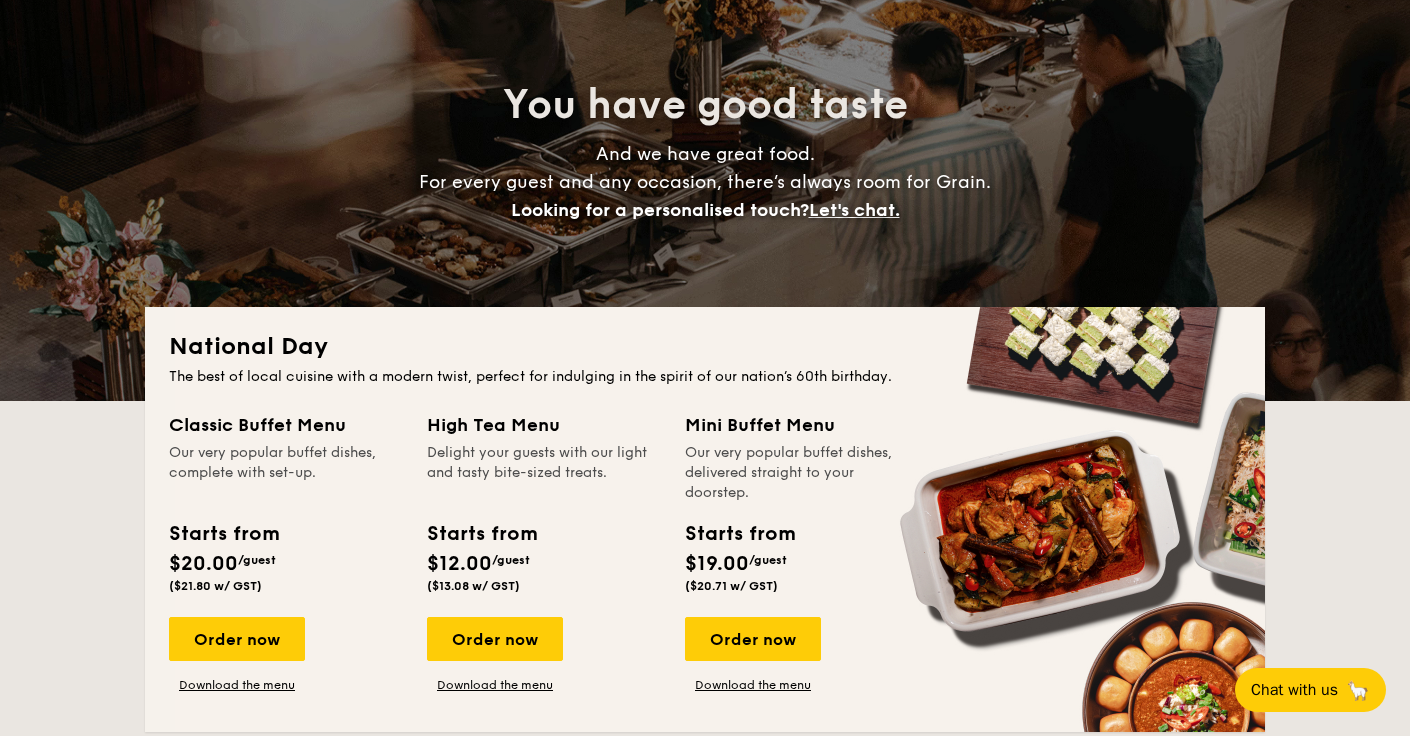 scroll, scrollTop: 77, scrollLeft: 0, axis: vertical 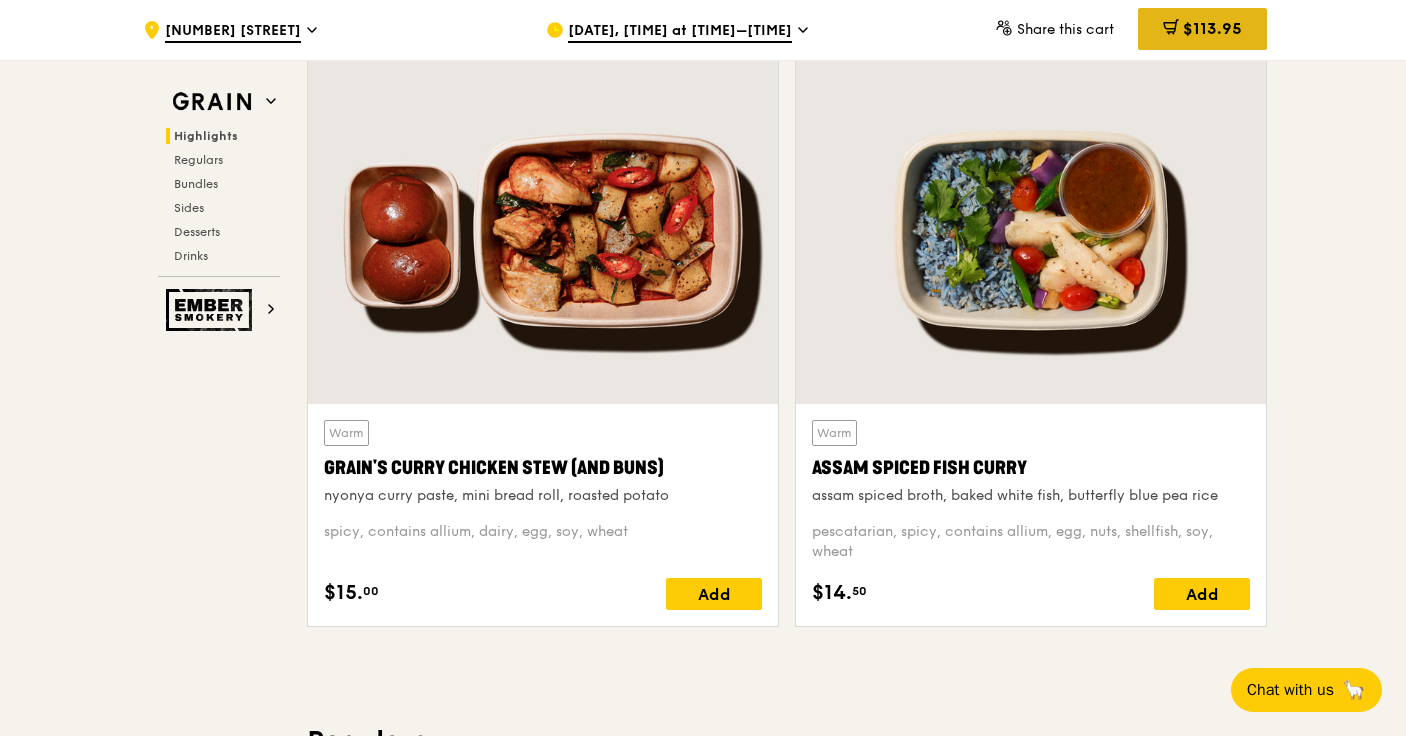 click on "$113.95" at bounding box center (1212, 28) 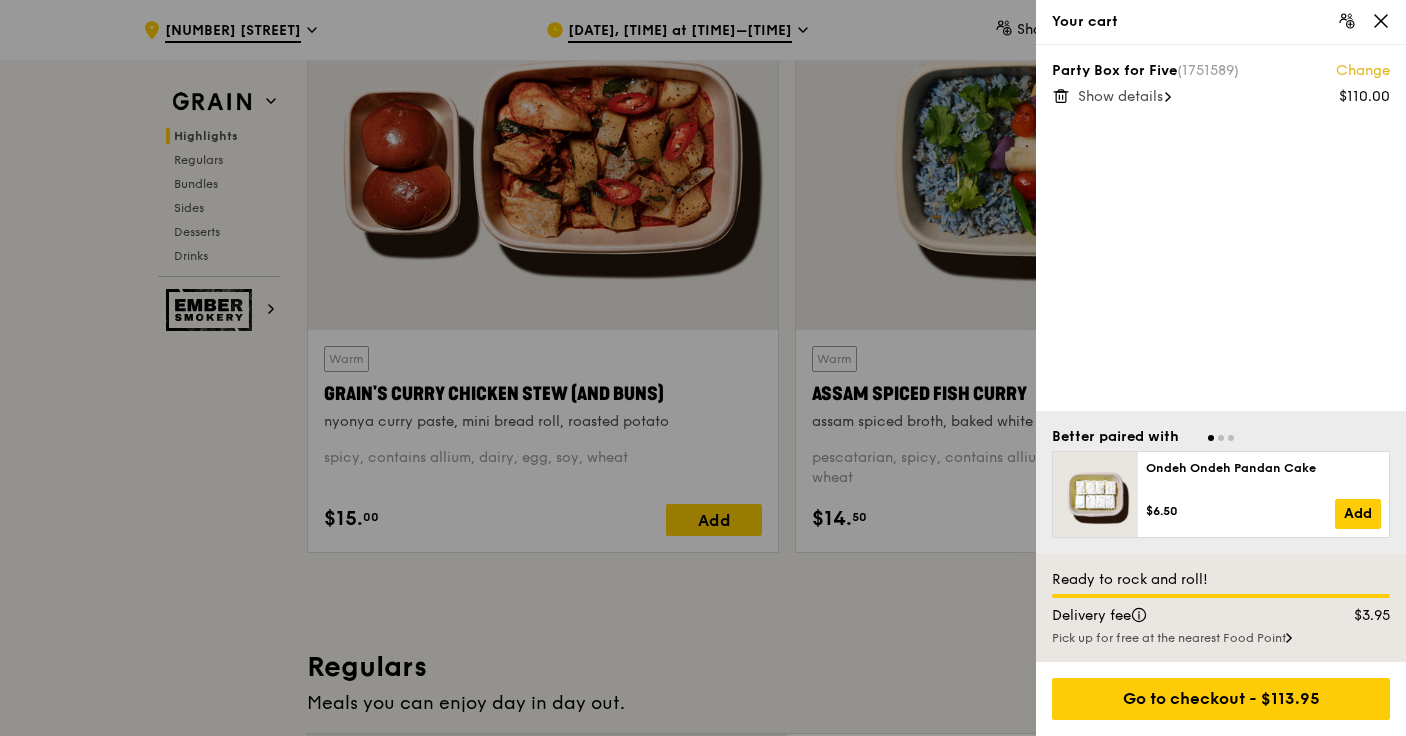 scroll, scrollTop: 751, scrollLeft: 0, axis: vertical 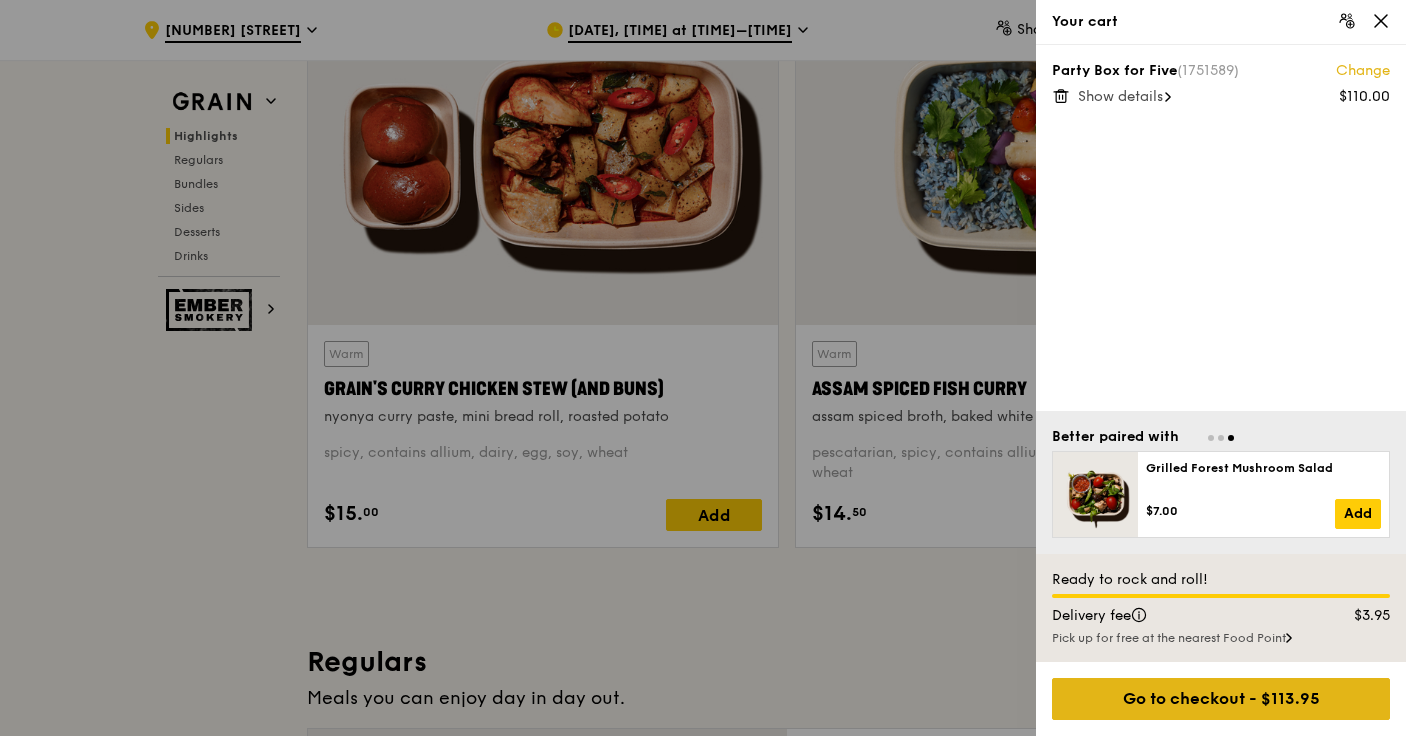 click on "Go to checkout - $113.95" at bounding box center (1221, 699) 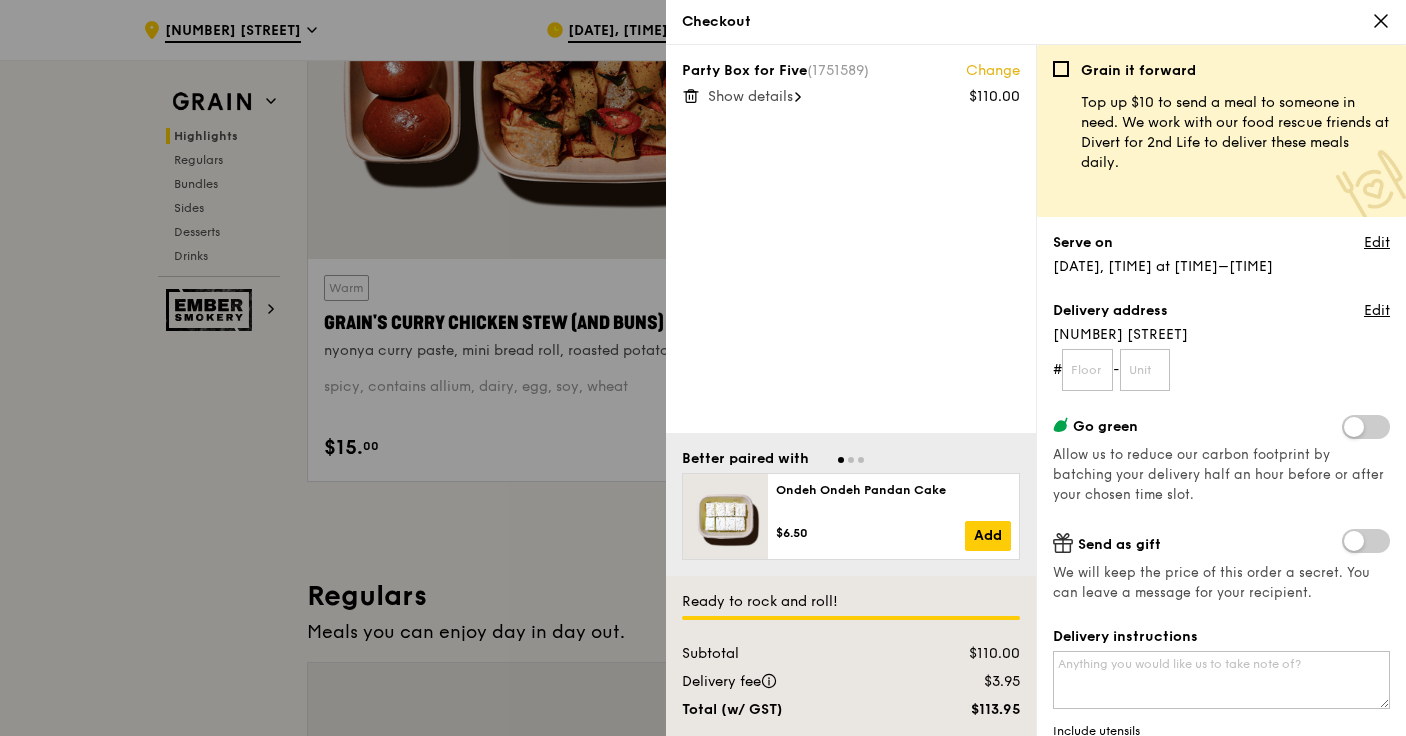 scroll, scrollTop: 820, scrollLeft: 0, axis: vertical 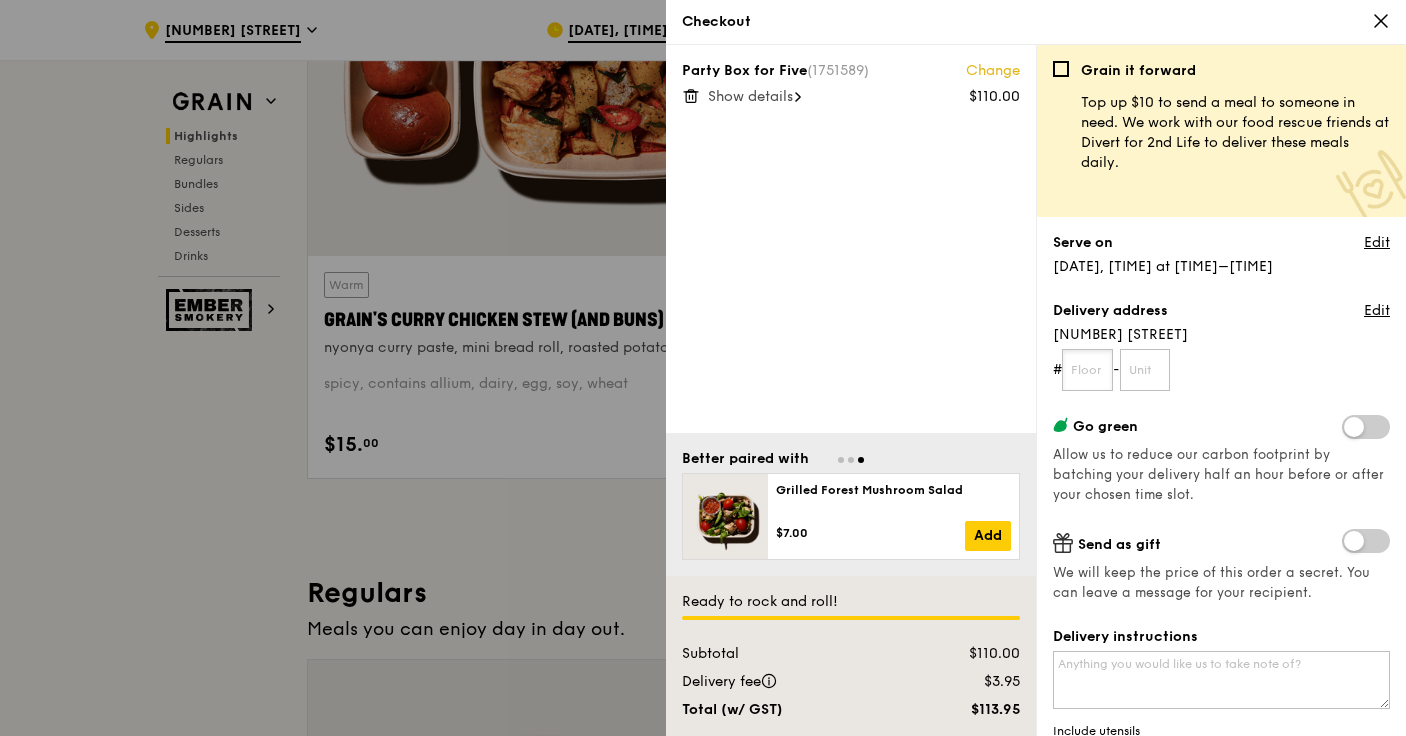 click at bounding box center [1087, 370] 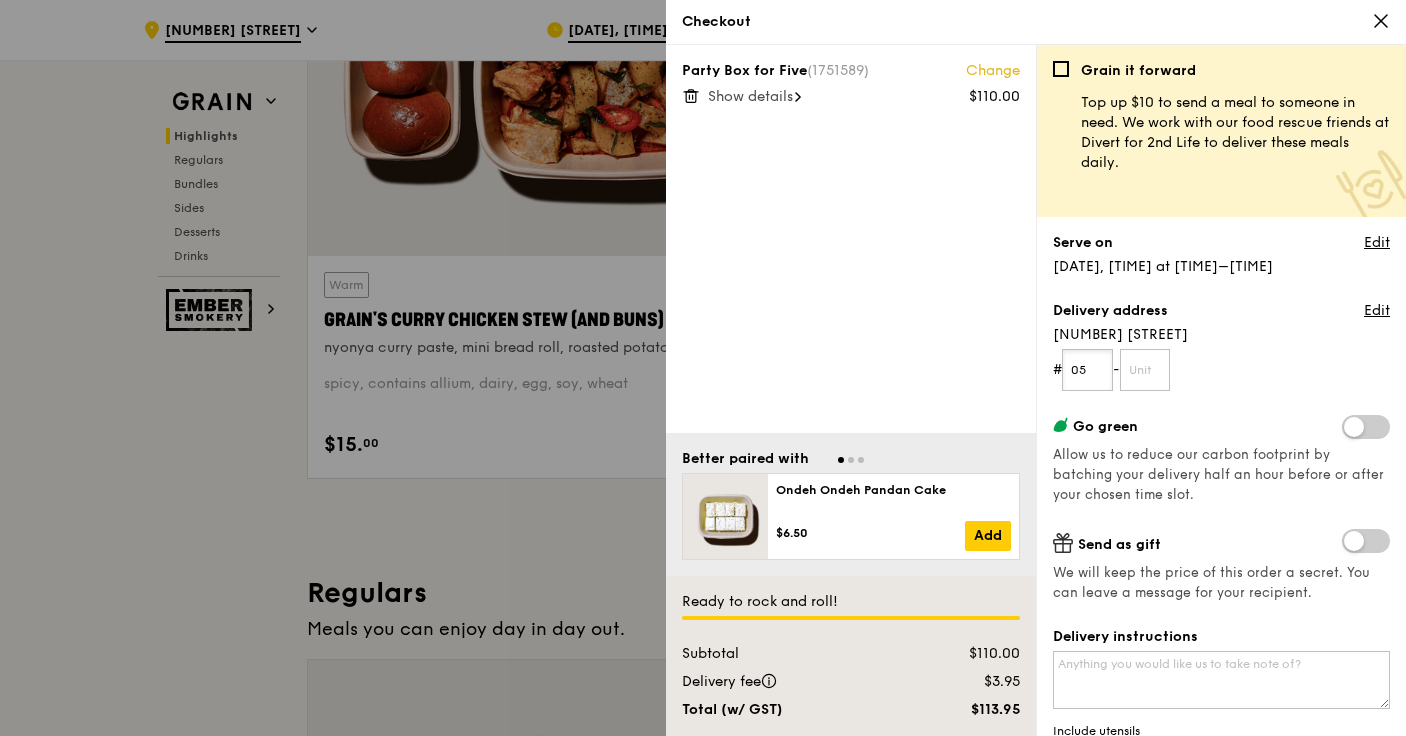 type on "05" 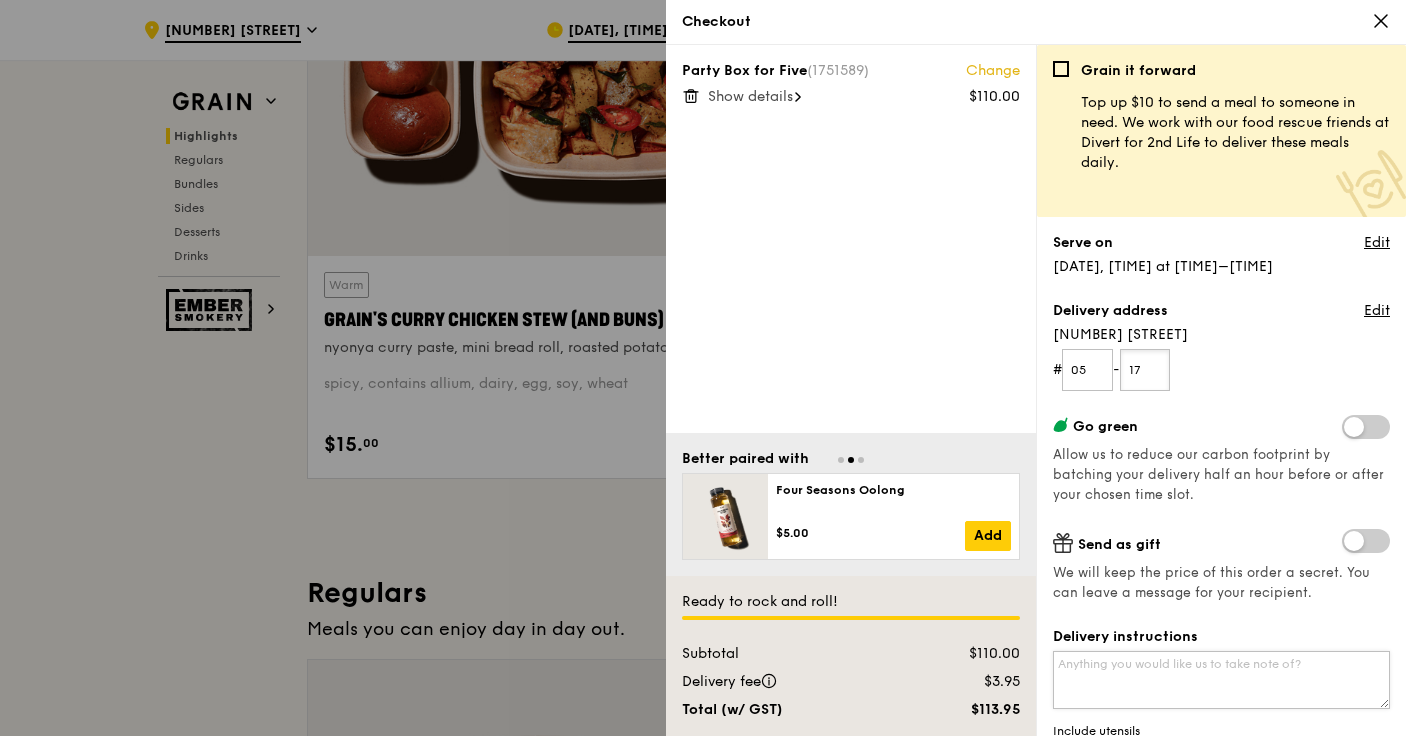 type on "17" 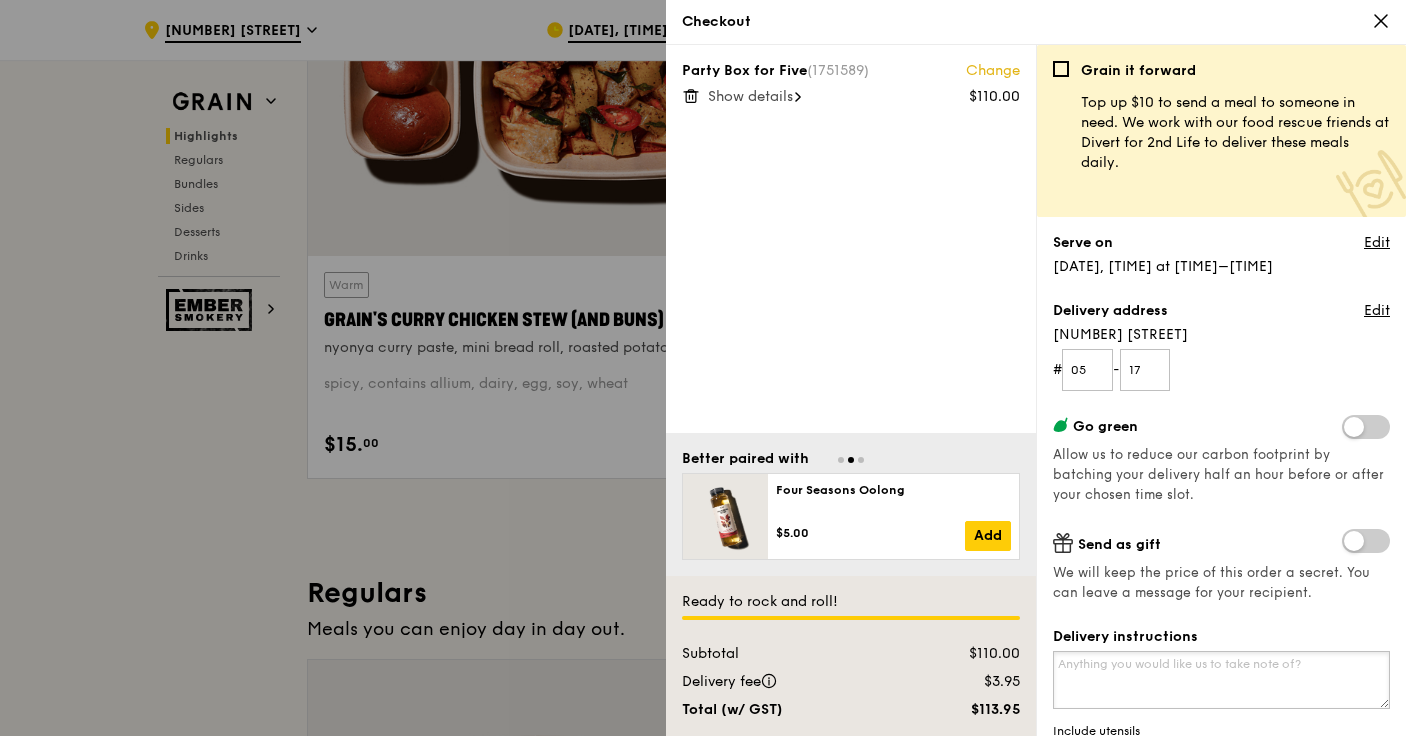 click on "Delivery instructions" at bounding box center [1221, 680] 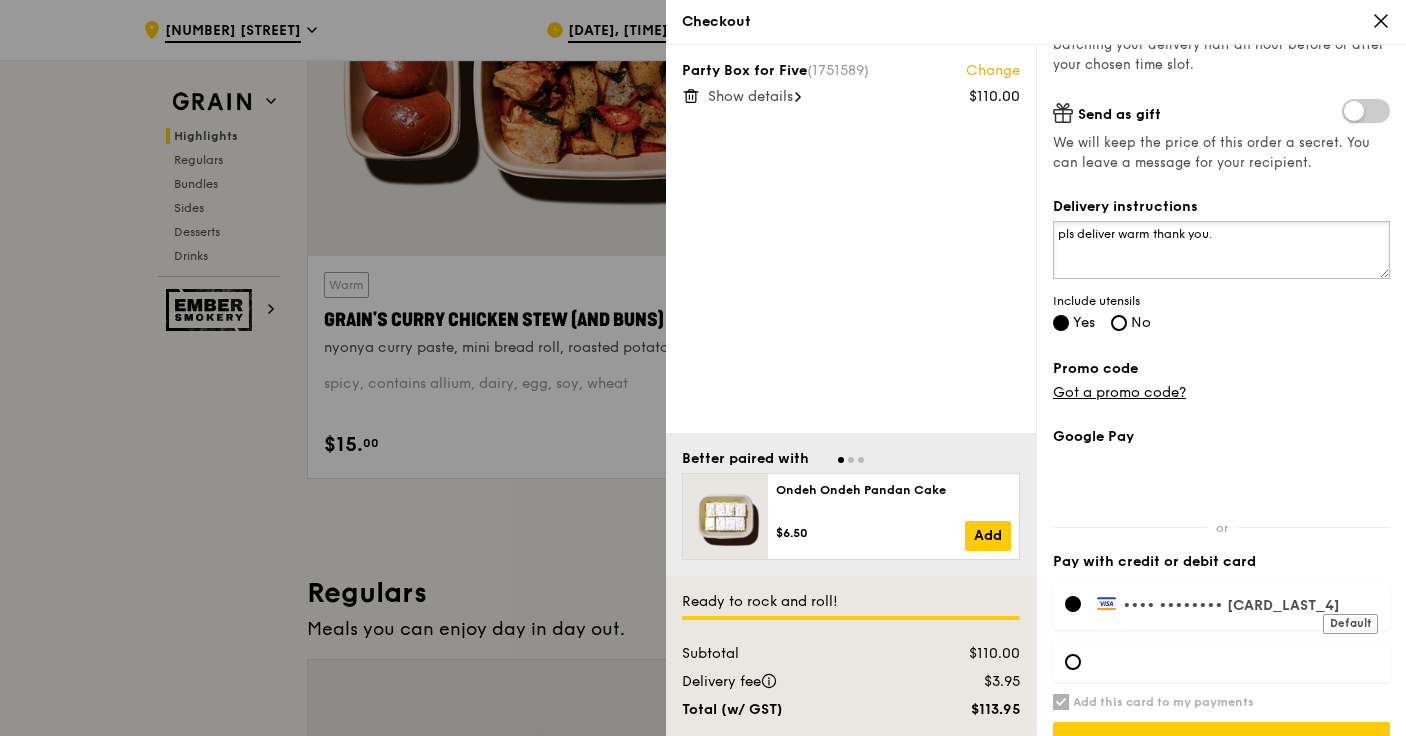 scroll, scrollTop: 474, scrollLeft: 0, axis: vertical 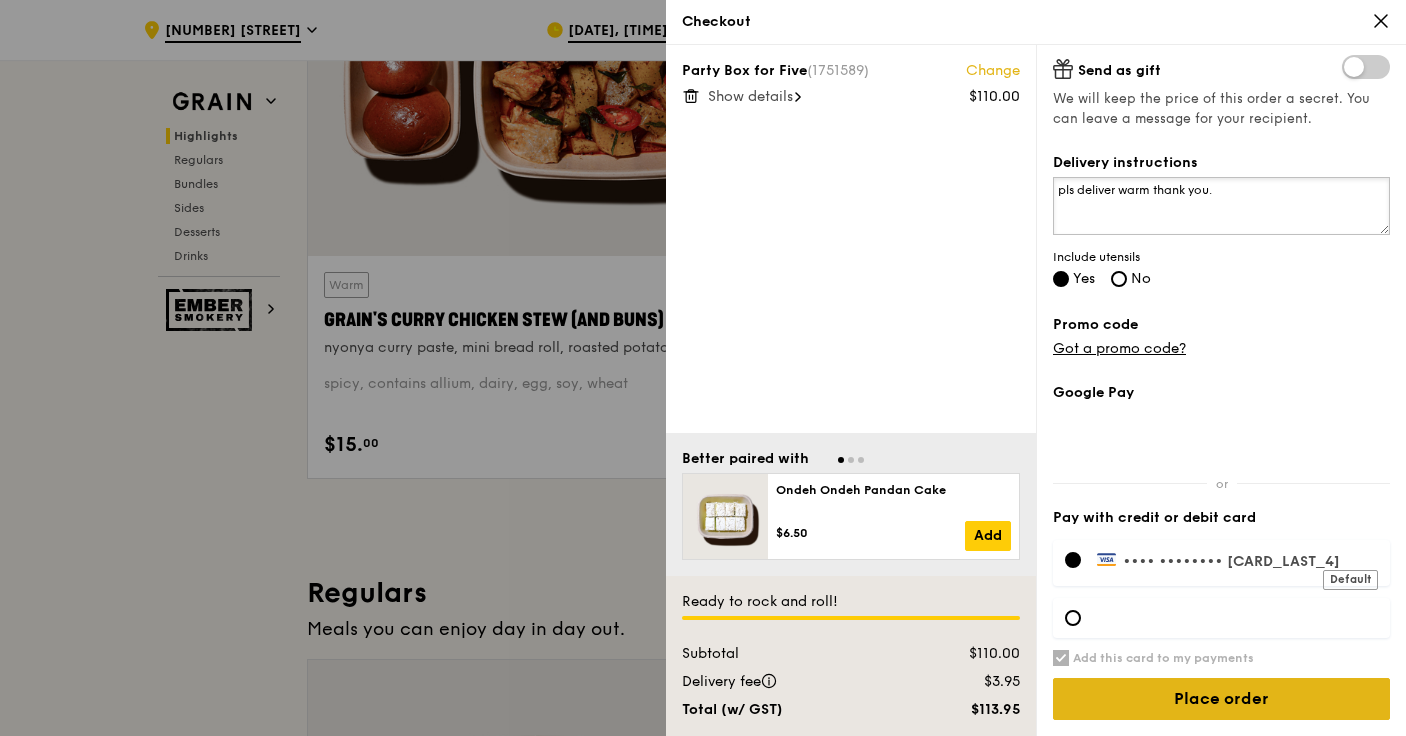 type on "pls deliver warm thank you." 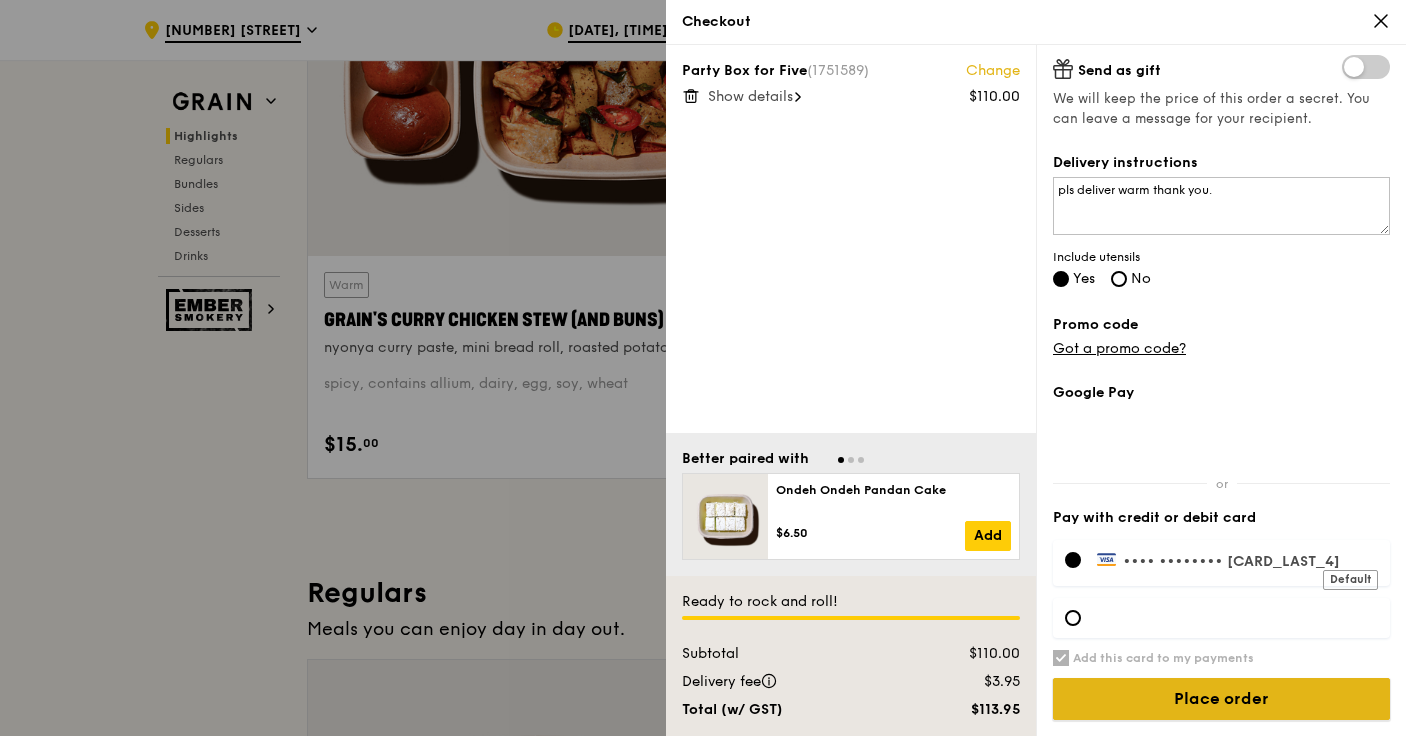 click on "Place order" at bounding box center (1221, 699) 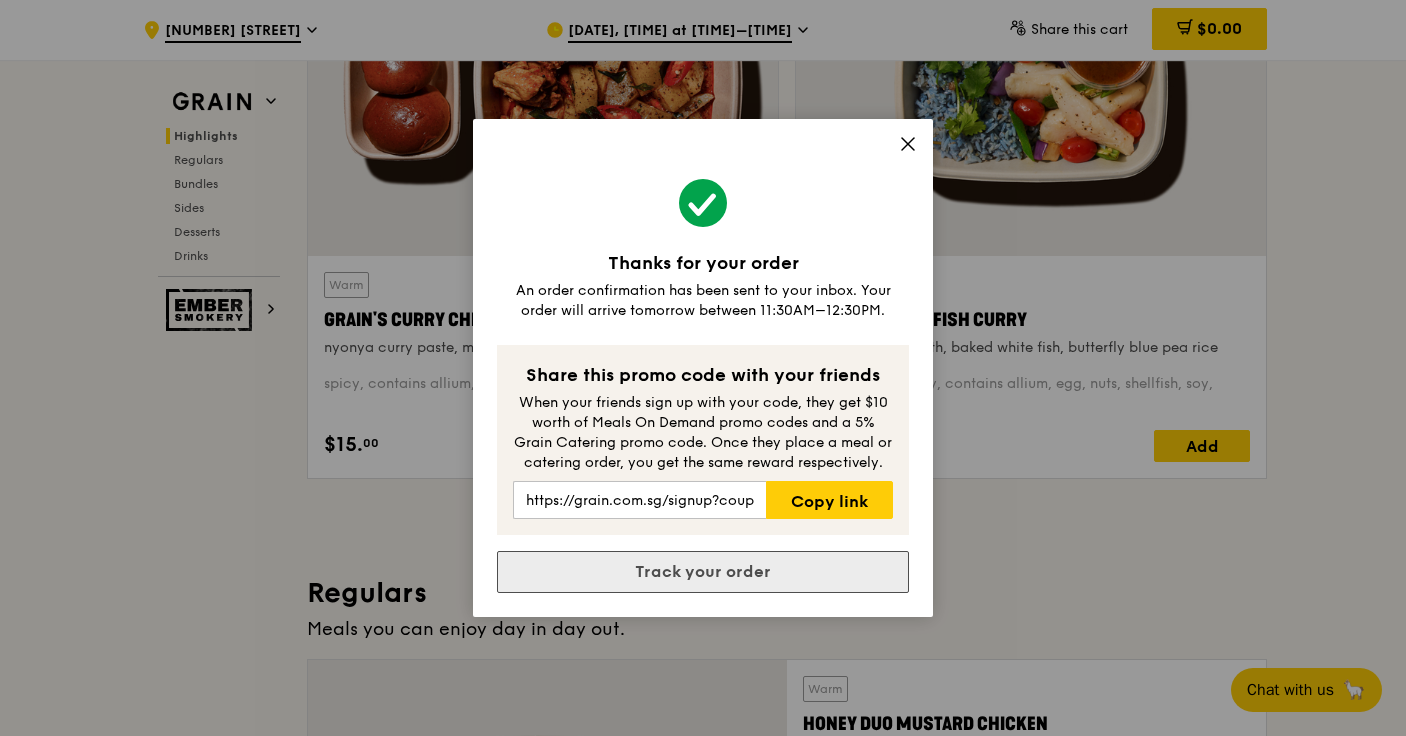 click on "Track your order" at bounding box center [703, 572] 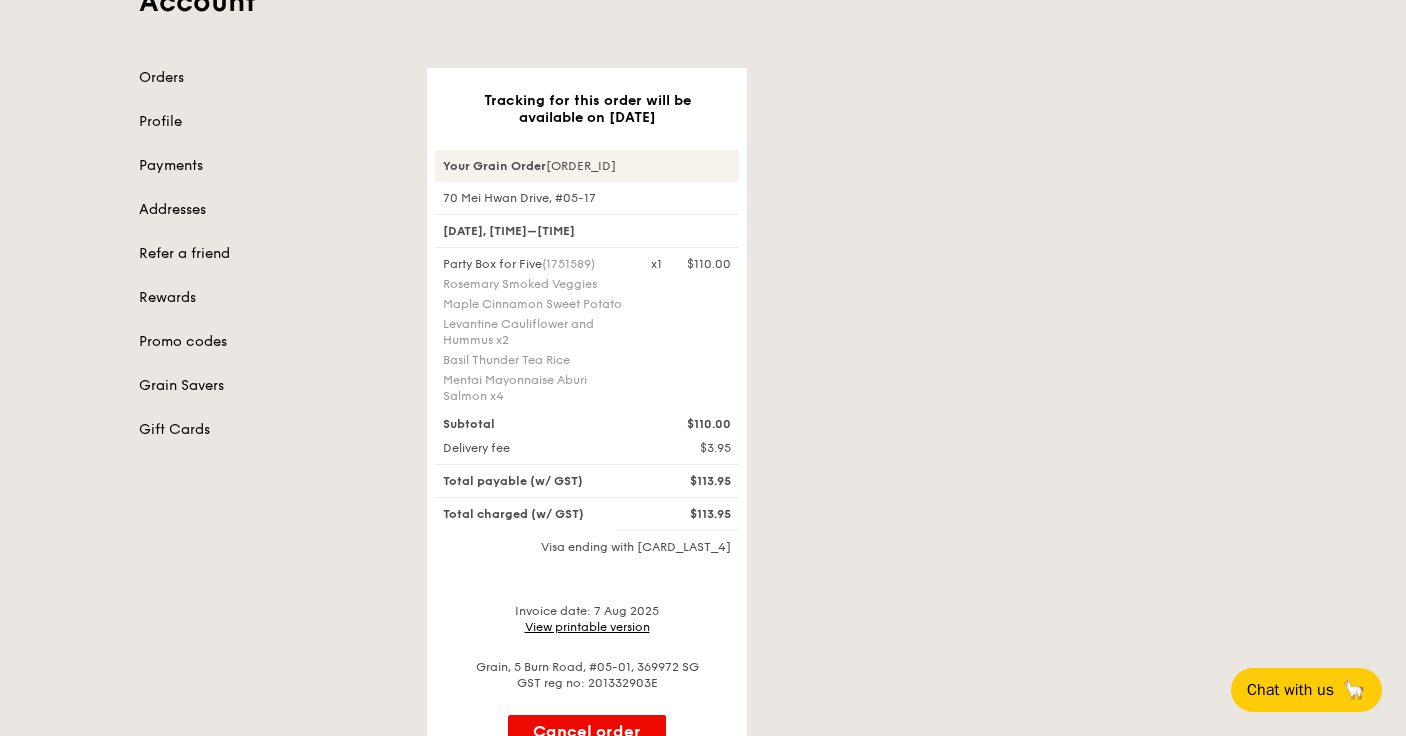 scroll, scrollTop: 161, scrollLeft: 0, axis: vertical 